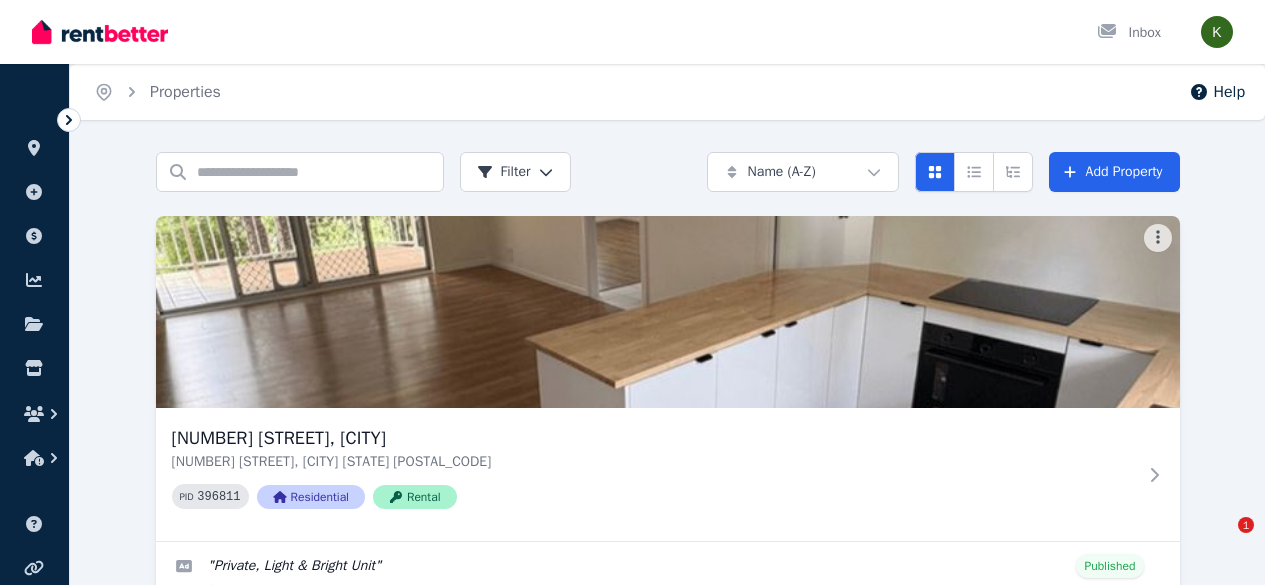 scroll, scrollTop: 219, scrollLeft: 0, axis: vertical 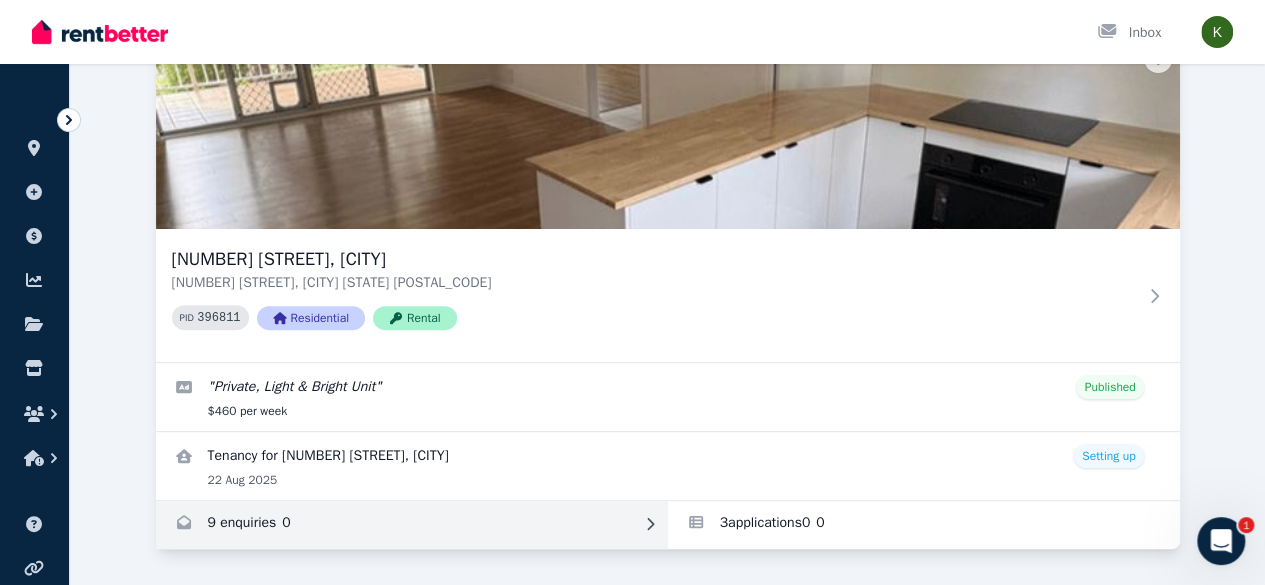 click at bounding box center [412, 525] 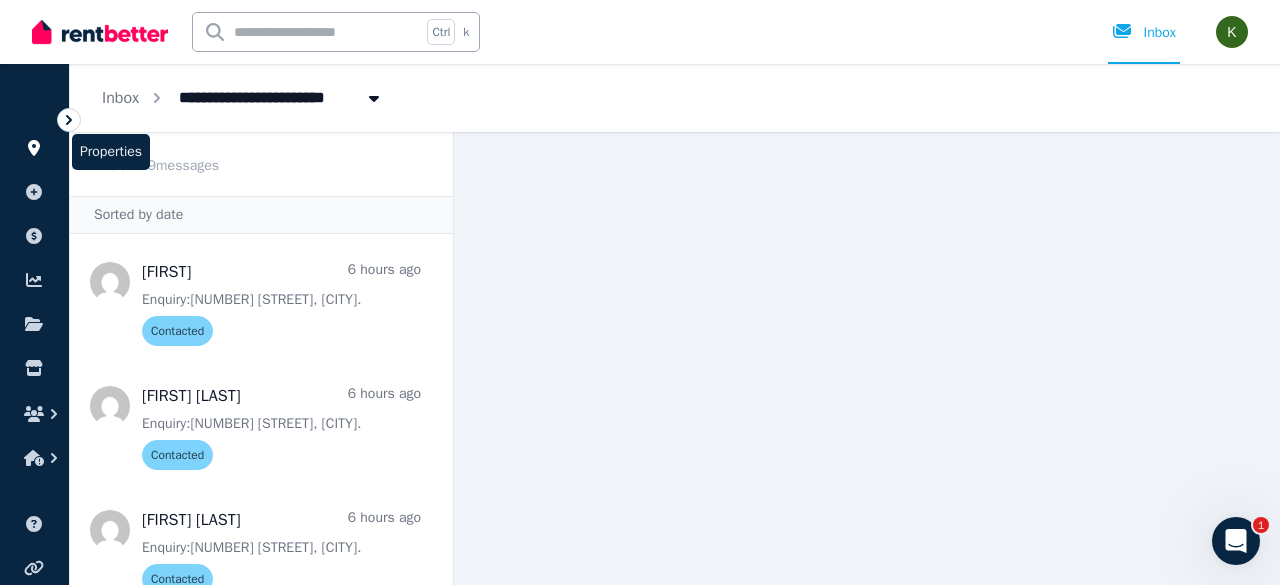 click 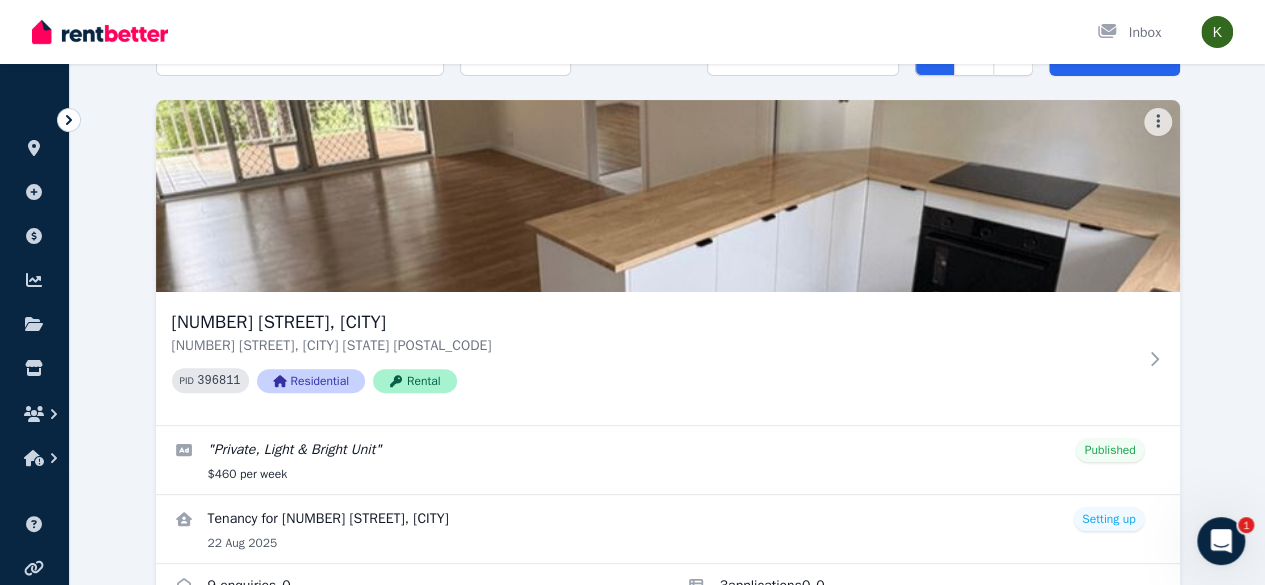 scroll, scrollTop: 108, scrollLeft: 0, axis: vertical 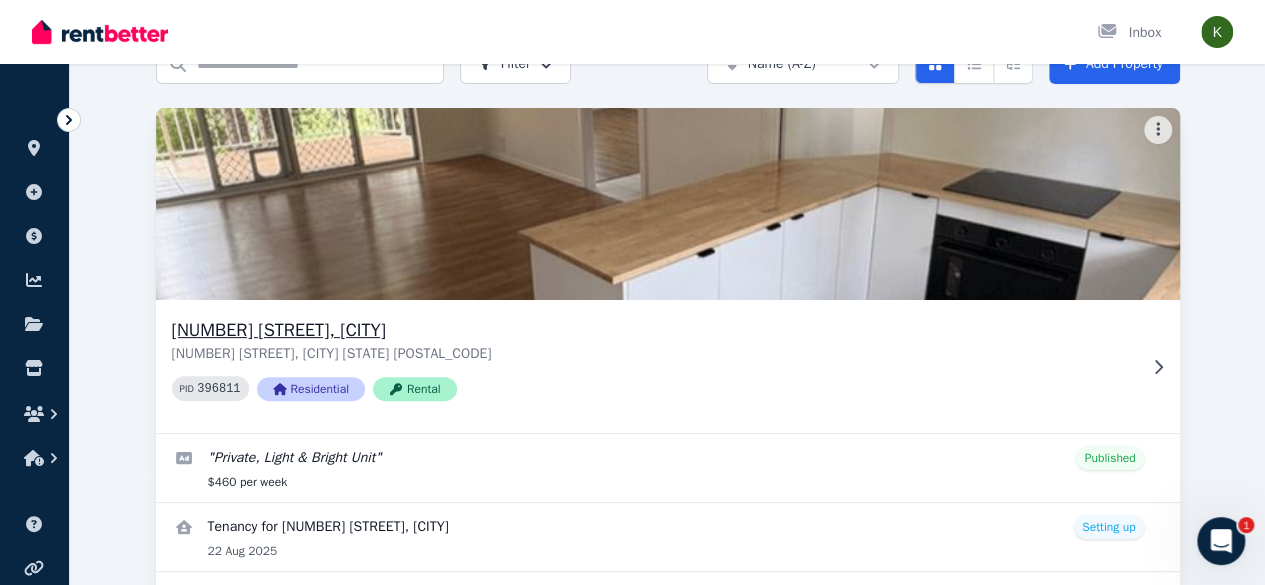 click 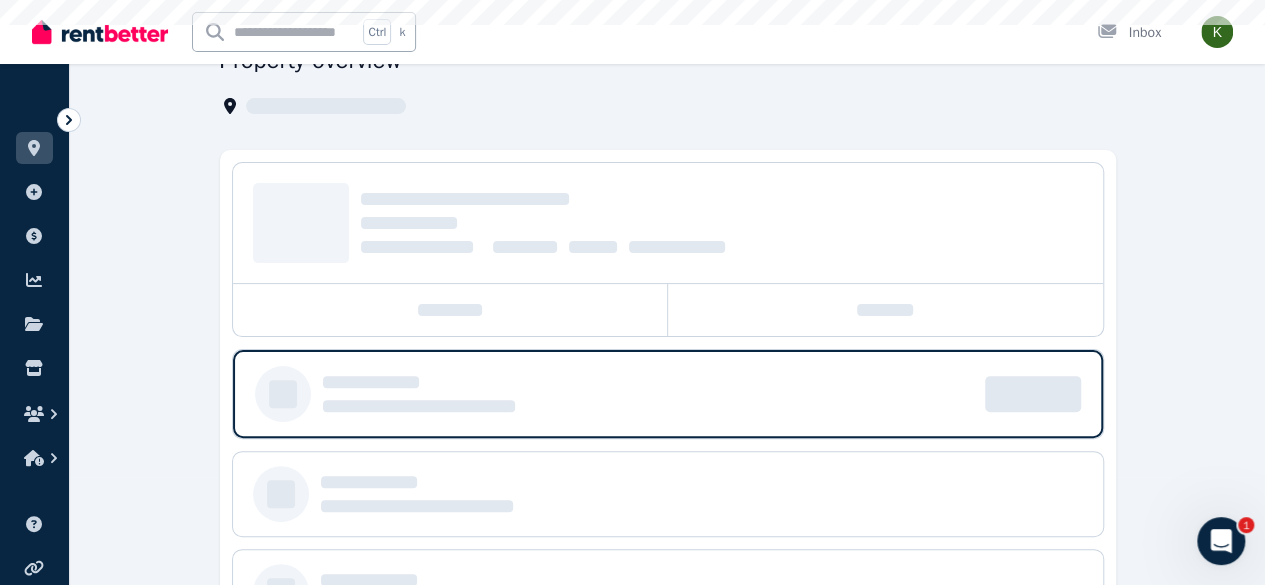 scroll, scrollTop: 0, scrollLeft: 0, axis: both 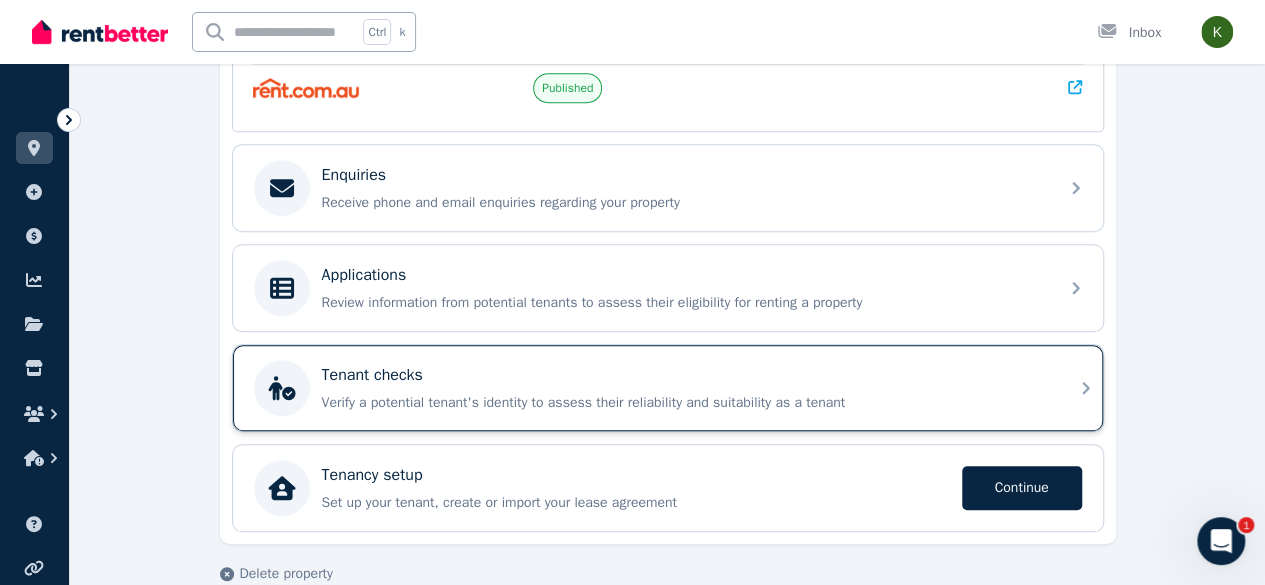 click 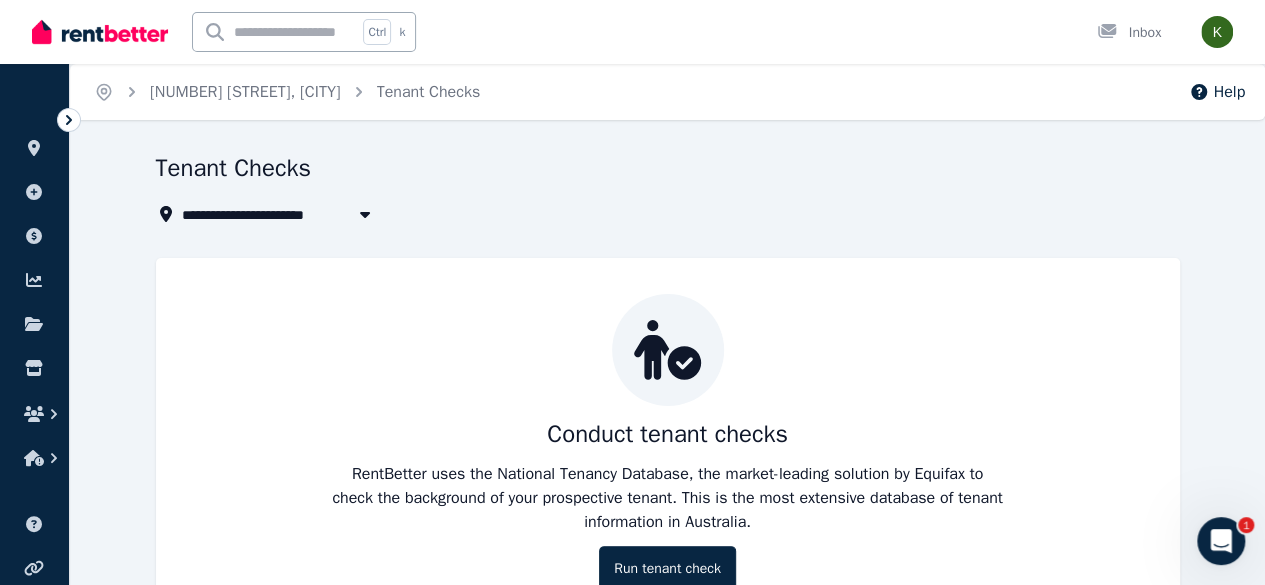 scroll, scrollTop: 78, scrollLeft: 0, axis: vertical 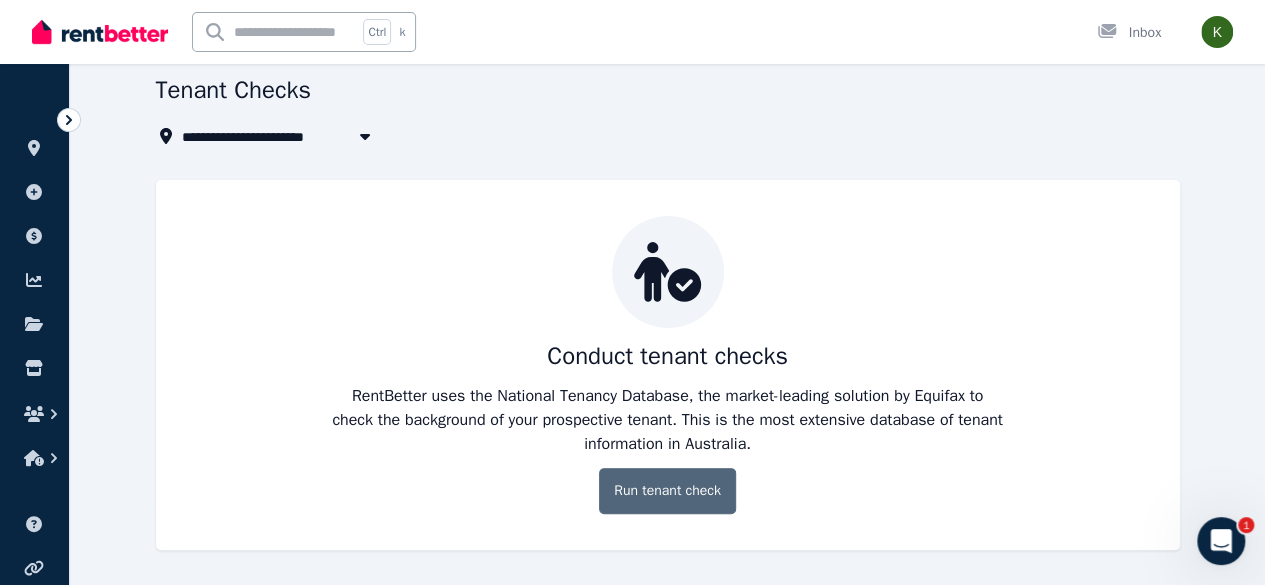 click on "Run tenant check" at bounding box center (667, 491) 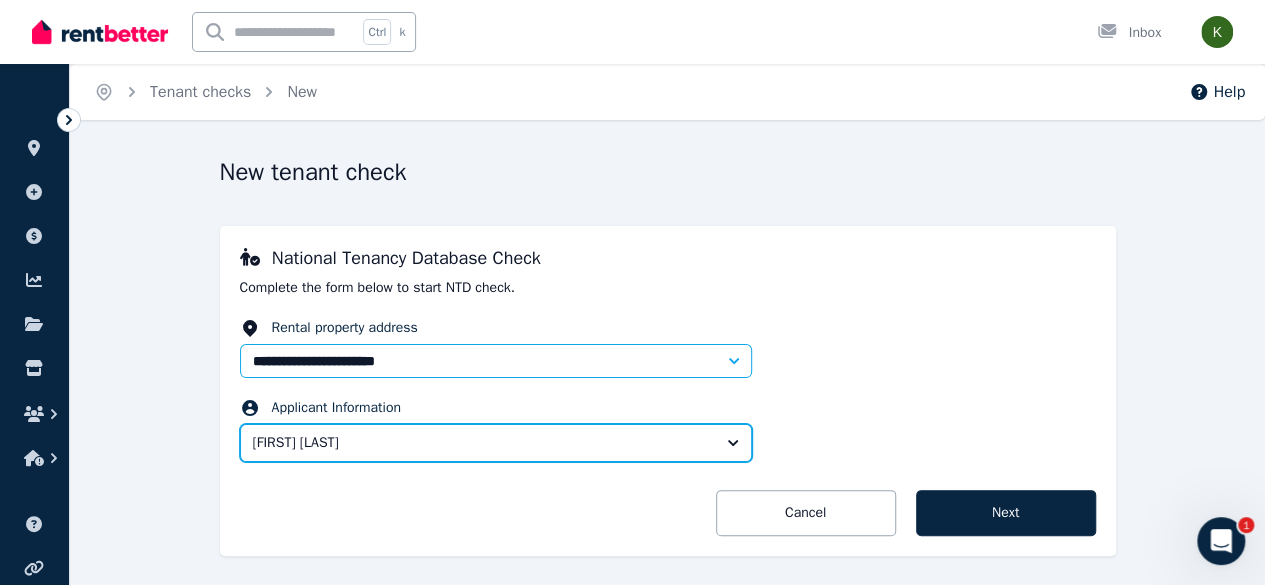 click on "[FIRST] [LAST]" at bounding box center [482, 443] 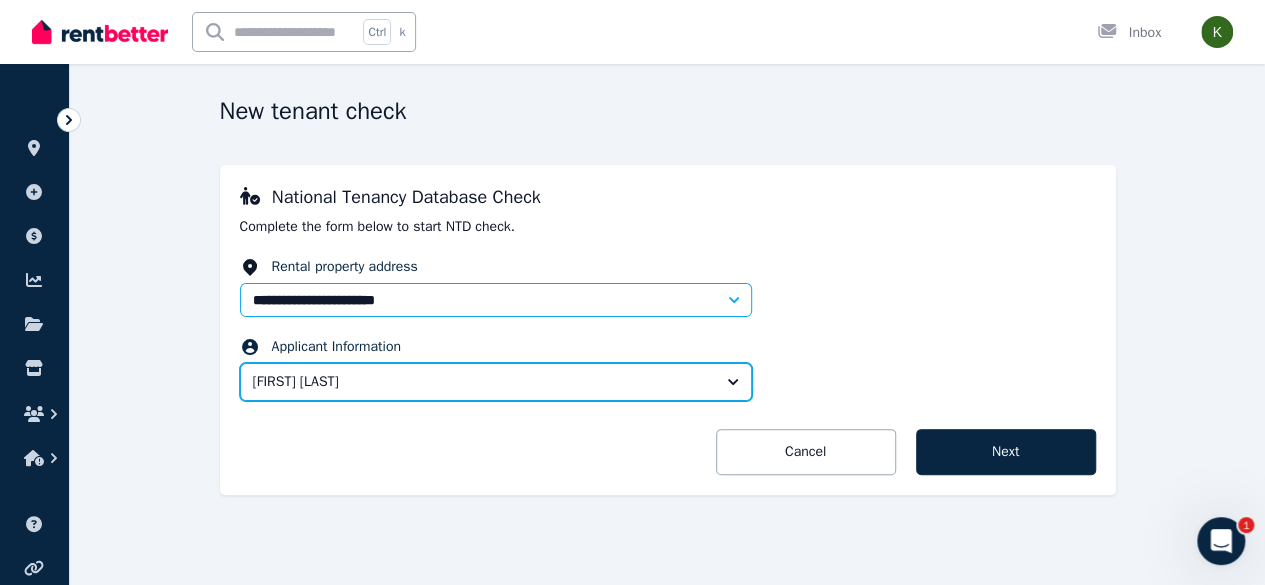click on "[FIRST] [LAST]" at bounding box center (482, 382) 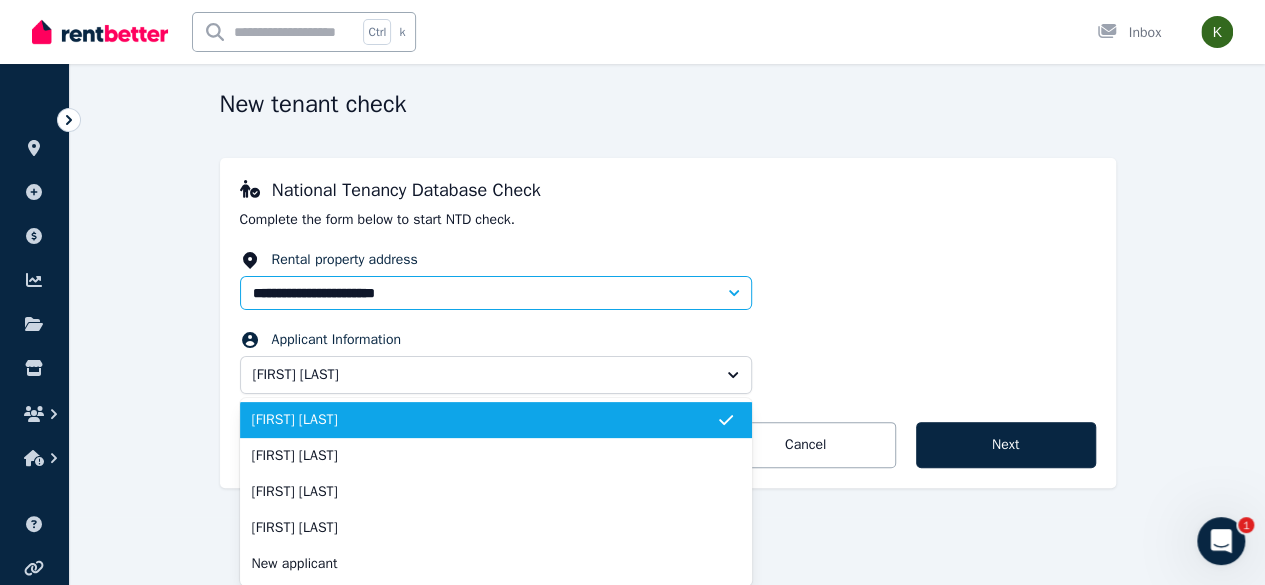 click on "[FIRST] [LAST]" at bounding box center (484, 528) 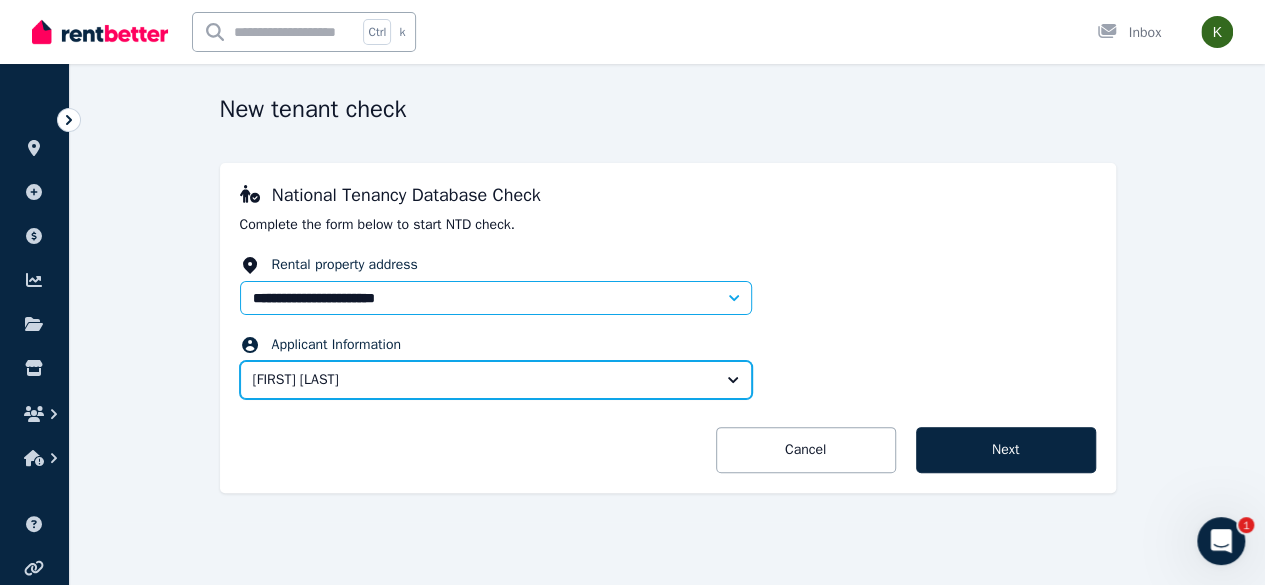 scroll, scrollTop: 61, scrollLeft: 0, axis: vertical 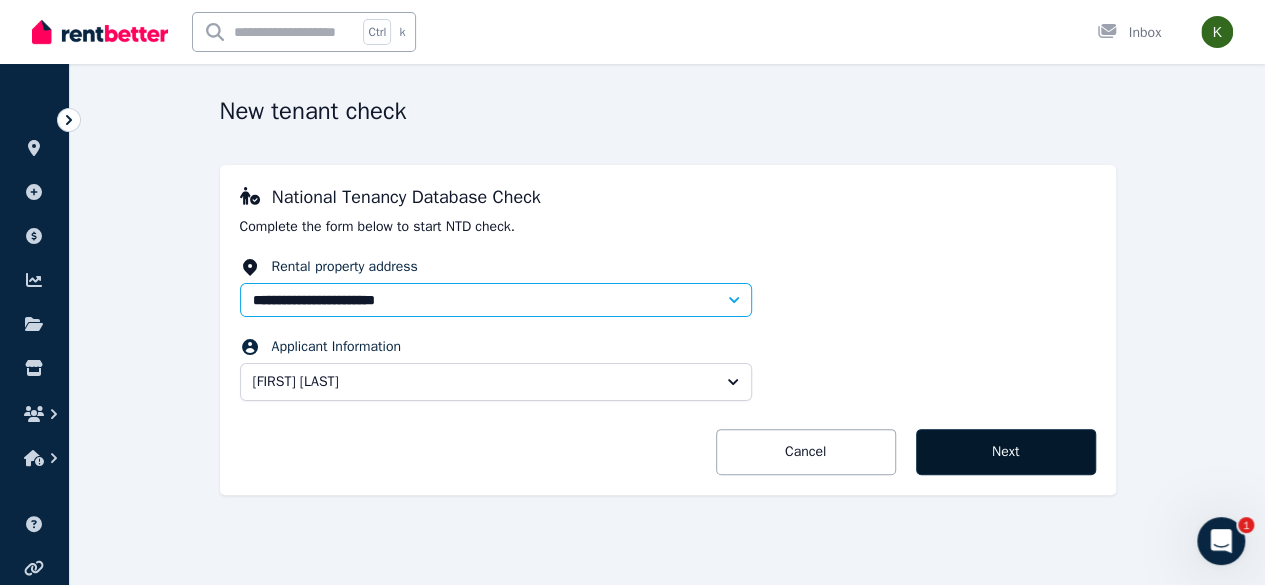 click on "Next" at bounding box center [1006, 452] 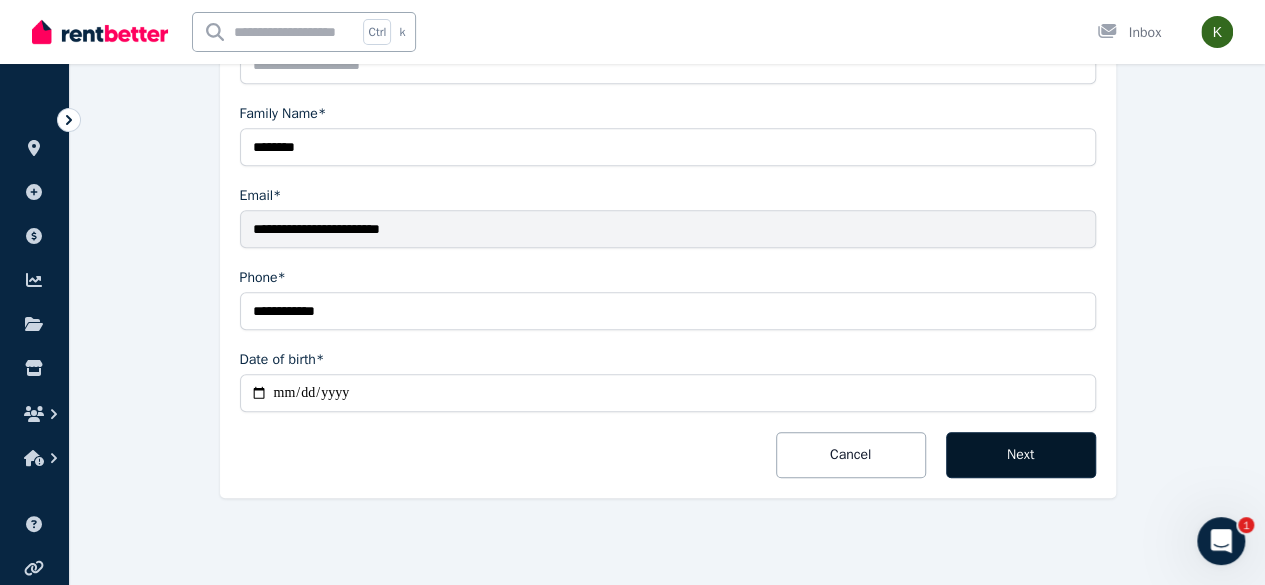 click on "Next" at bounding box center [1021, 455] 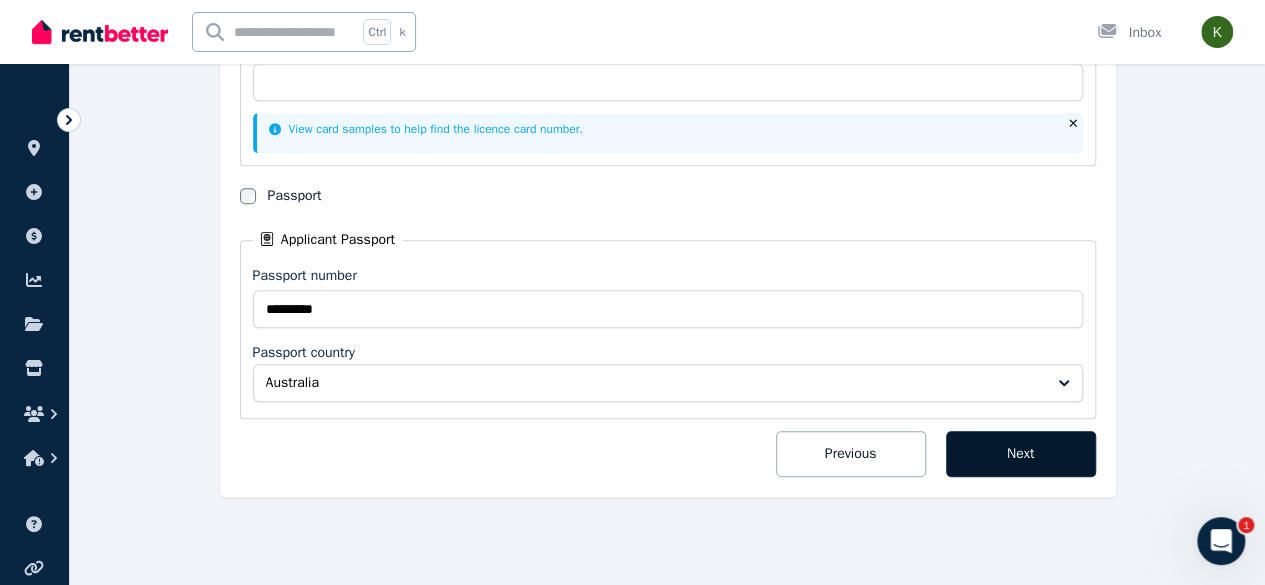 click on "Next" at bounding box center (1021, 454) 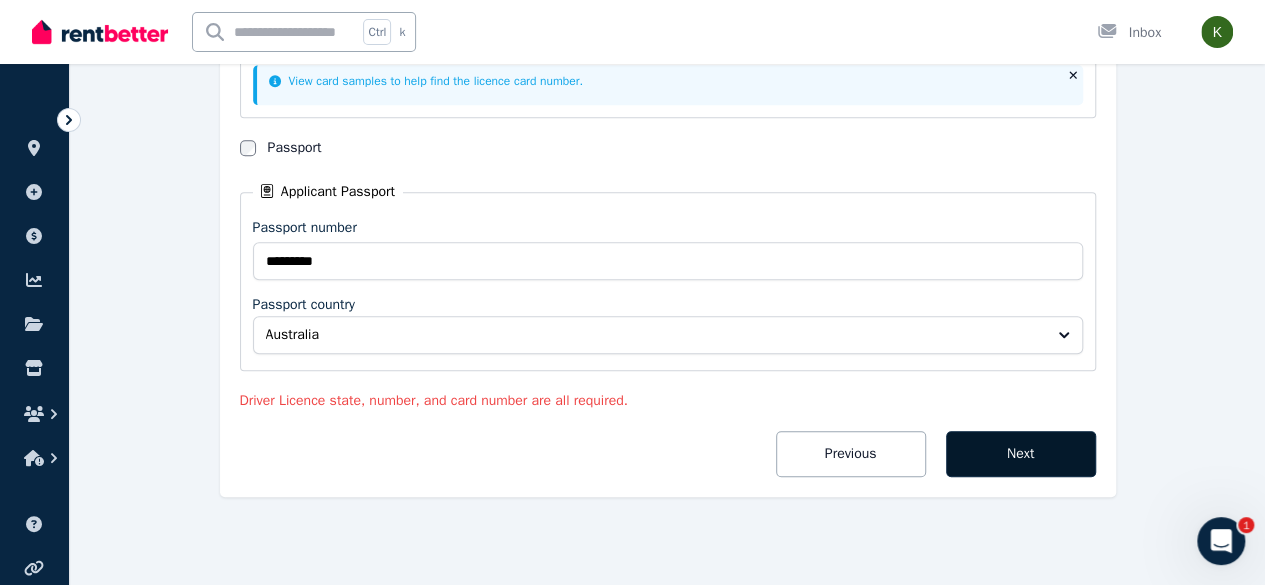 click on "Next" at bounding box center [1021, 454] 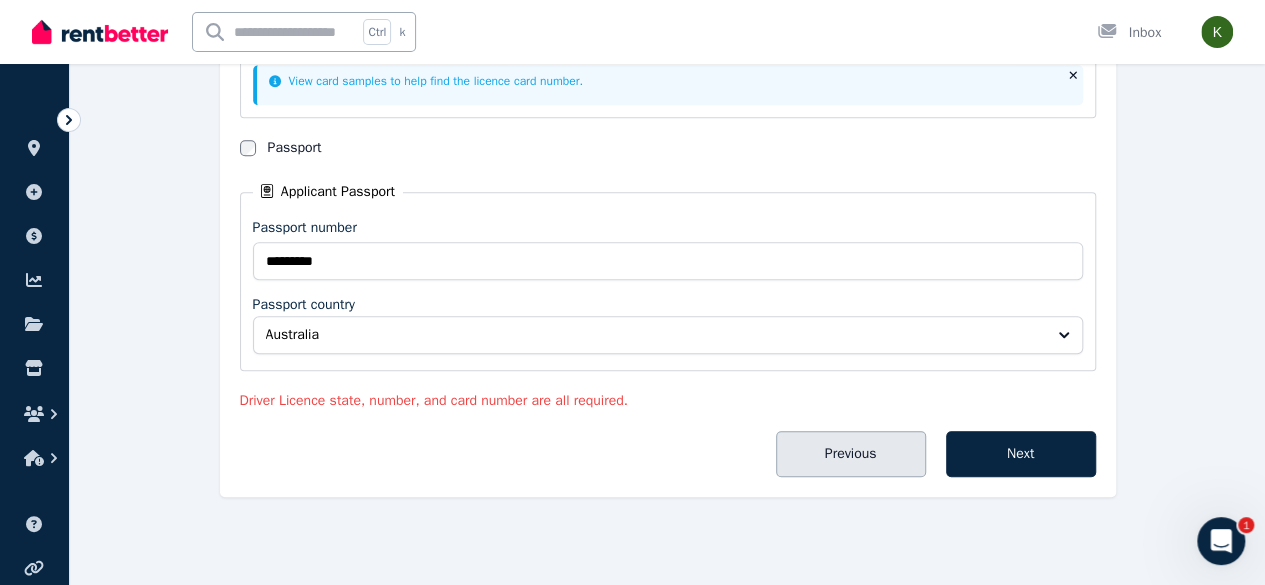 click on "Previous" at bounding box center (851, 454) 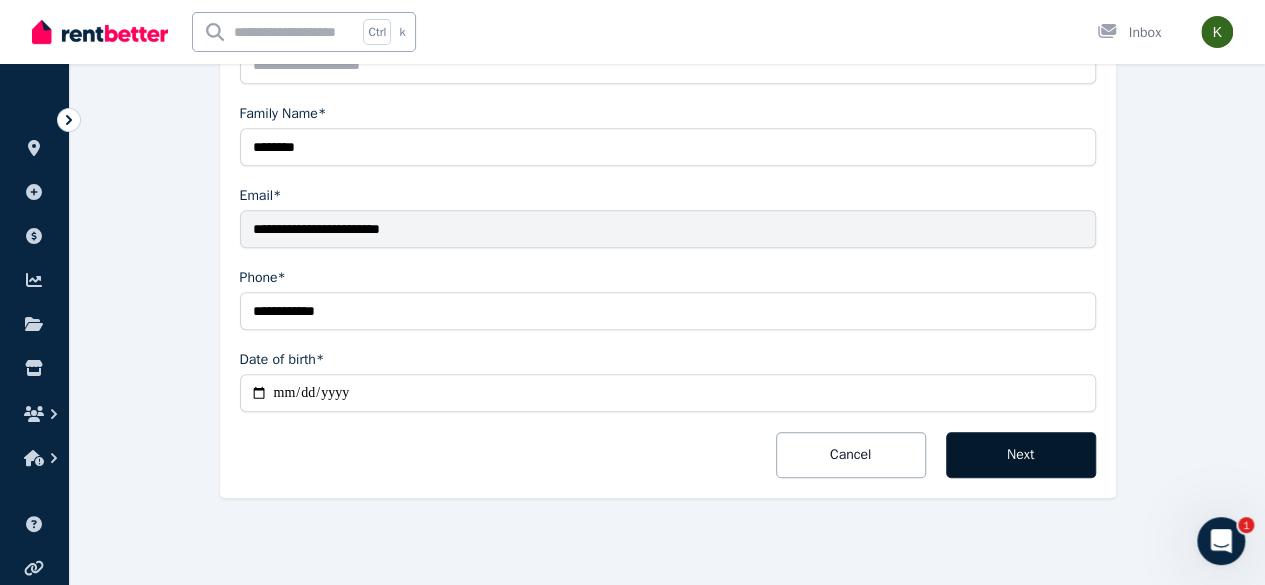 click on "Next" at bounding box center [1021, 455] 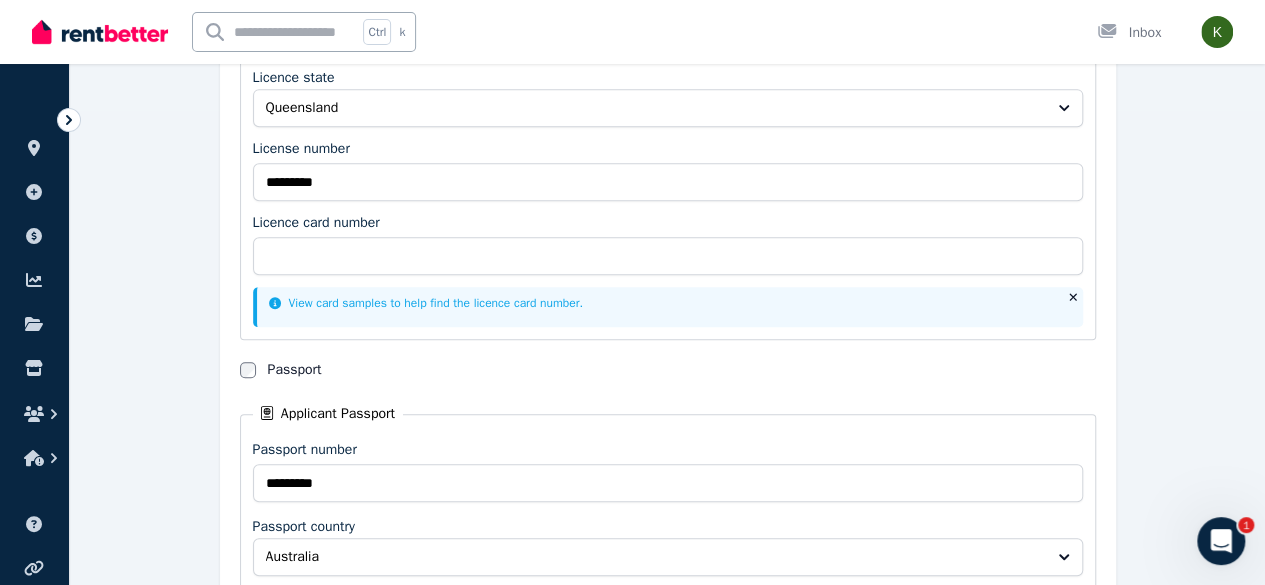 scroll, scrollTop: 467, scrollLeft: 0, axis: vertical 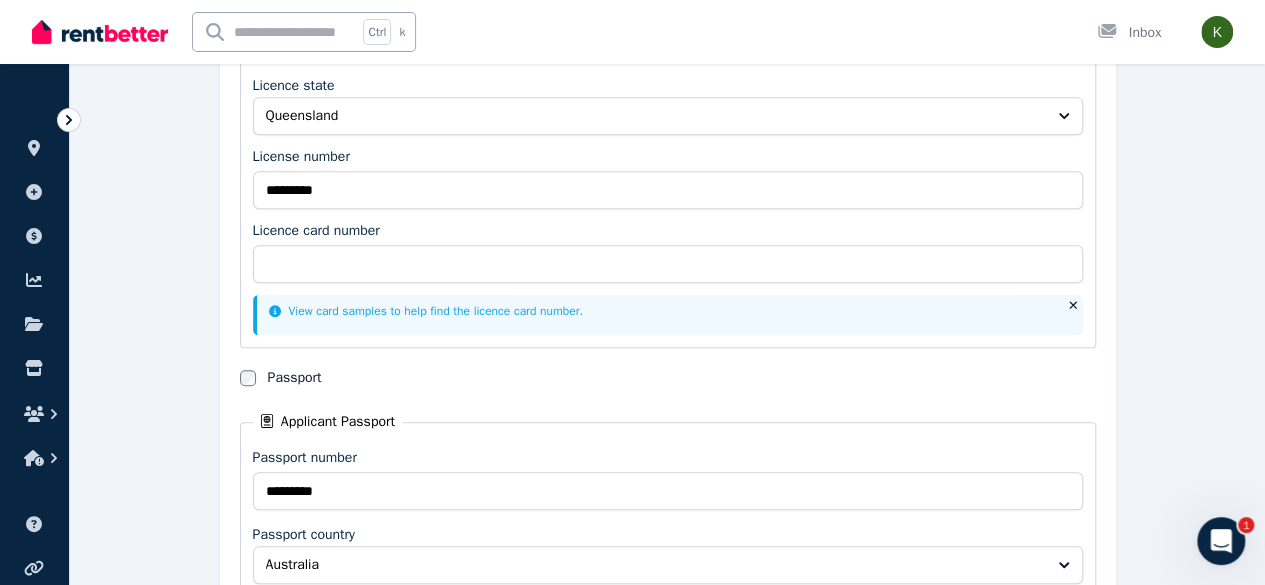 click on "View card samples to help find the licence card number." at bounding box center (426, 311) 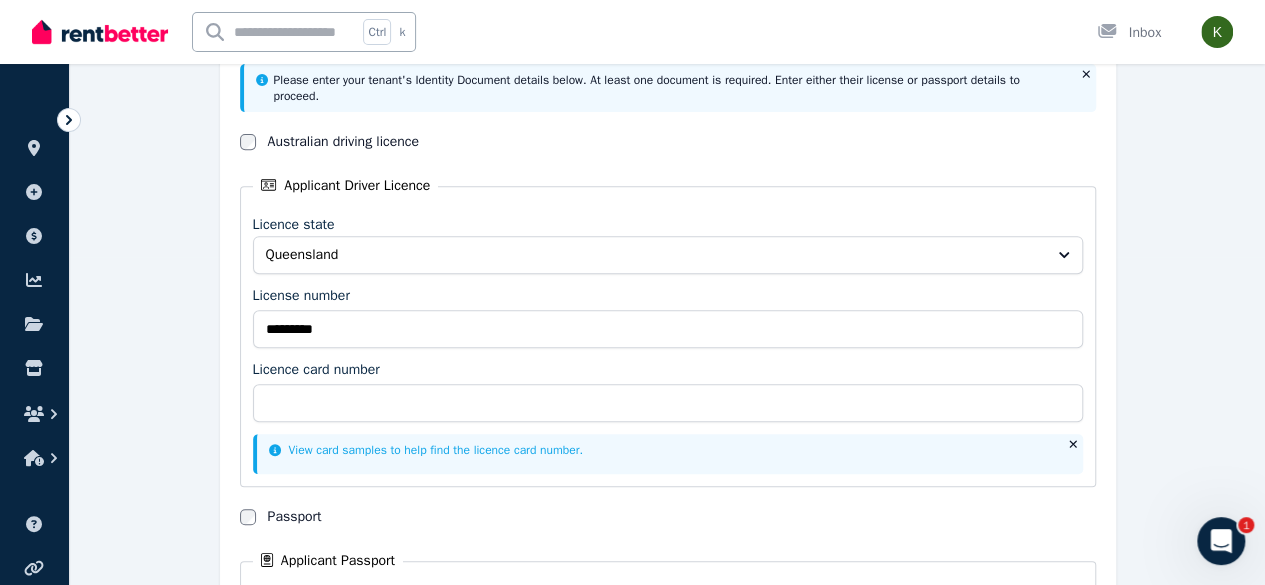 scroll, scrollTop: 328, scrollLeft: 0, axis: vertical 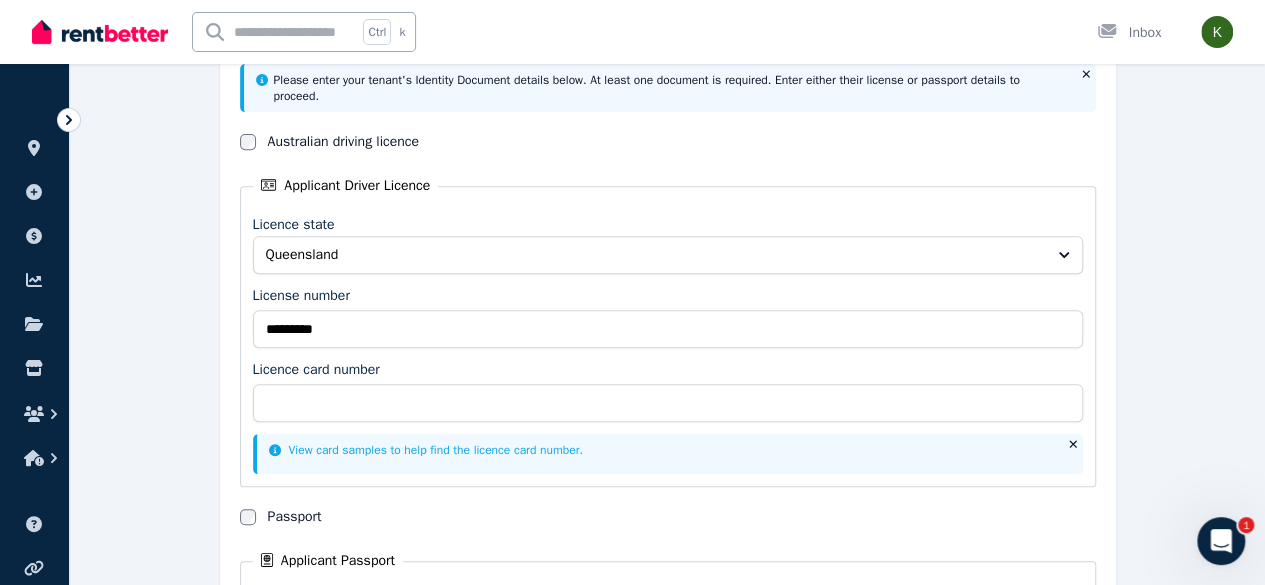 click on "Australian driving licence" at bounding box center (344, 142) 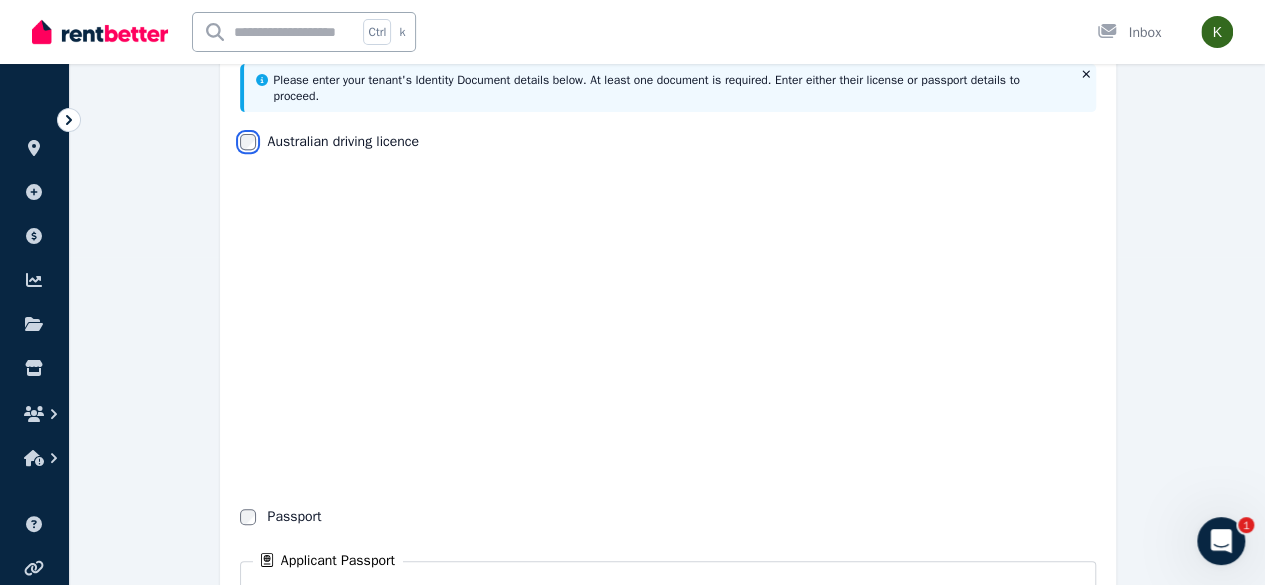 scroll, scrollTop: 316, scrollLeft: 0, axis: vertical 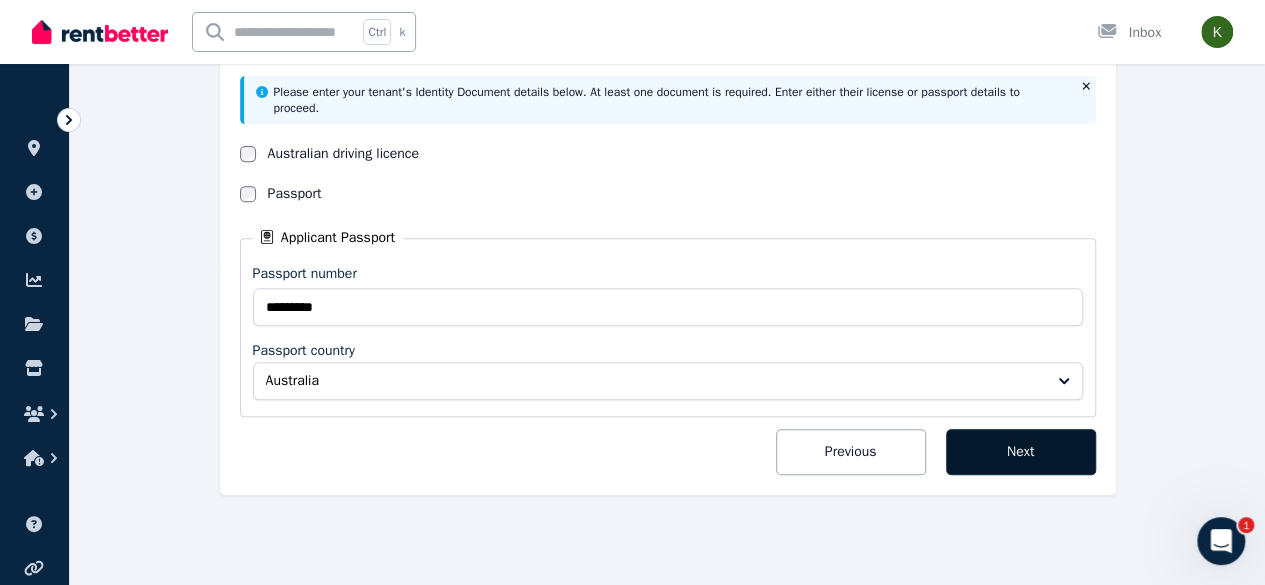 click on "Next" at bounding box center [1021, 452] 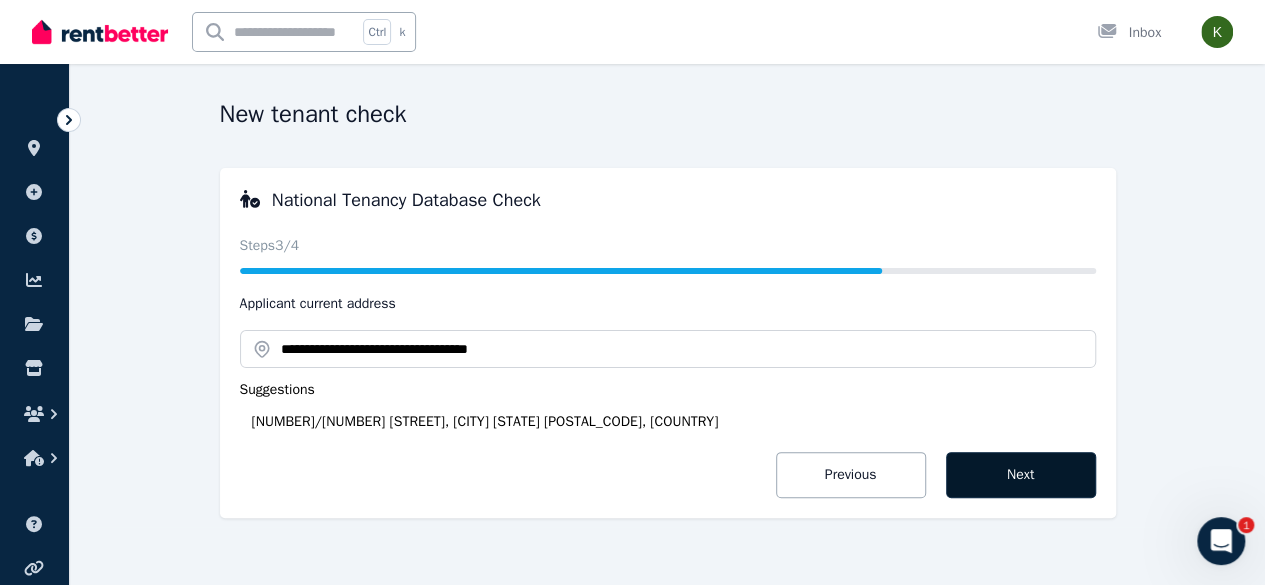 scroll, scrollTop: 67, scrollLeft: 0, axis: vertical 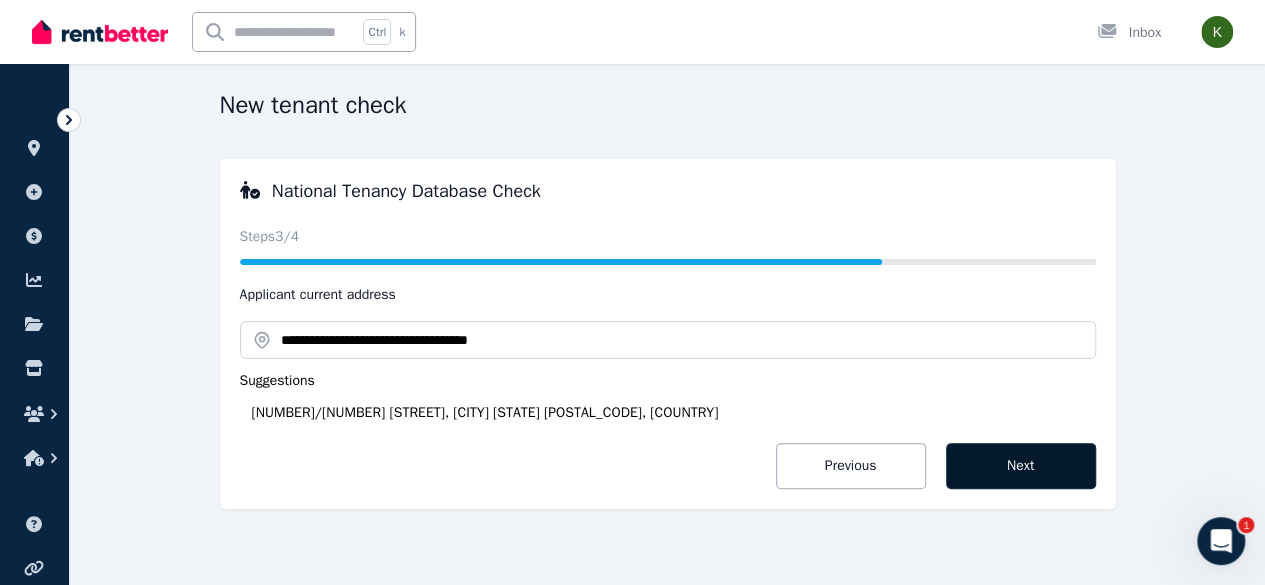 click on "Next" at bounding box center [1021, 466] 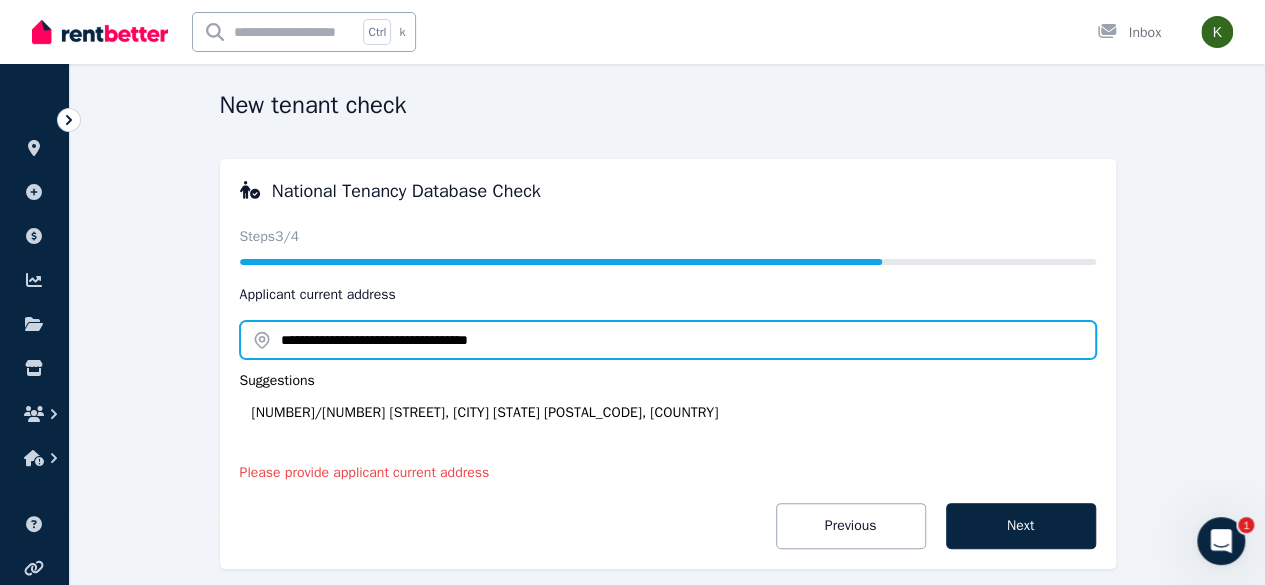 click on "**********" at bounding box center [668, 340] 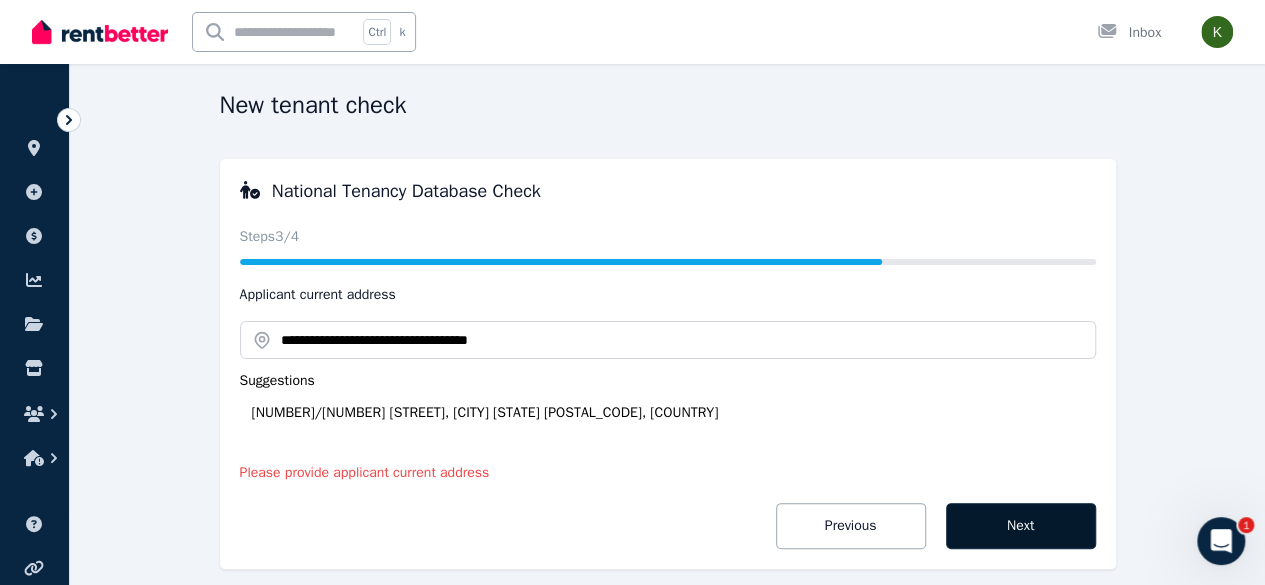 click on "Next" at bounding box center [1021, 526] 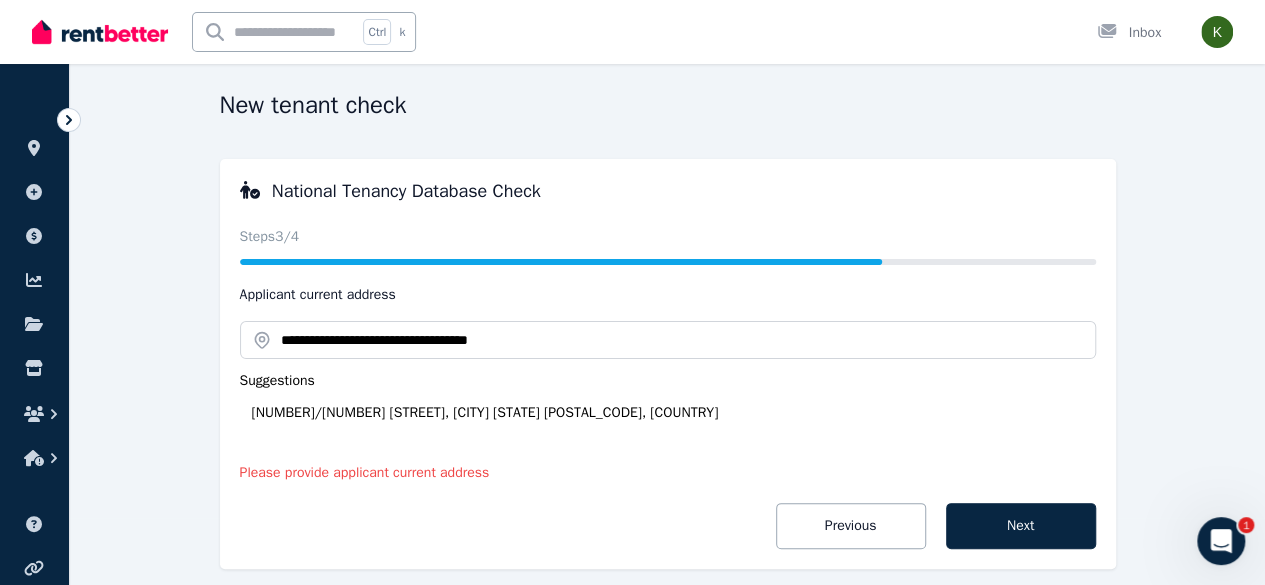click on "[NUMBER]/[NUMBER] [STREET], [CITY] [STATE] [POSTAL_CODE], [COUNTRY]" at bounding box center [674, 413] 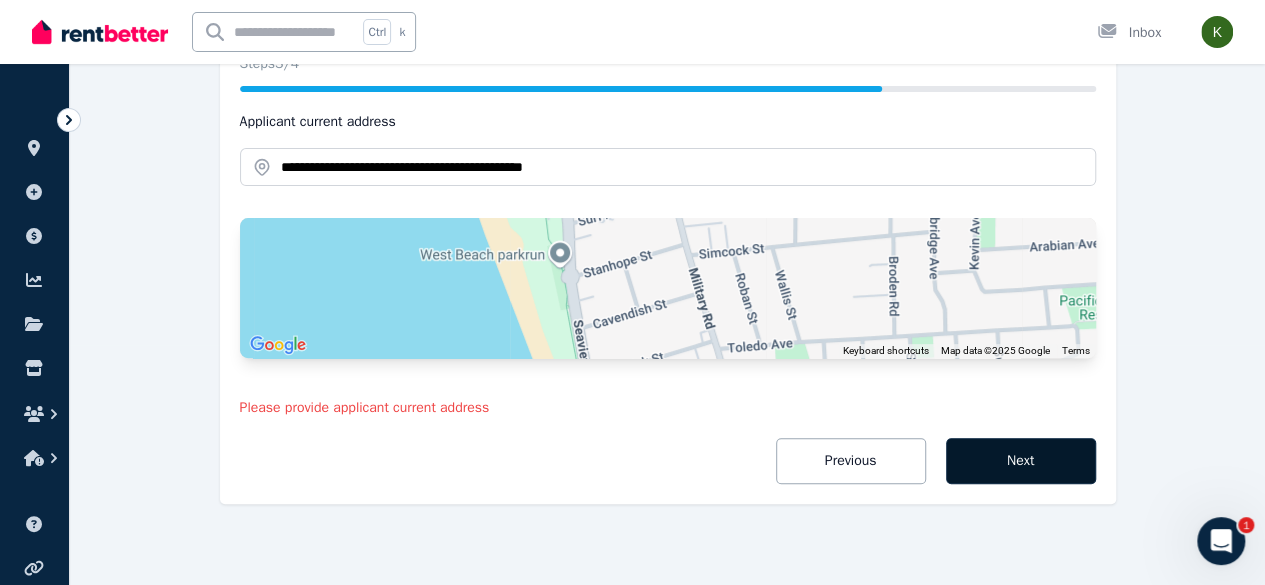 click on "Next" at bounding box center (1021, 461) 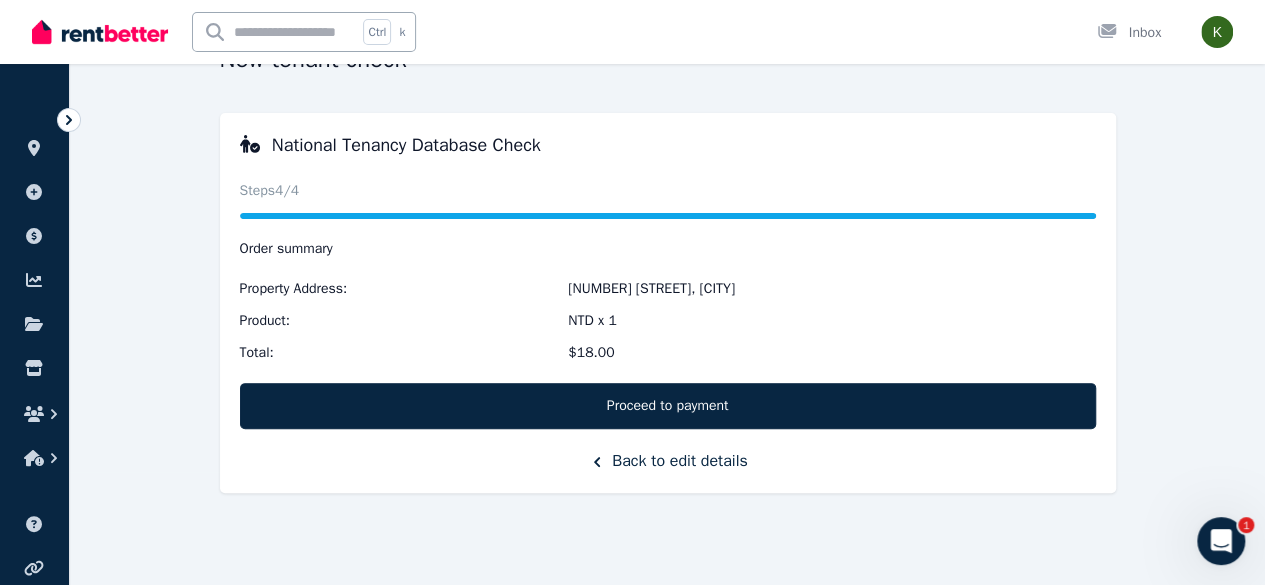 scroll, scrollTop: 112, scrollLeft: 0, axis: vertical 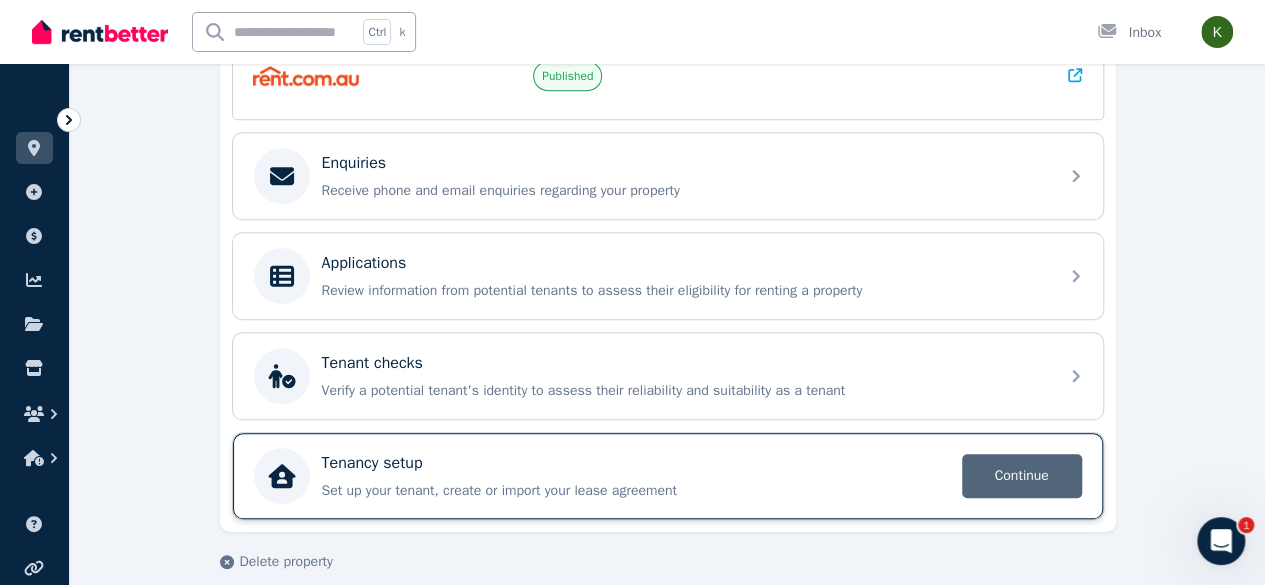click on "Continue" at bounding box center (1022, 476) 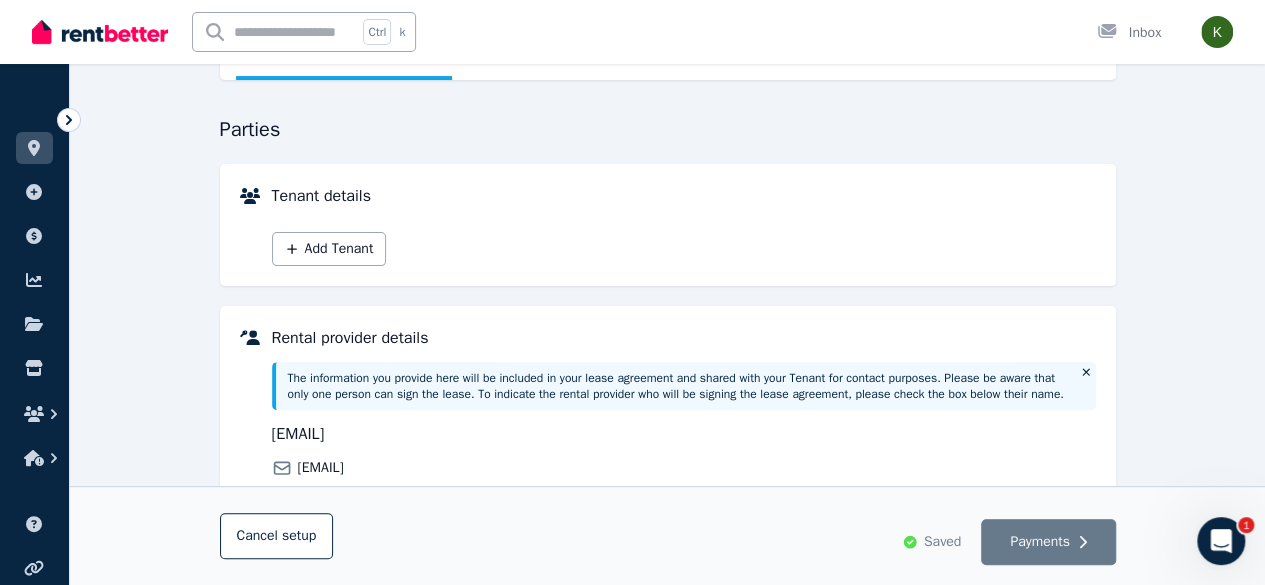scroll, scrollTop: 166, scrollLeft: 0, axis: vertical 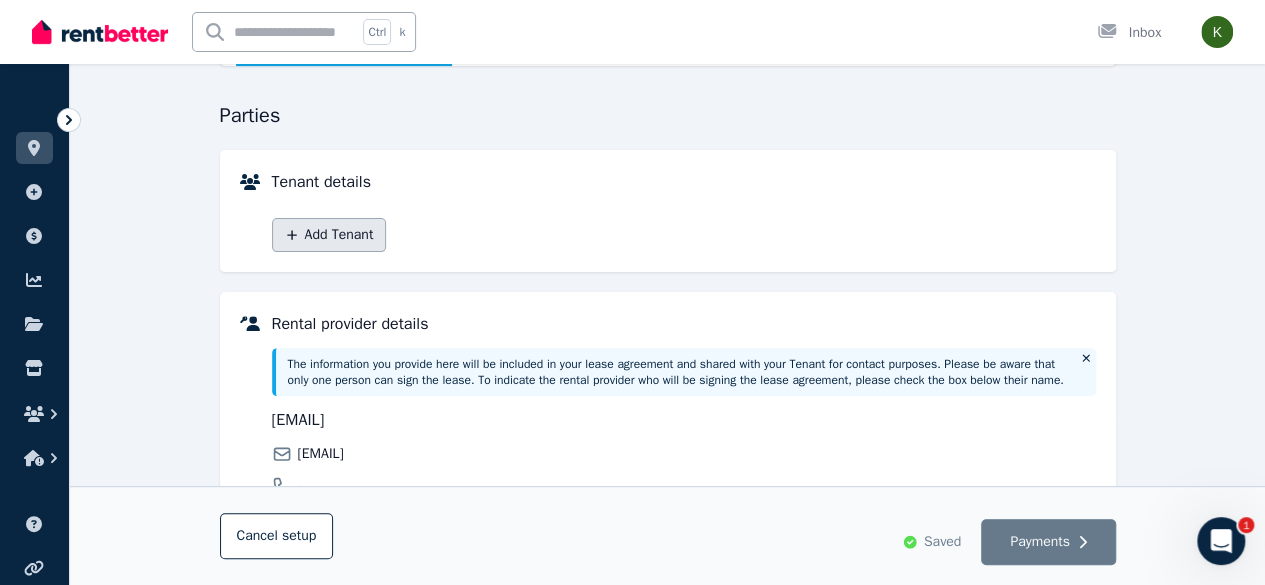 click on "Add Tenant" at bounding box center (329, 235) 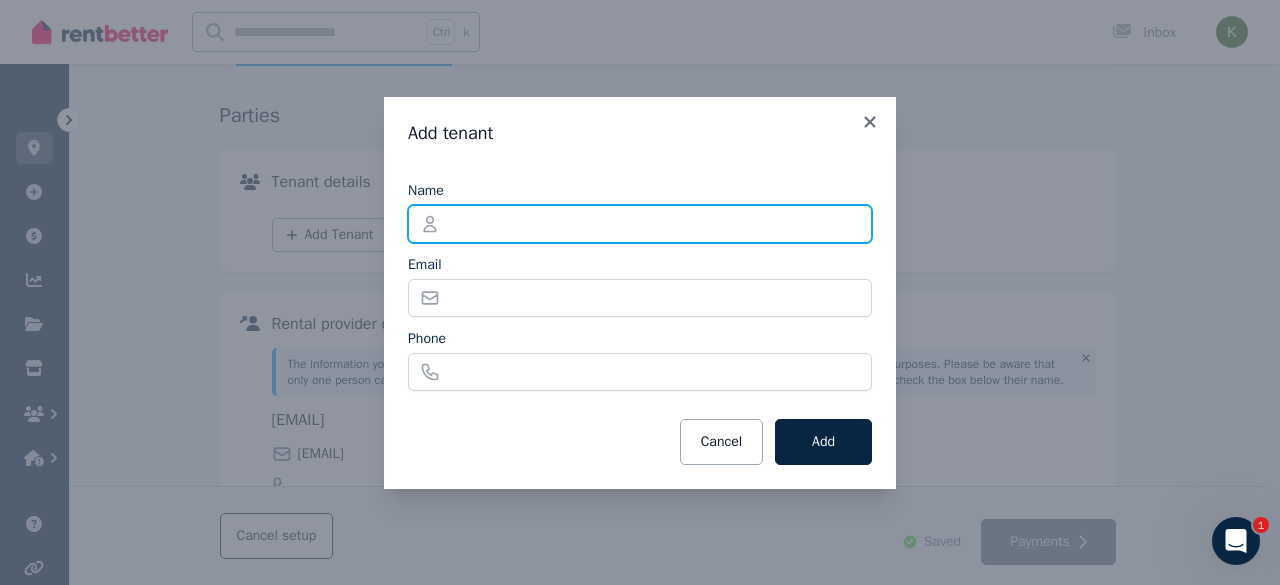 click on "Name" at bounding box center [640, 224] 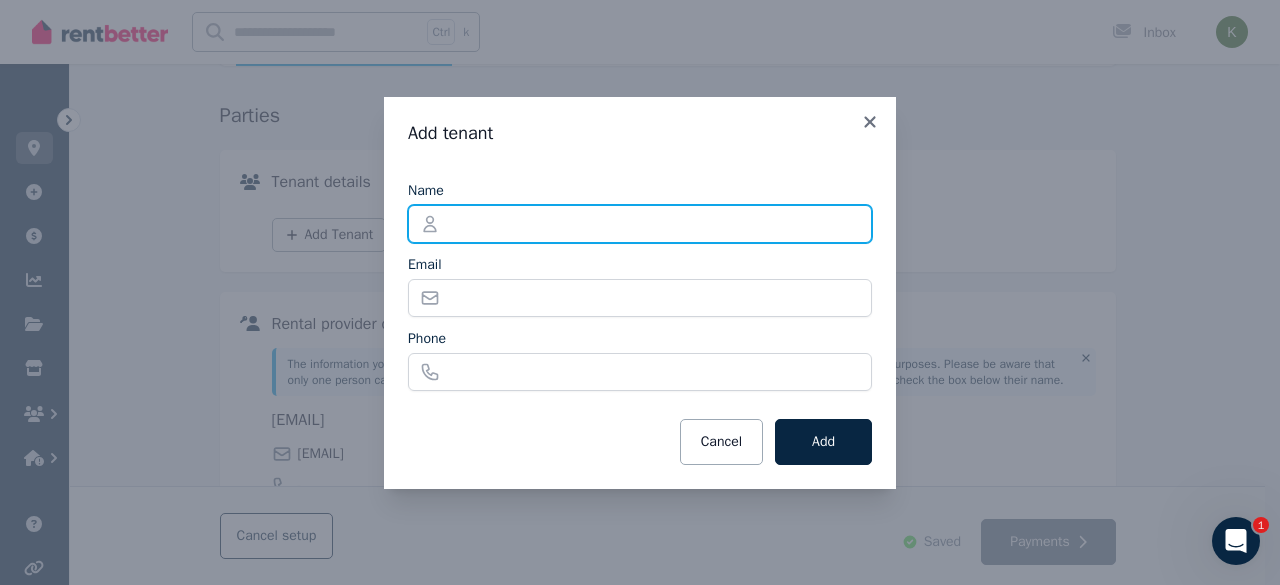 click on "Name" at bounding box center (640, 224) 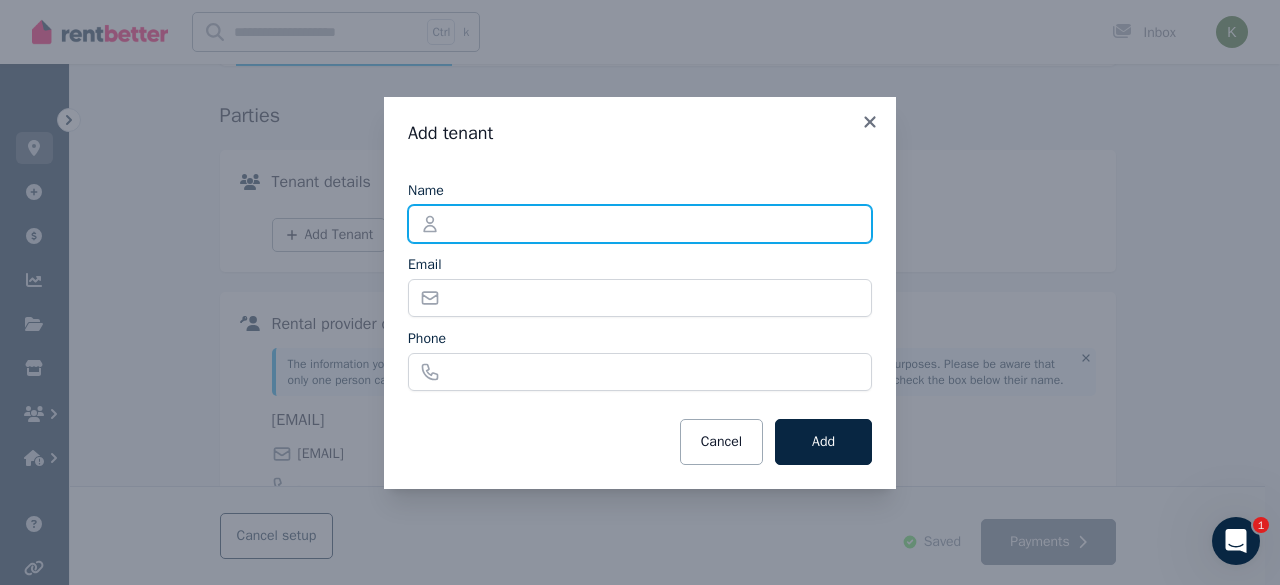 click on "Name" at bounding box center [640, 224] 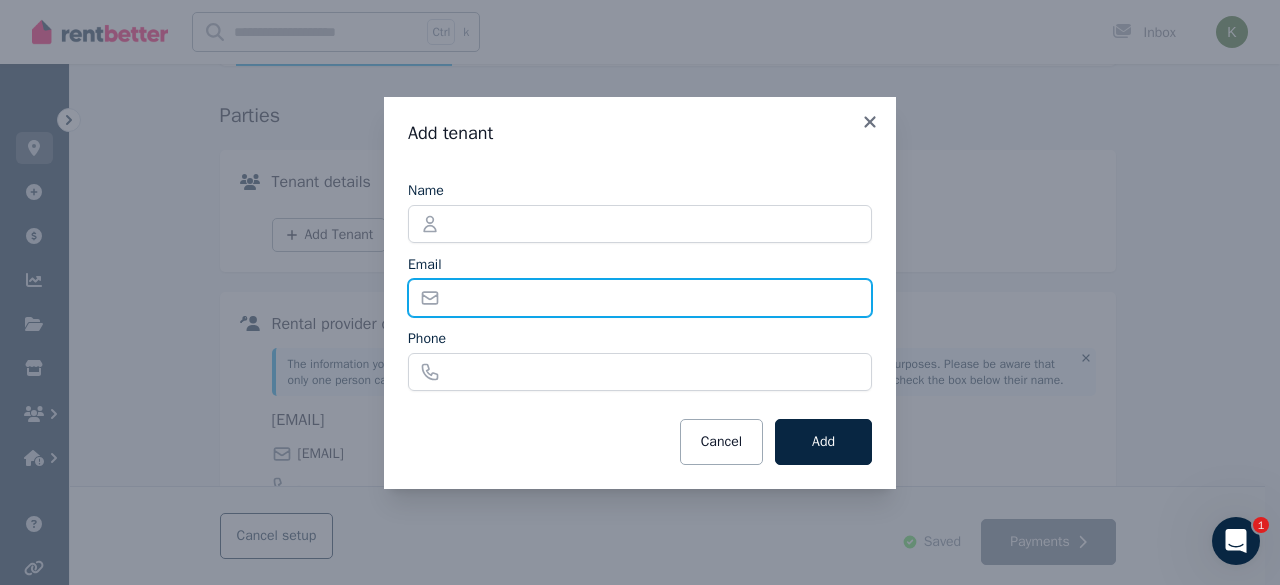 click on "Email" at bounding box center [640, 298] 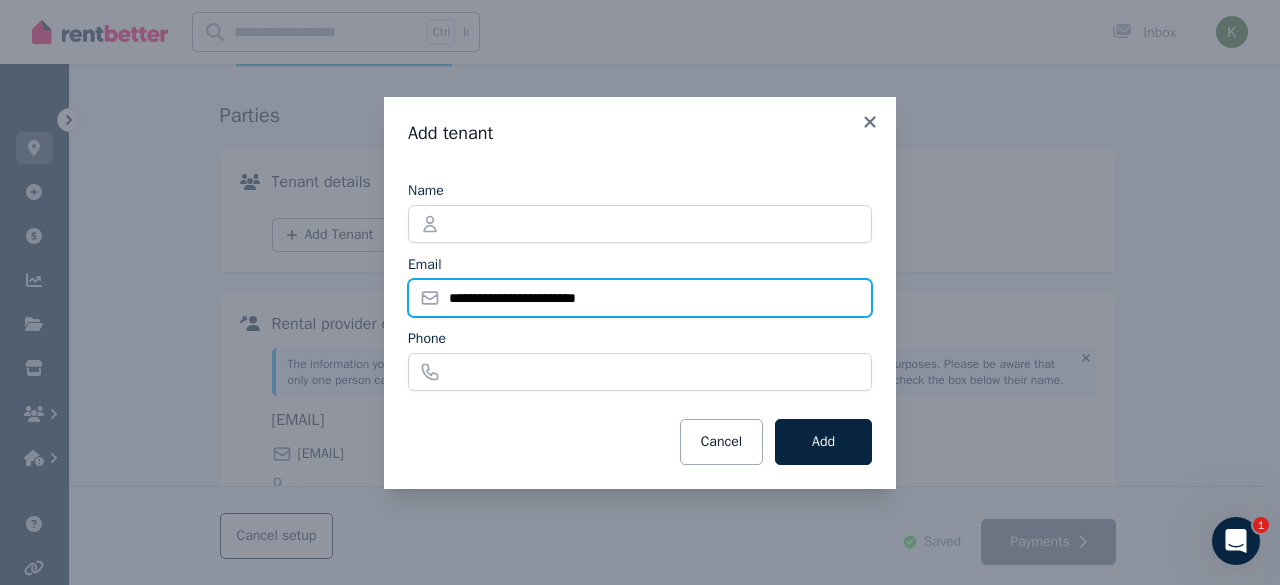 type on "**********" 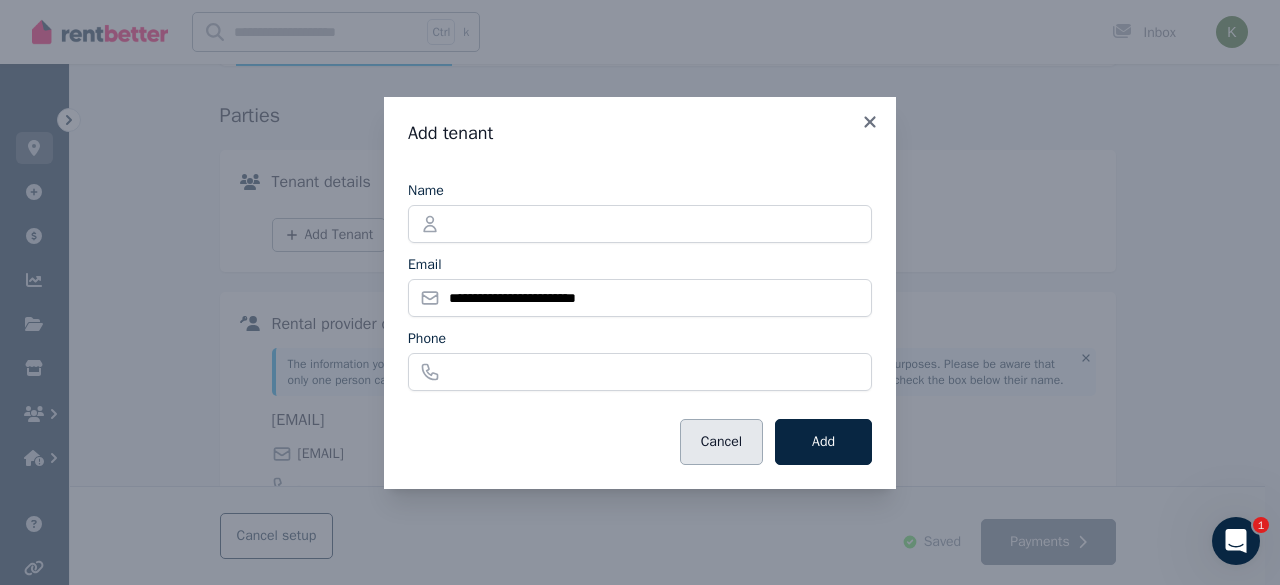 click on "Cancel" at bounding box center (721, 442) 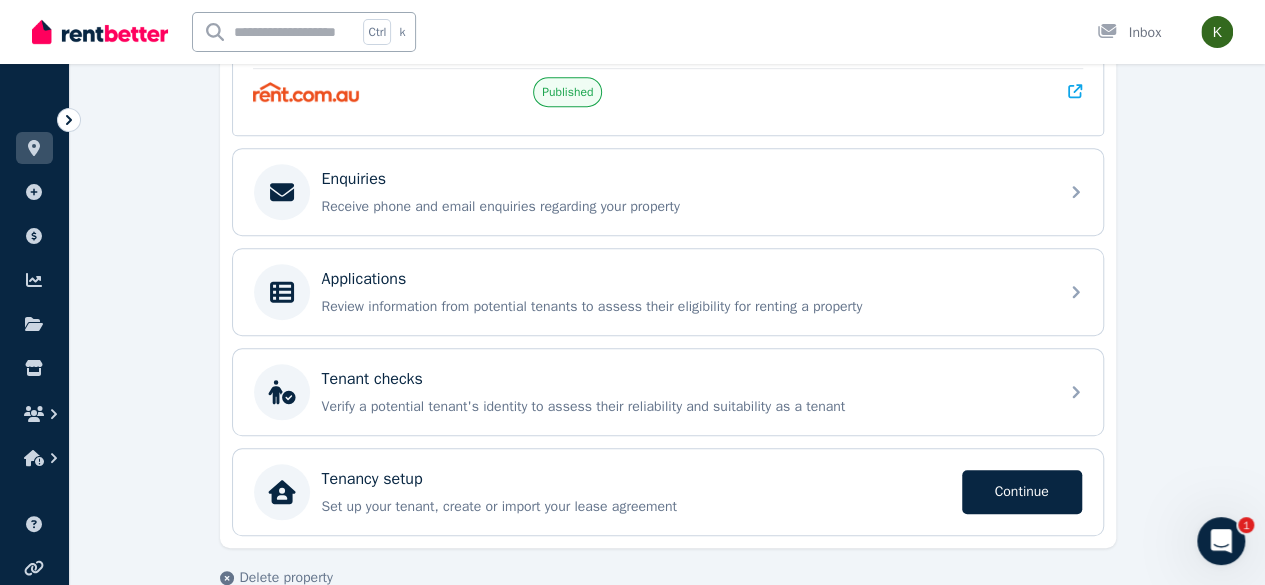 scroll, scrollTop: 563, scrollLeft: 0, axis: vertical 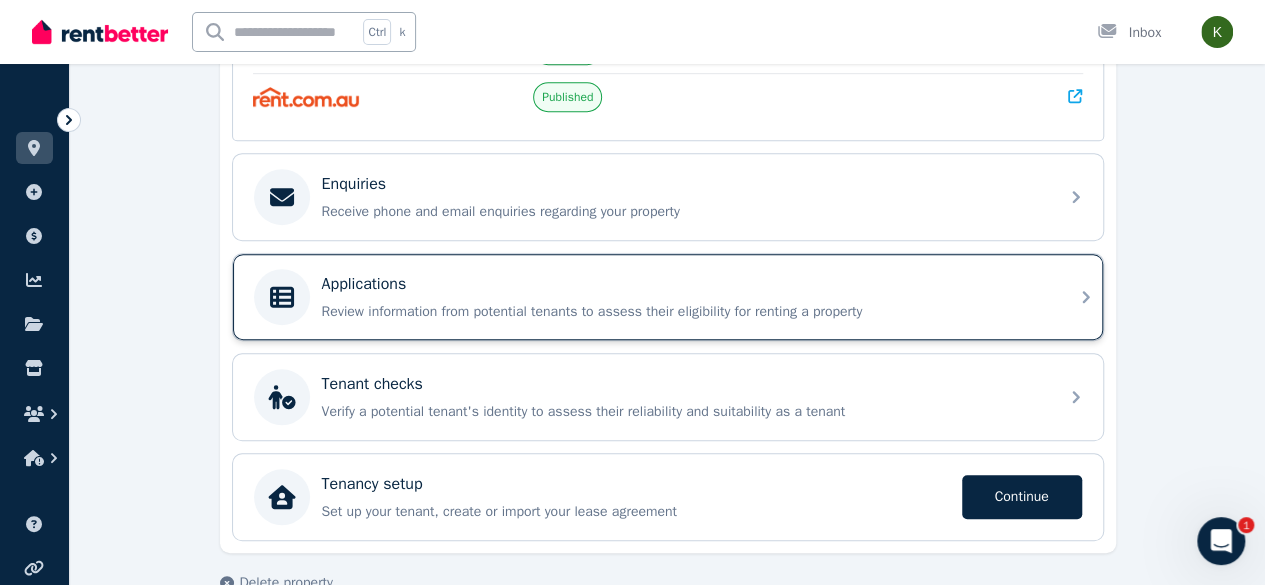 click 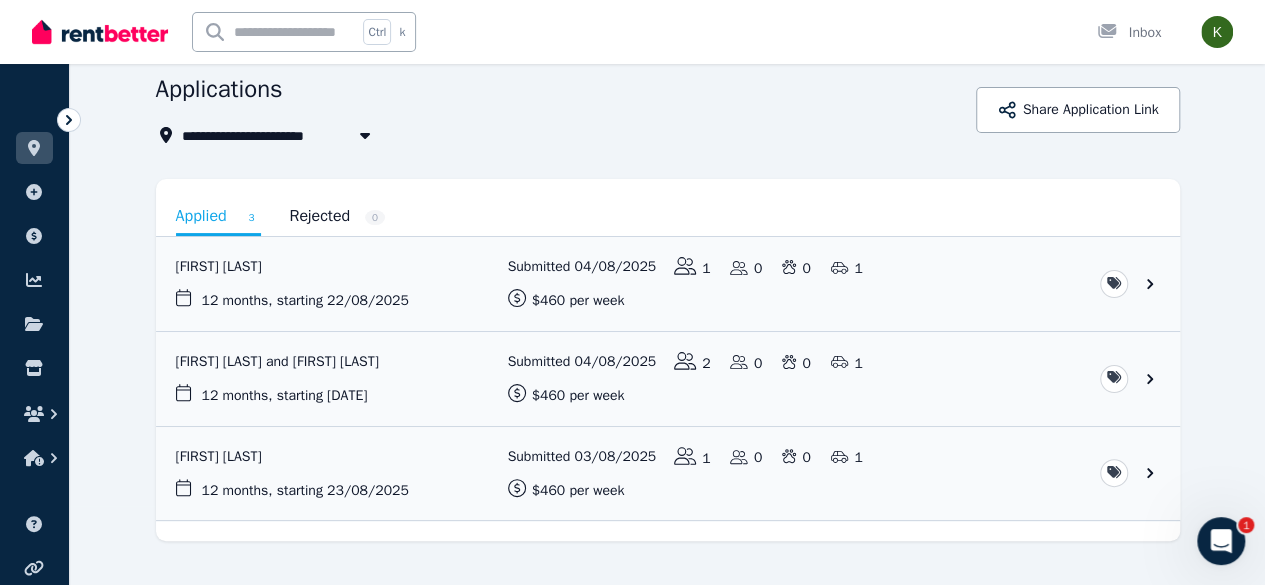 scroll, scrollTop: 112, scrollLeft: 0, axis: vertical 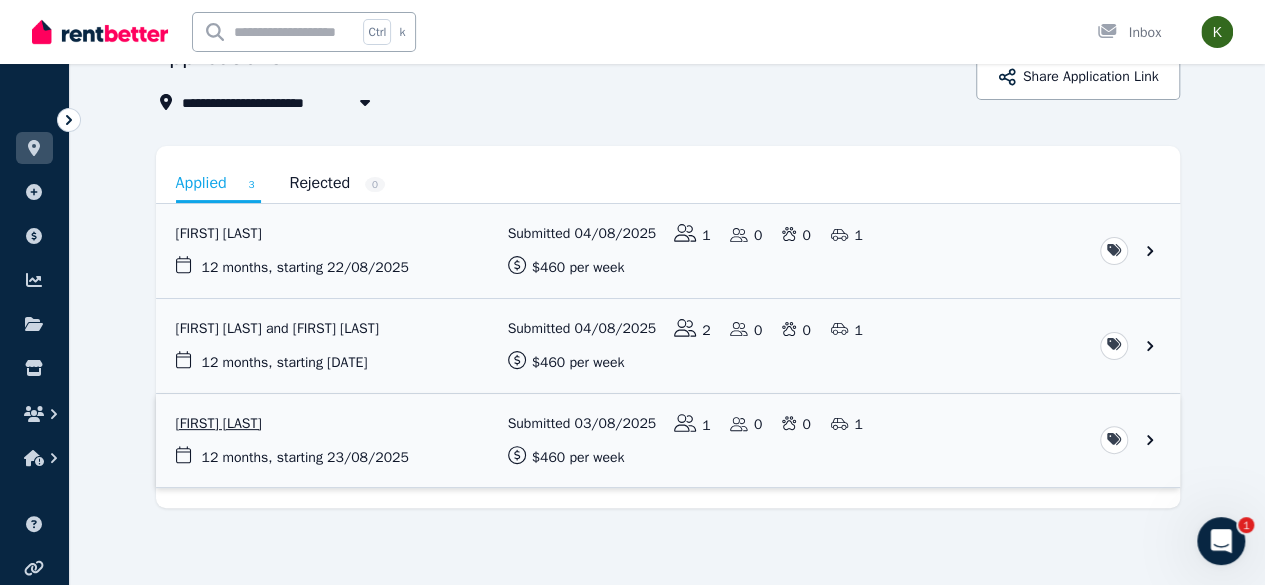 click at bounding box center (668, 441) 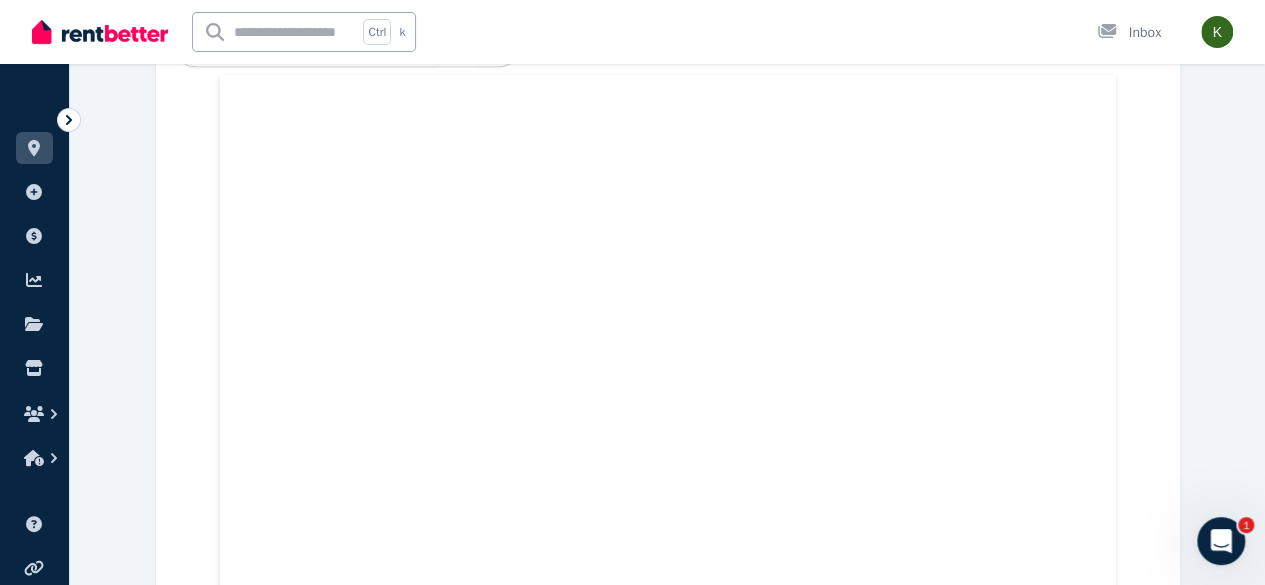 scroll, scrollTop: 0, scrollLeft: 0, axis: both 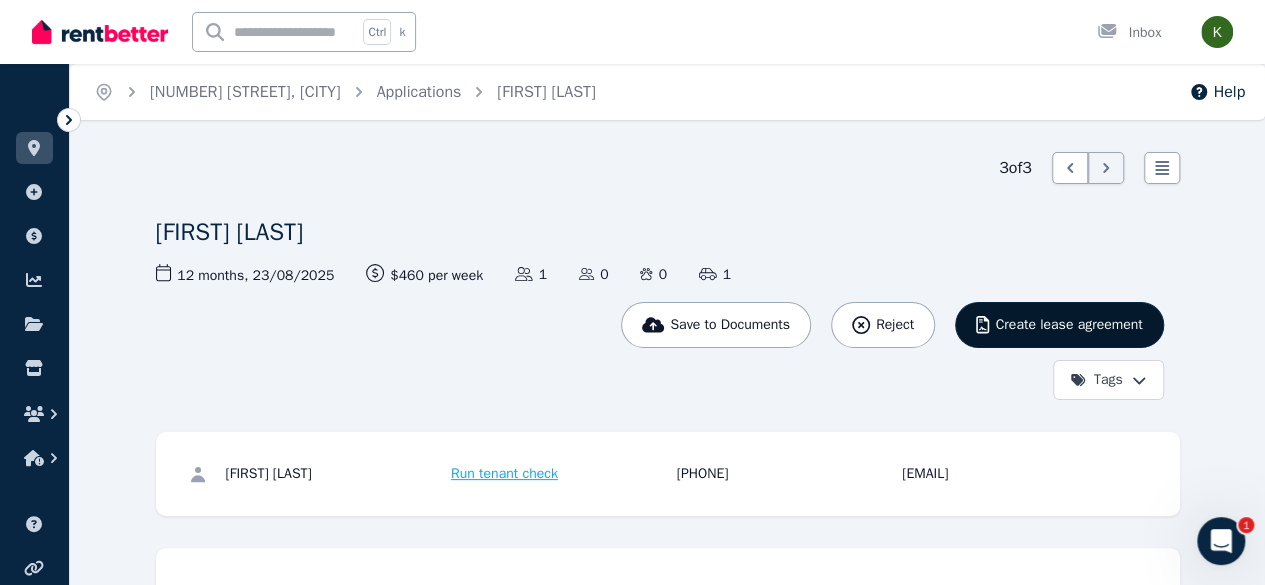 click on "Create lease agreement" at bounding box center [1068, 325] 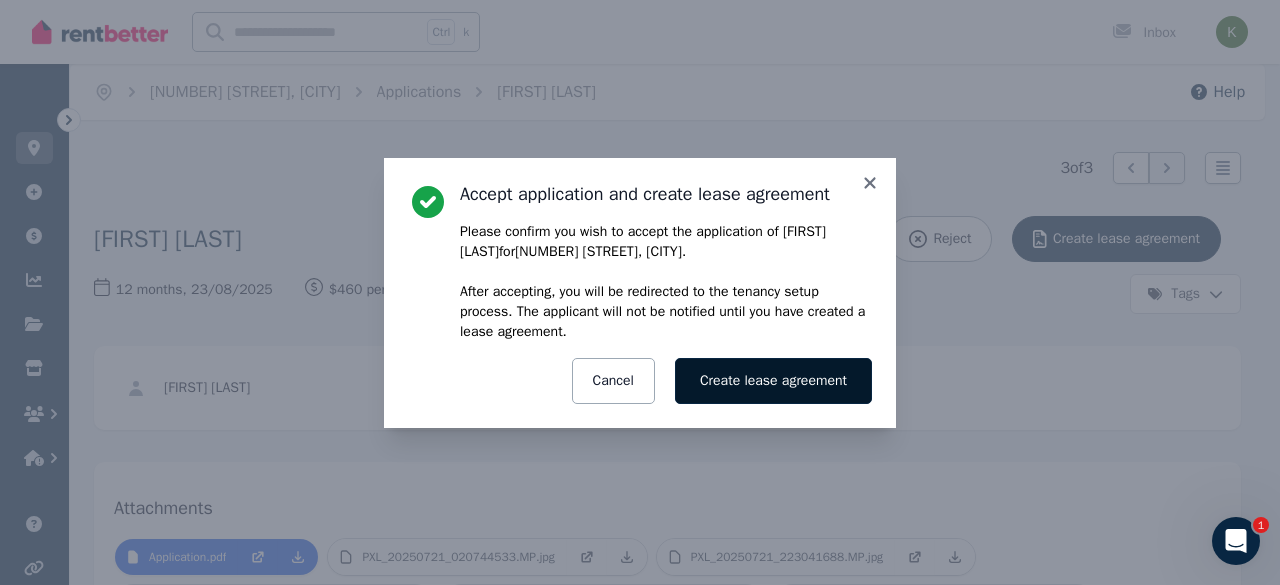 click on "Create lease agreement" at bounding box center (773, 381) 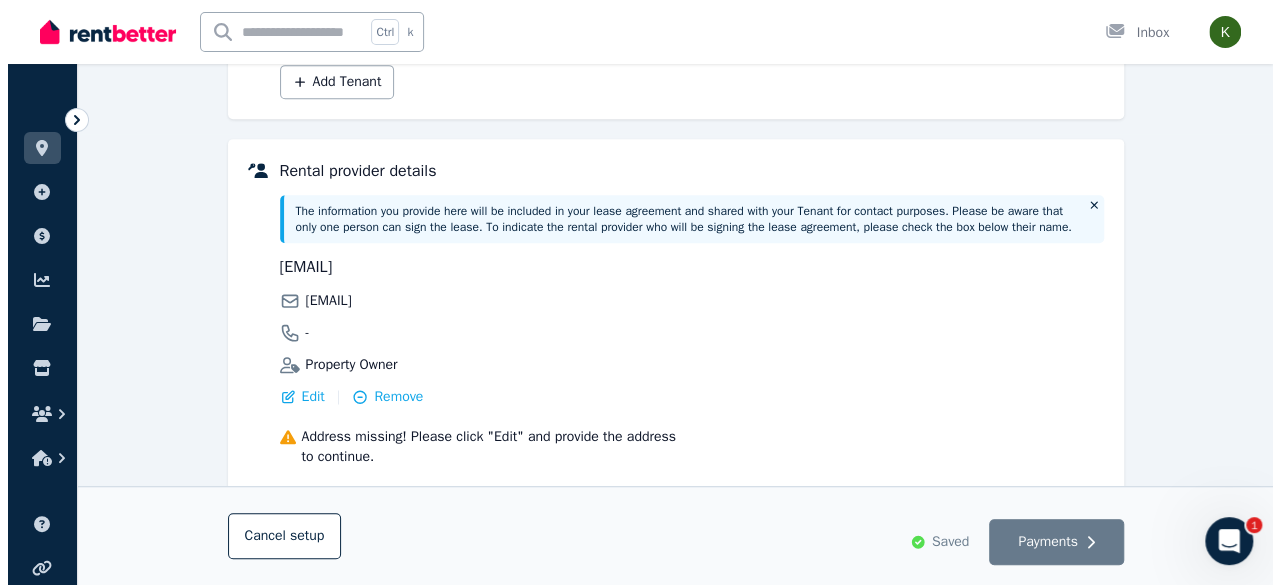 scroll, scrollTop: 460, scrollLeft: 0, axis: vertical 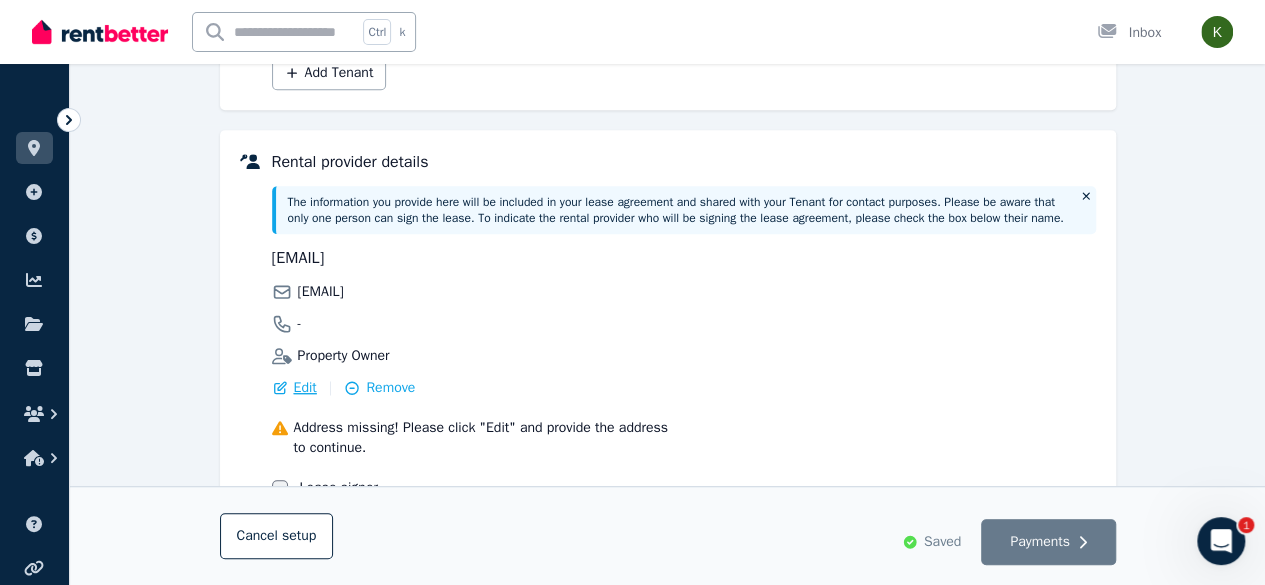 click on "Edit" at bounding box center [305, 388] 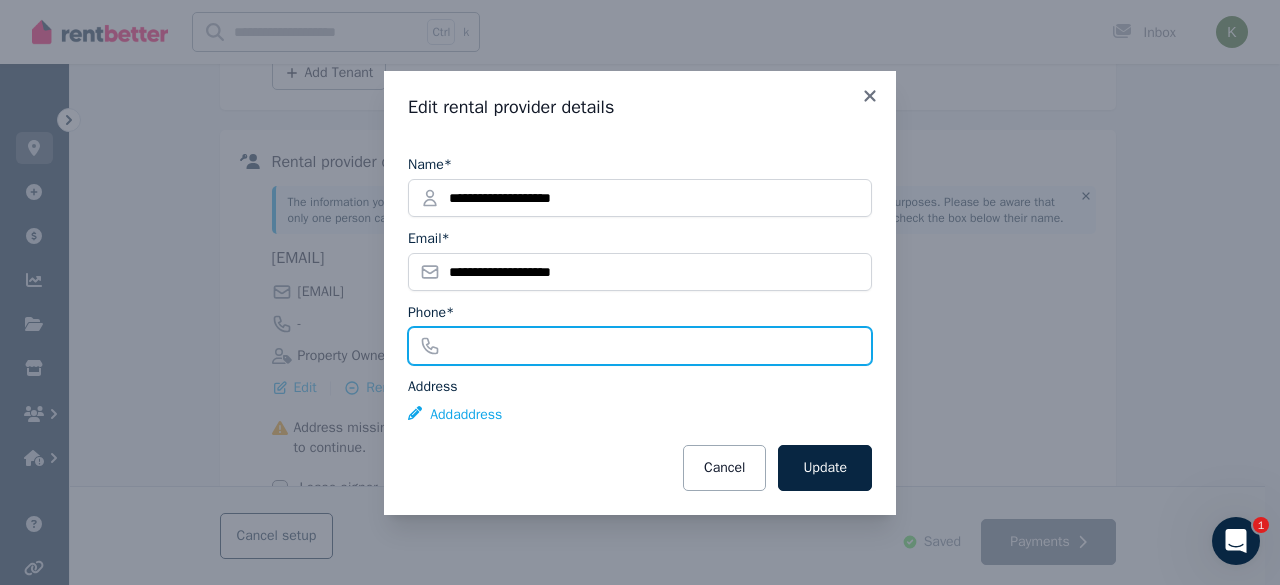 click on "Phone*" at bounding box center (640, 346) 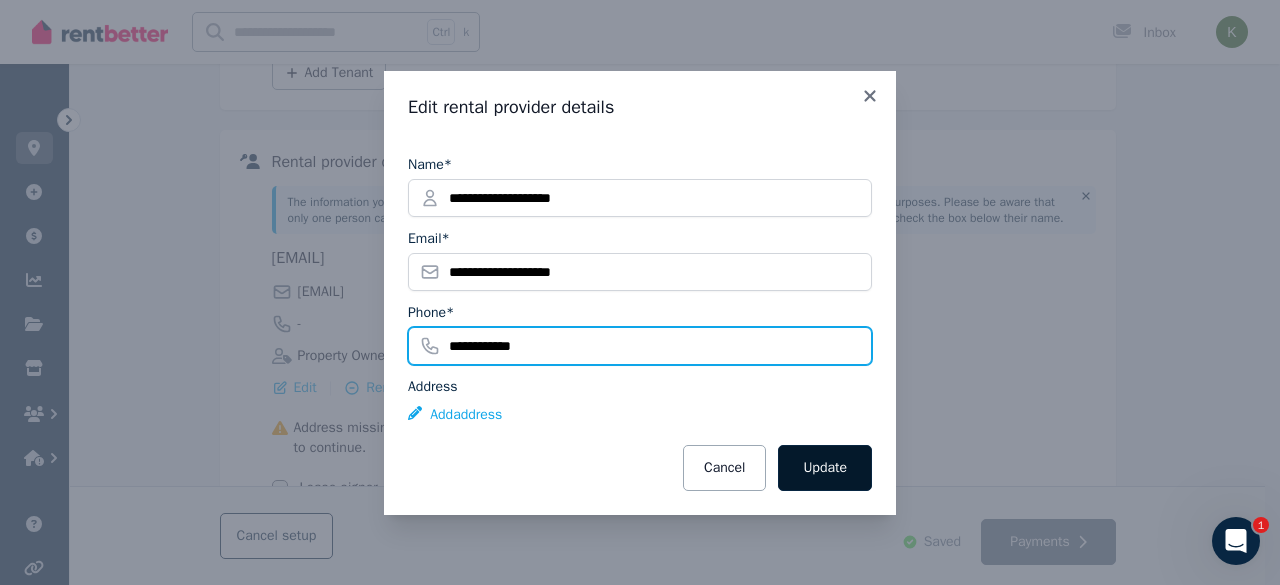 type on "**********" 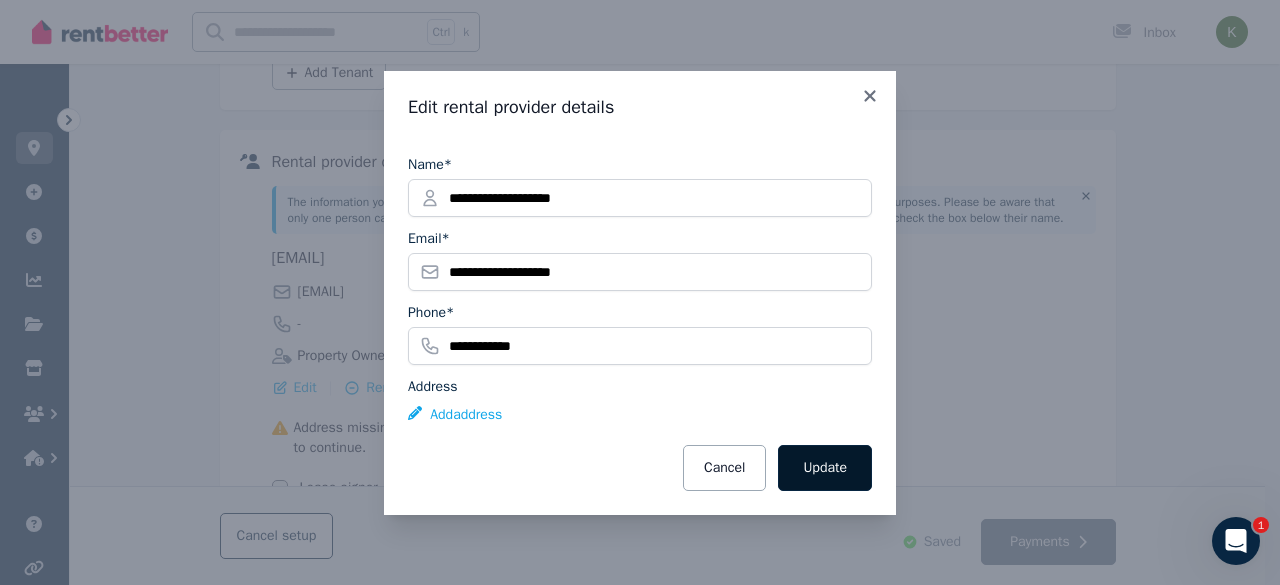 click on "Update" at bounding box center [825, 468] 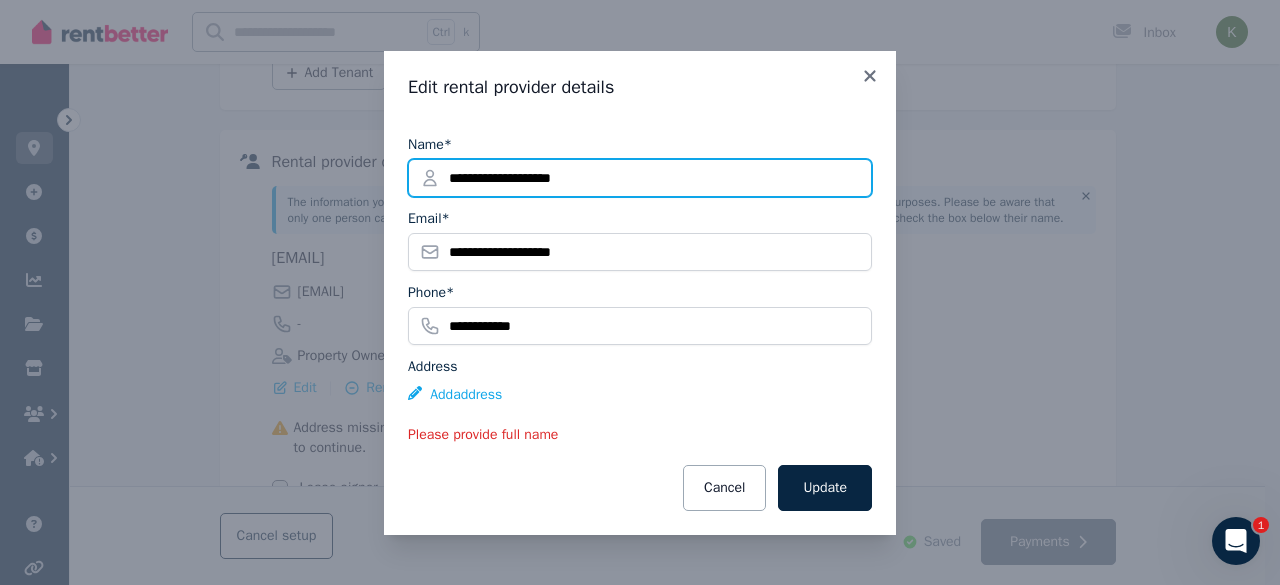 drag, startPoint x: 605, startPoint y: 177, endPoint x: 266, endPoint y: 177, distance: 339 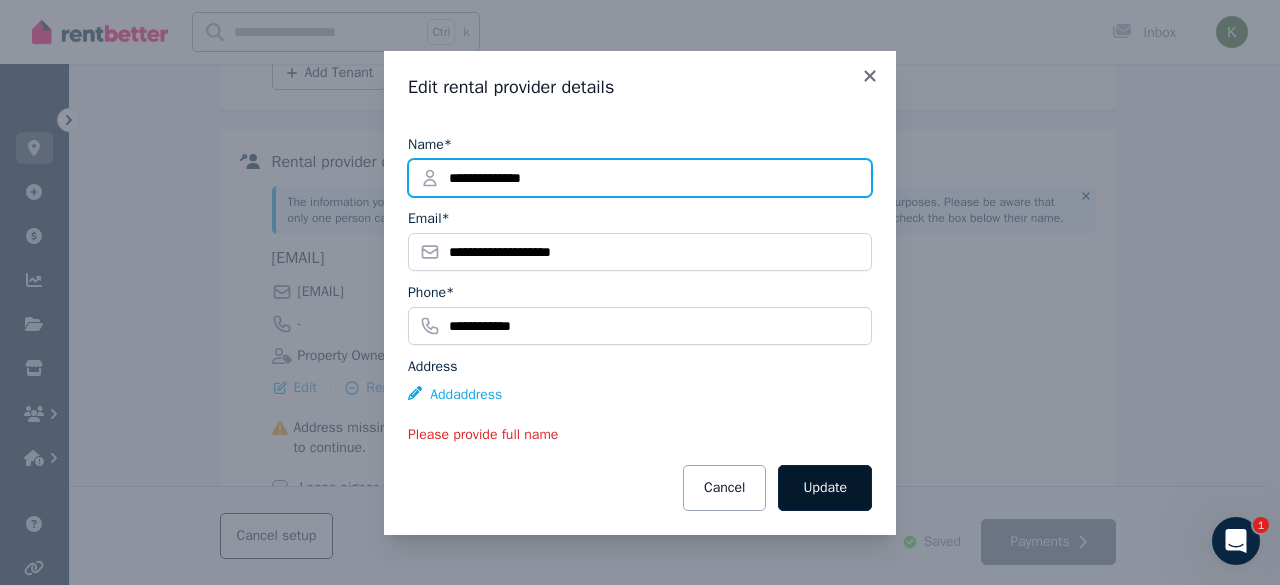 type on "**********" 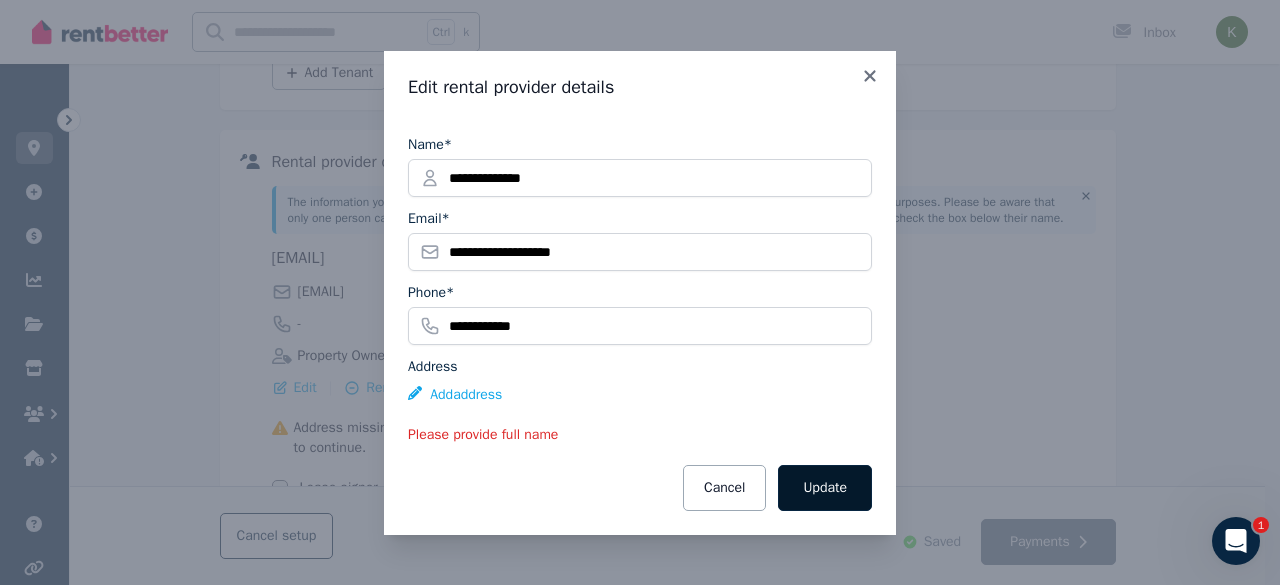 click on "Update" at bounding box center [825, 488] 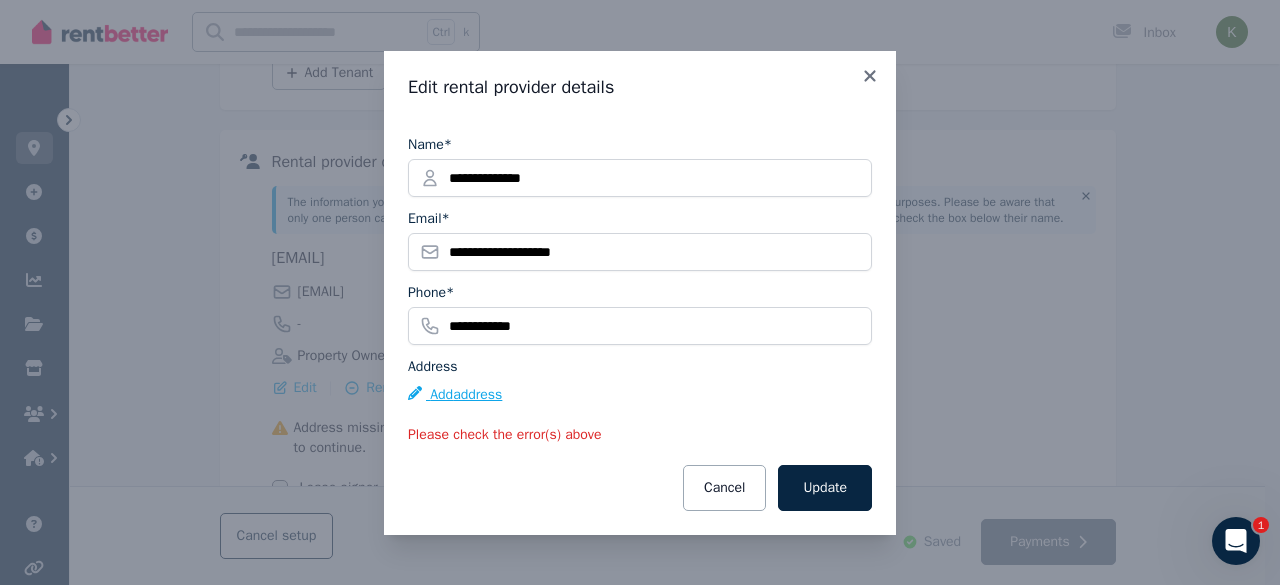 click on "Add  address" at bounding box center [455, 395] 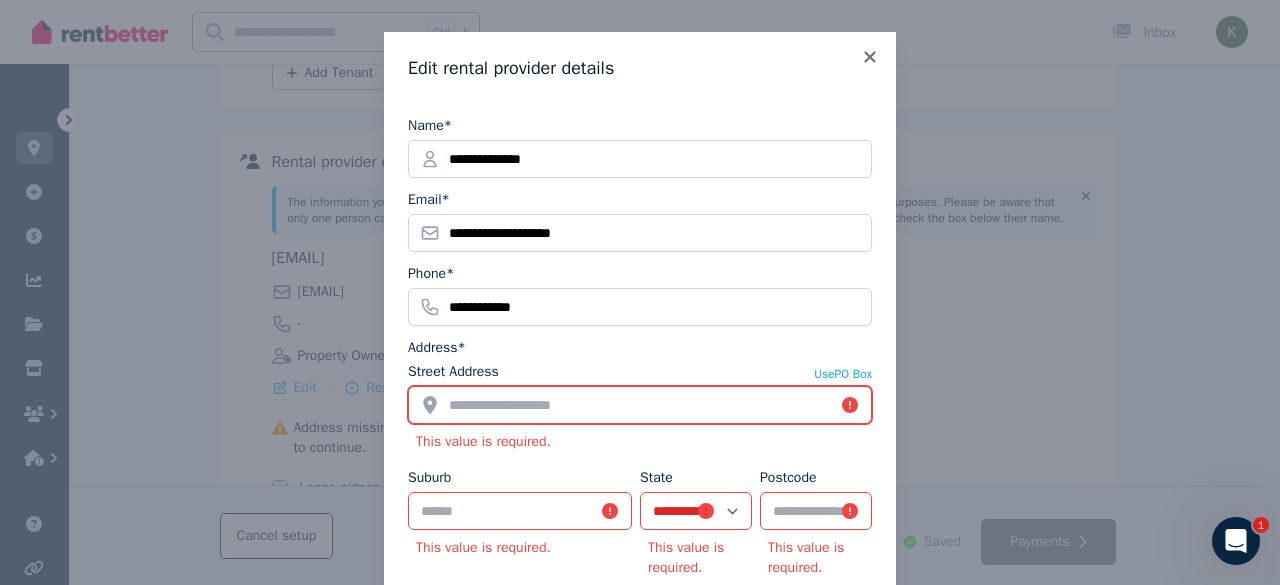 click on "Street Address" at bounding box center (640, 405) 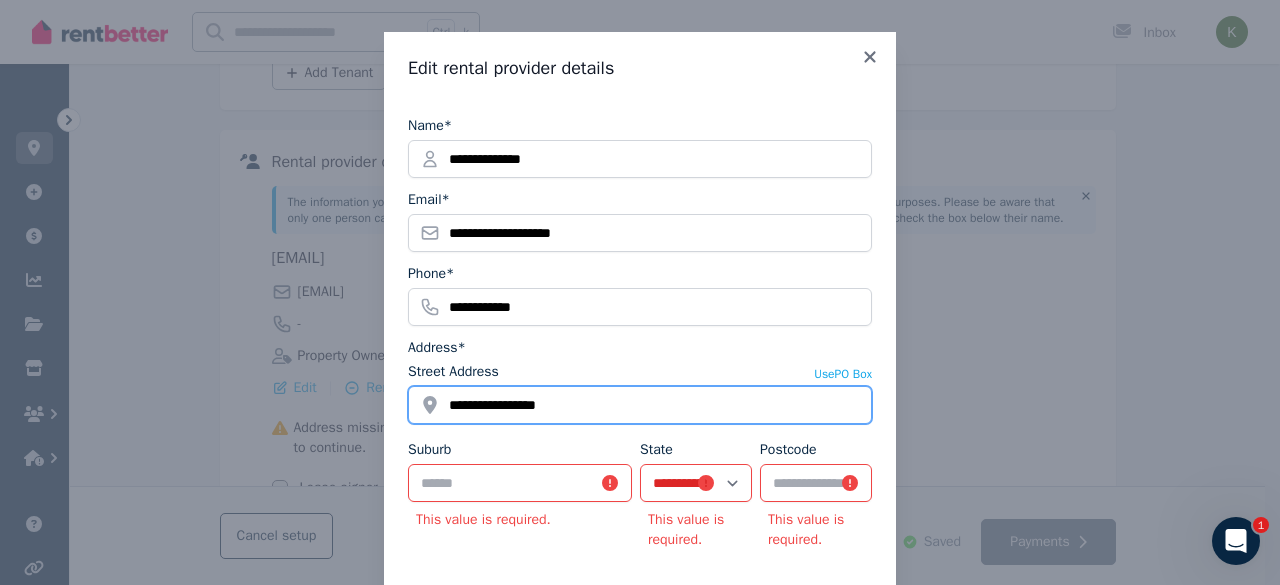 type on "**********" 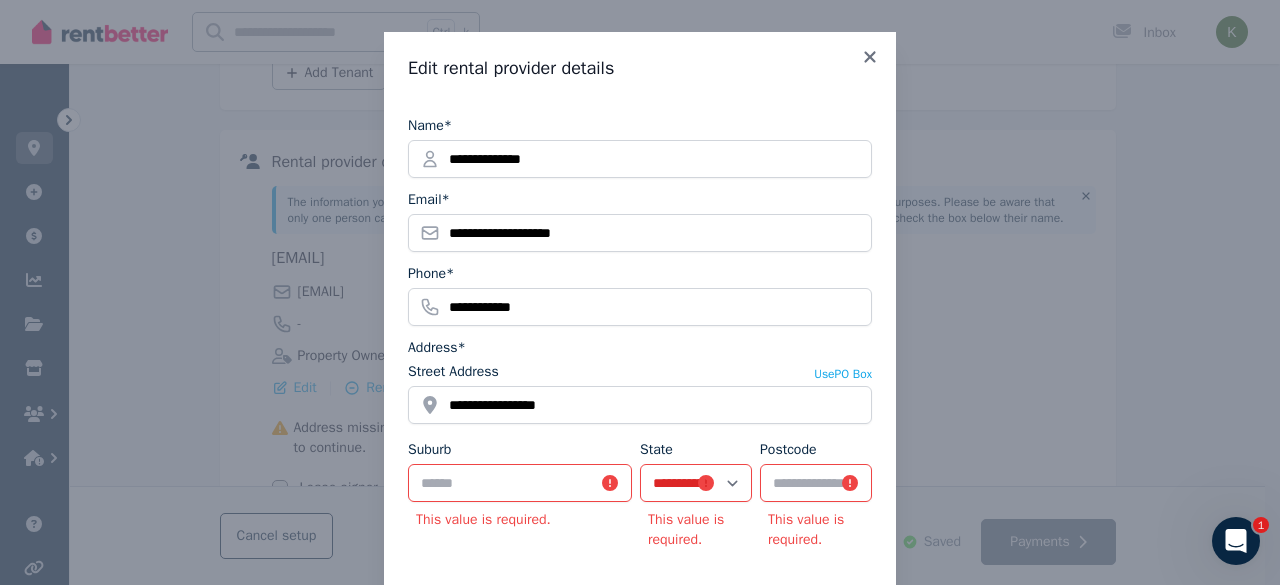 type 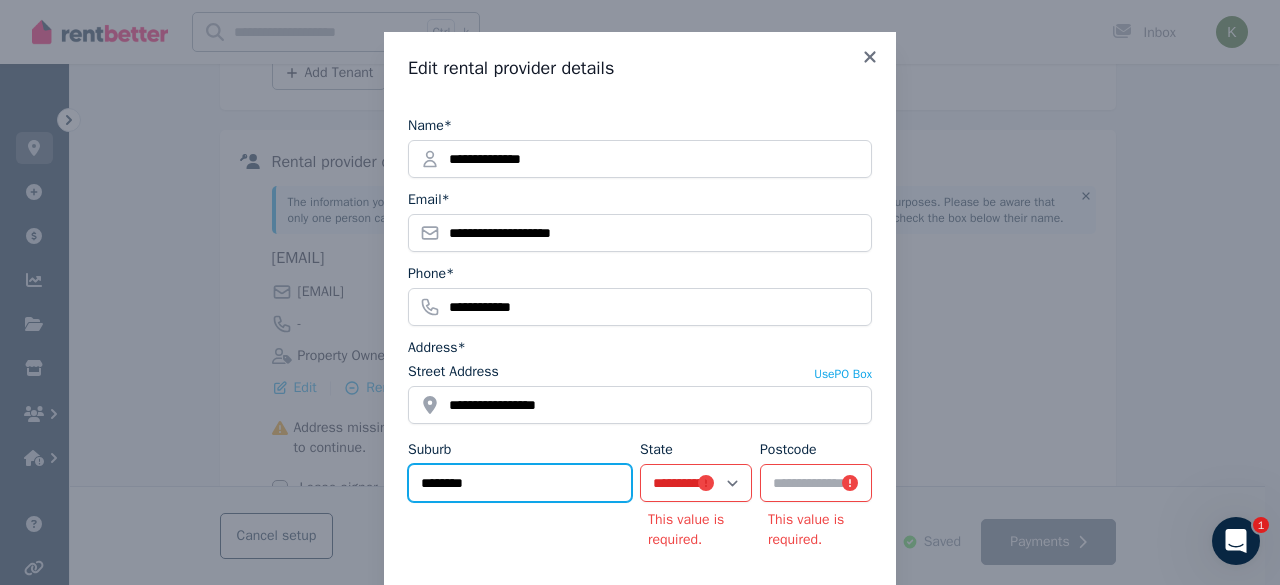 type on "********" 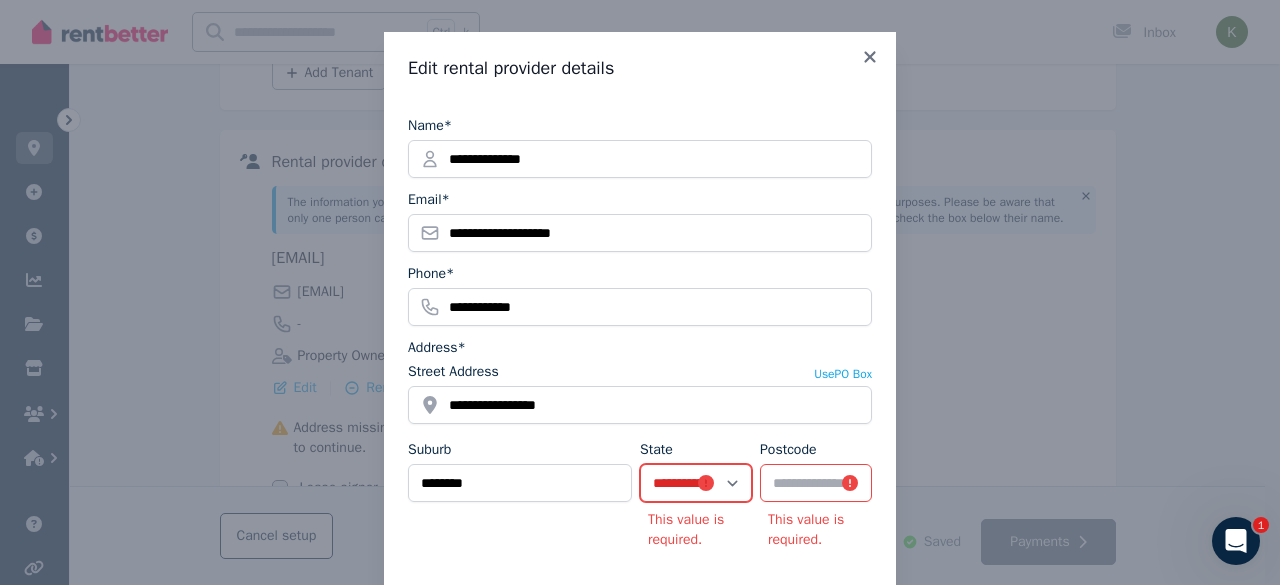select on "***" 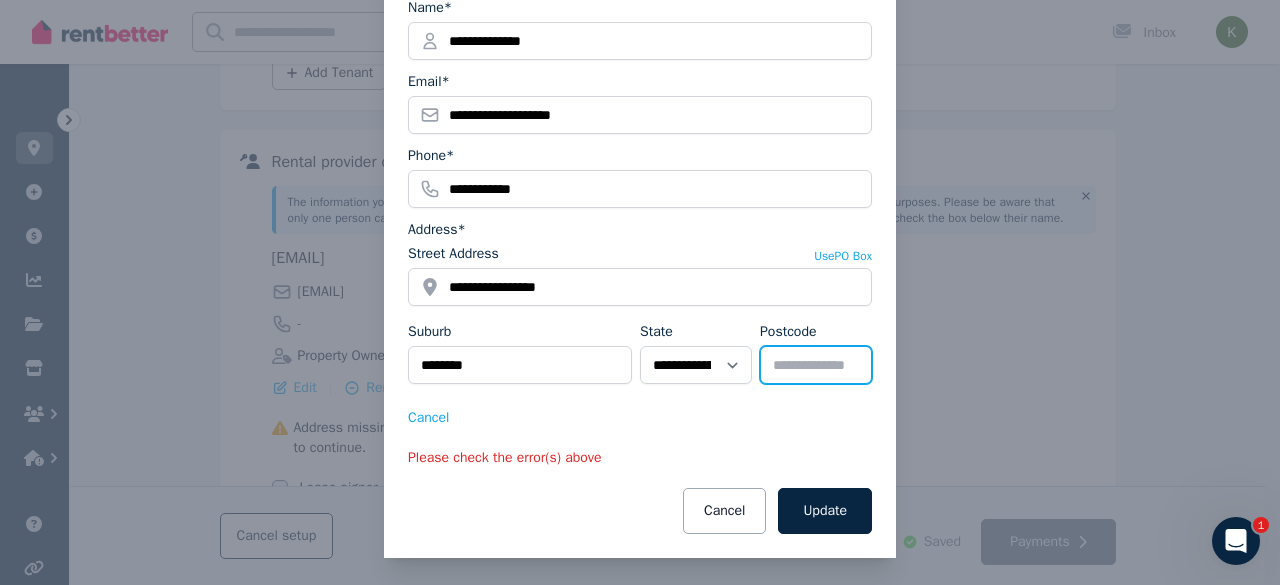 scroll, scrollTop: 118, scrollLeft: 0, axis: vertical 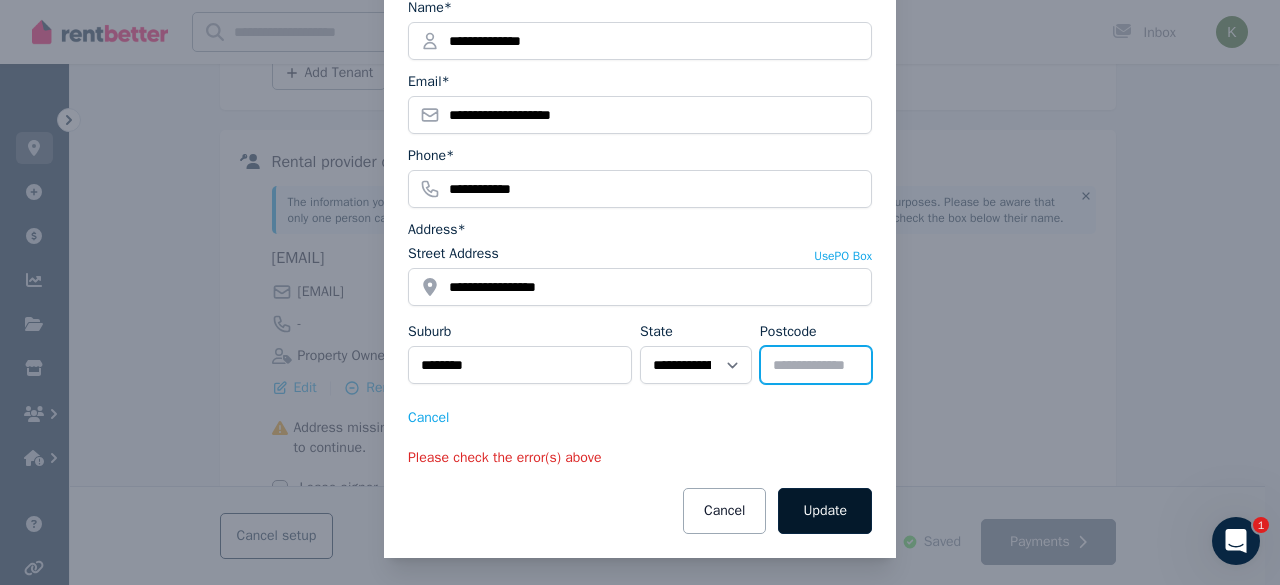 type on "****" 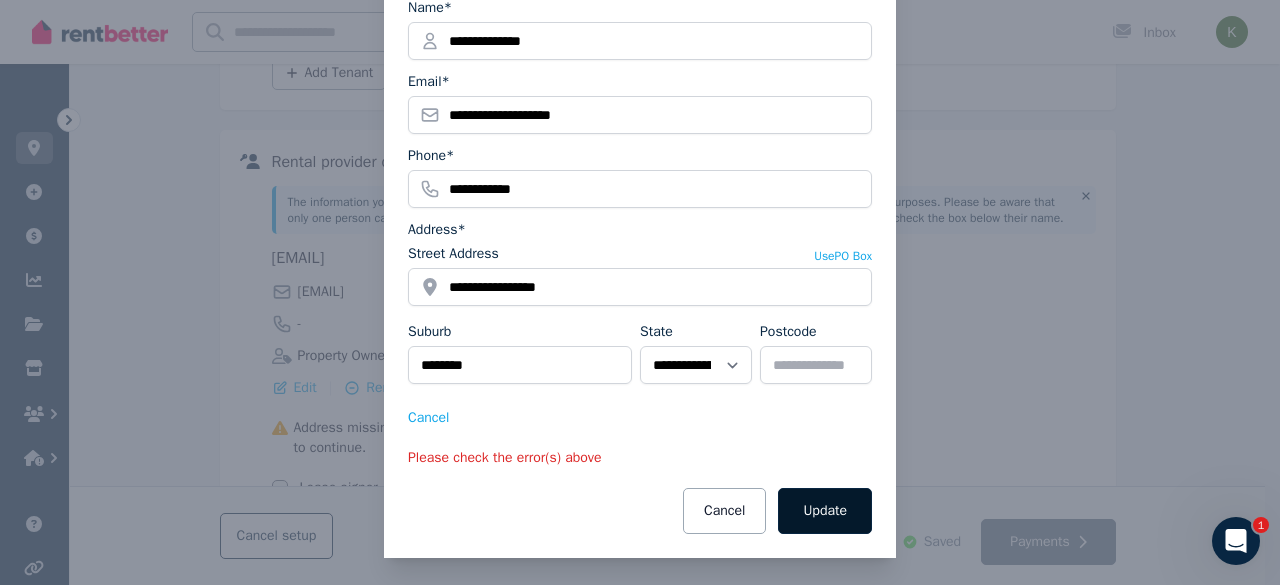 click on "Update" at bounding box center (825, 511) 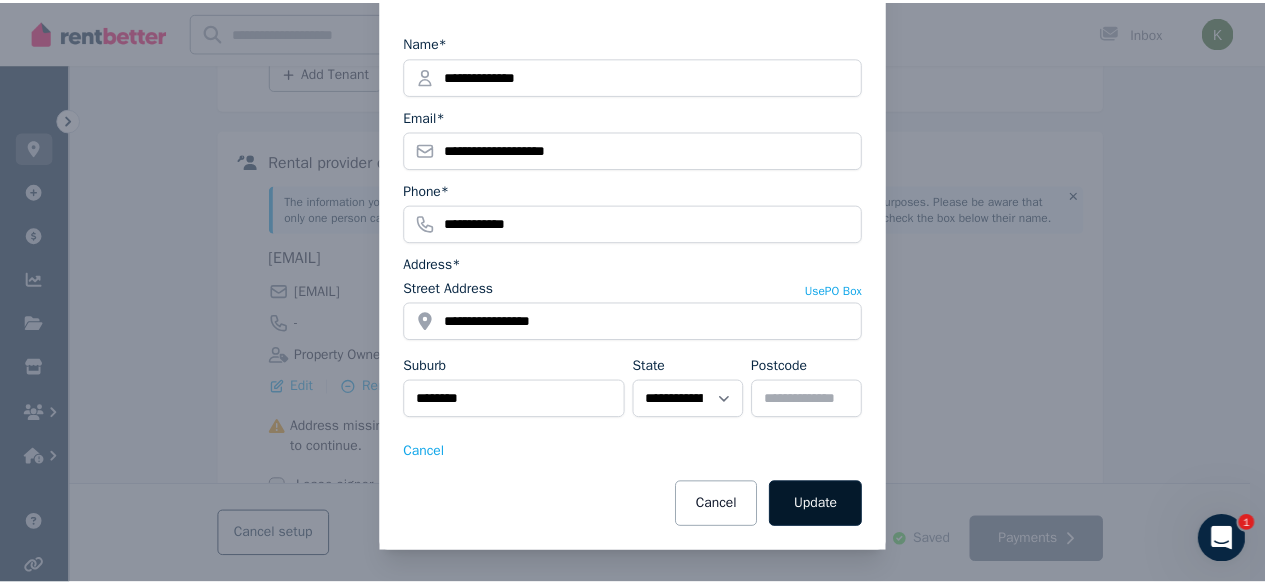 scroll, scrollTop: 78, scrollLeft: 0, axis: vertical 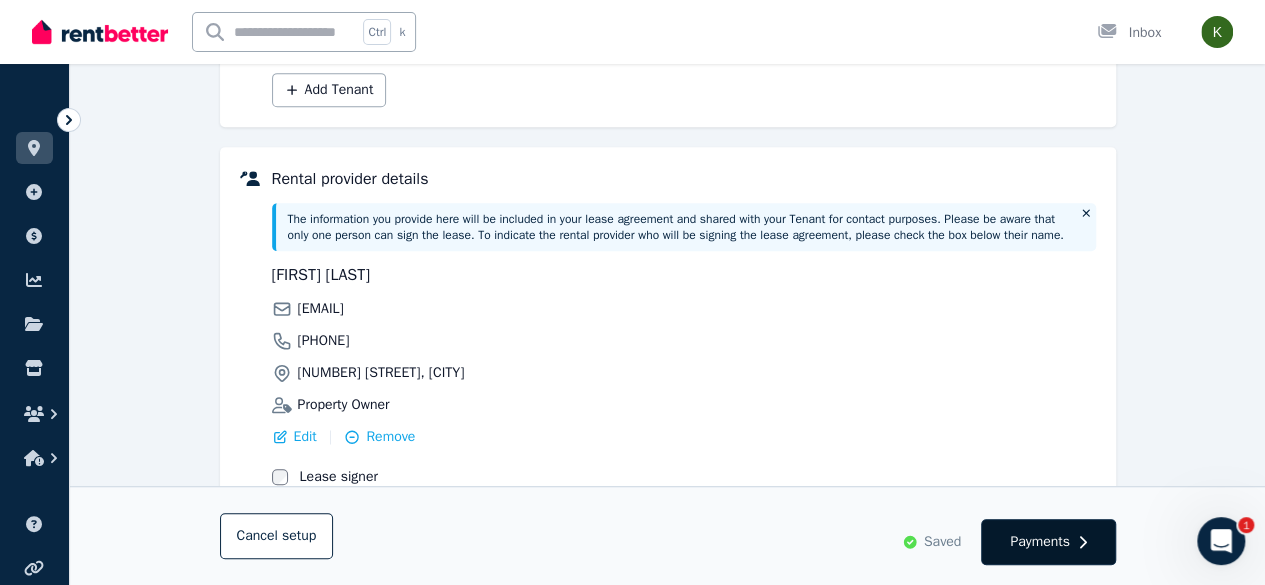 click on "Payments" at bounding box center (1040, 542) 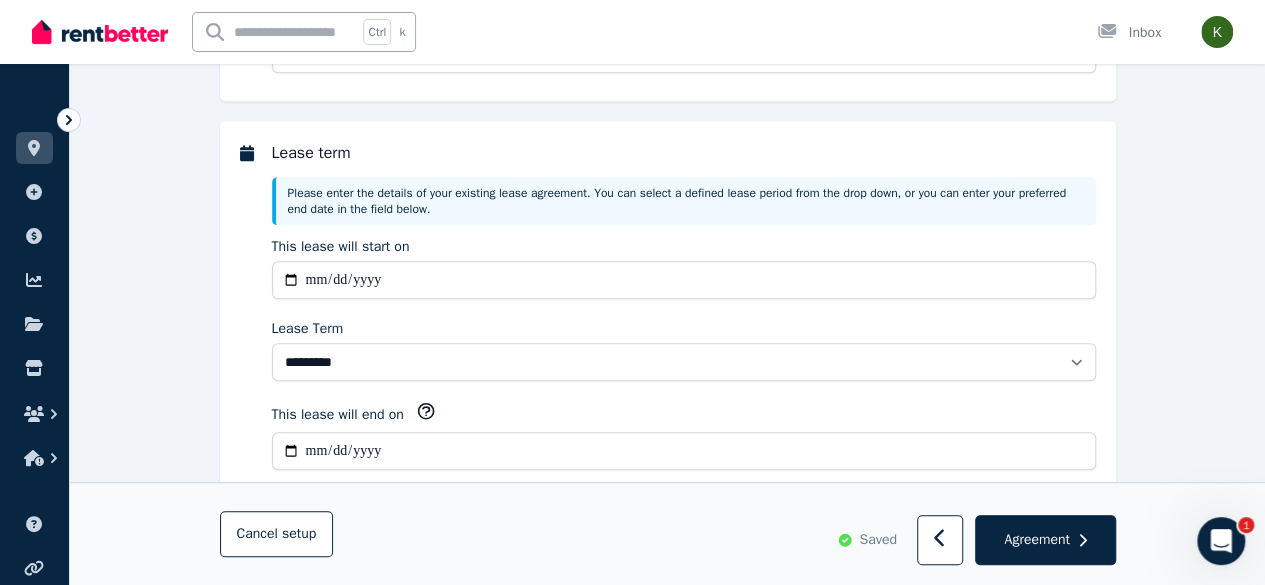 scroll, scrollTop: 0, scrollLeft: 0, axis: both 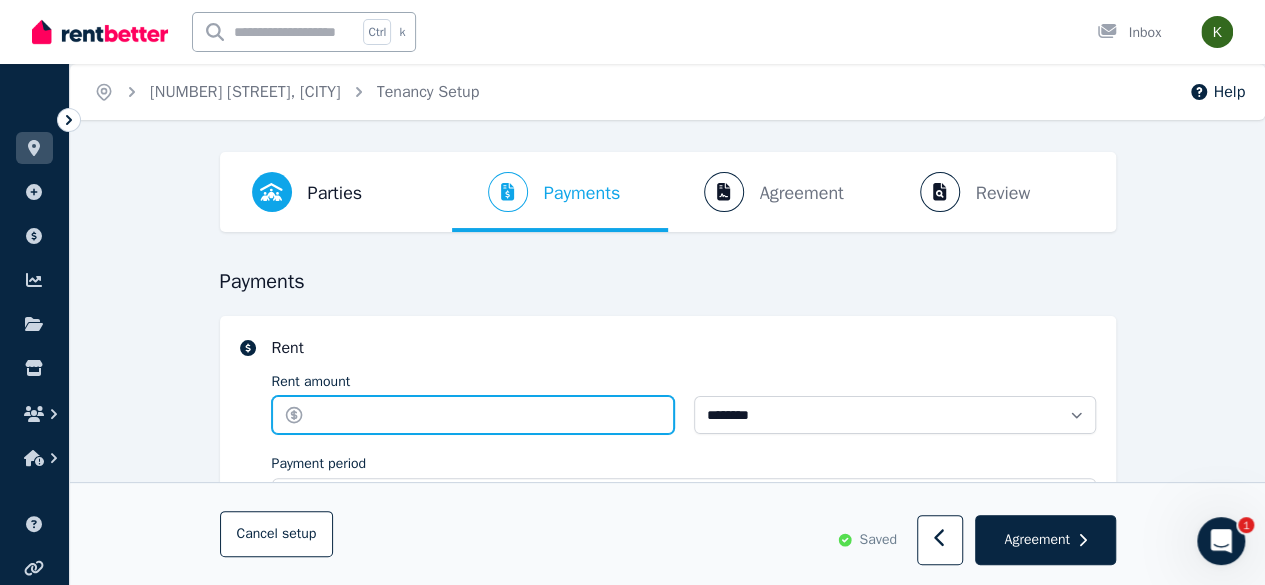 click on "Rent amount" at bounding box center [473, 415] 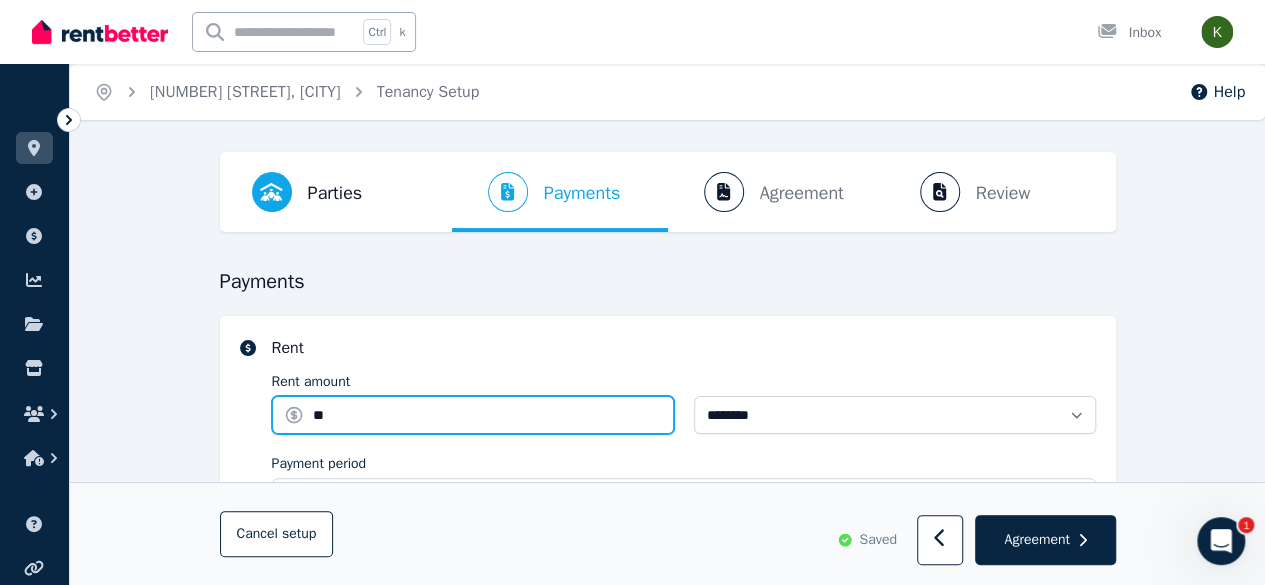 type on "***" 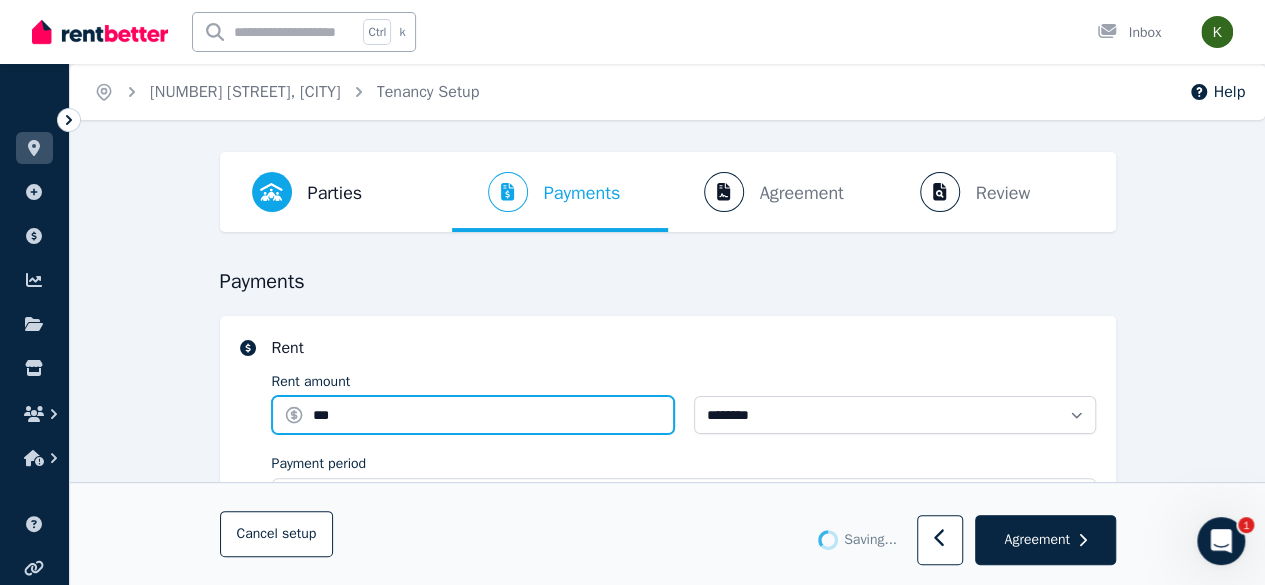 type 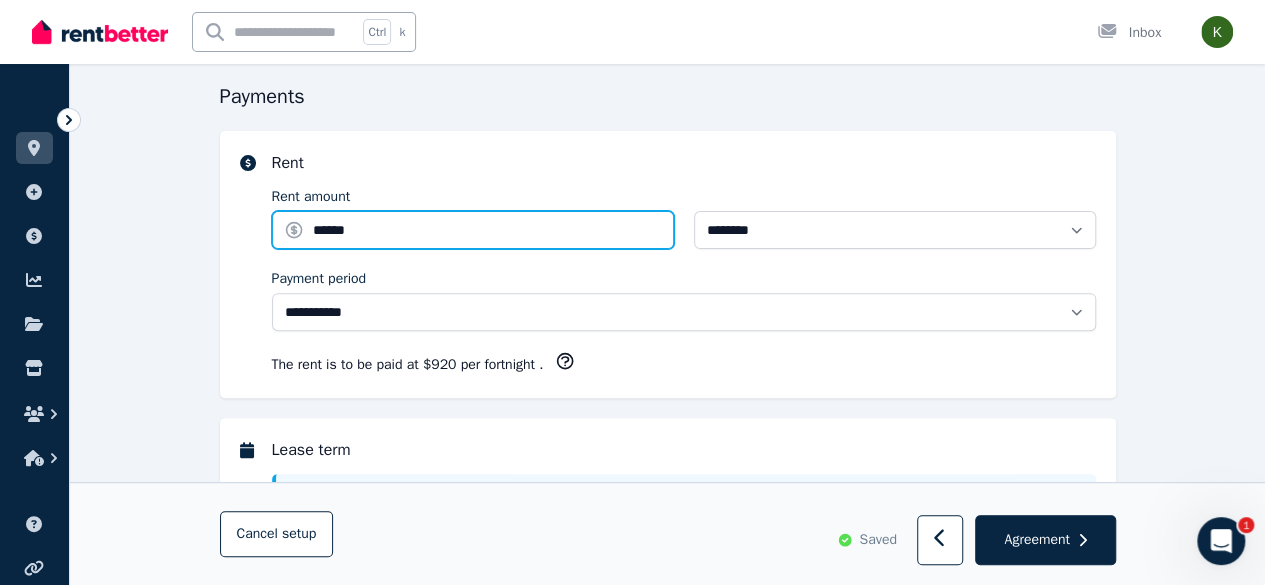 scroll, scrollTop: 242, scrollLeft: 0, axis: vertical 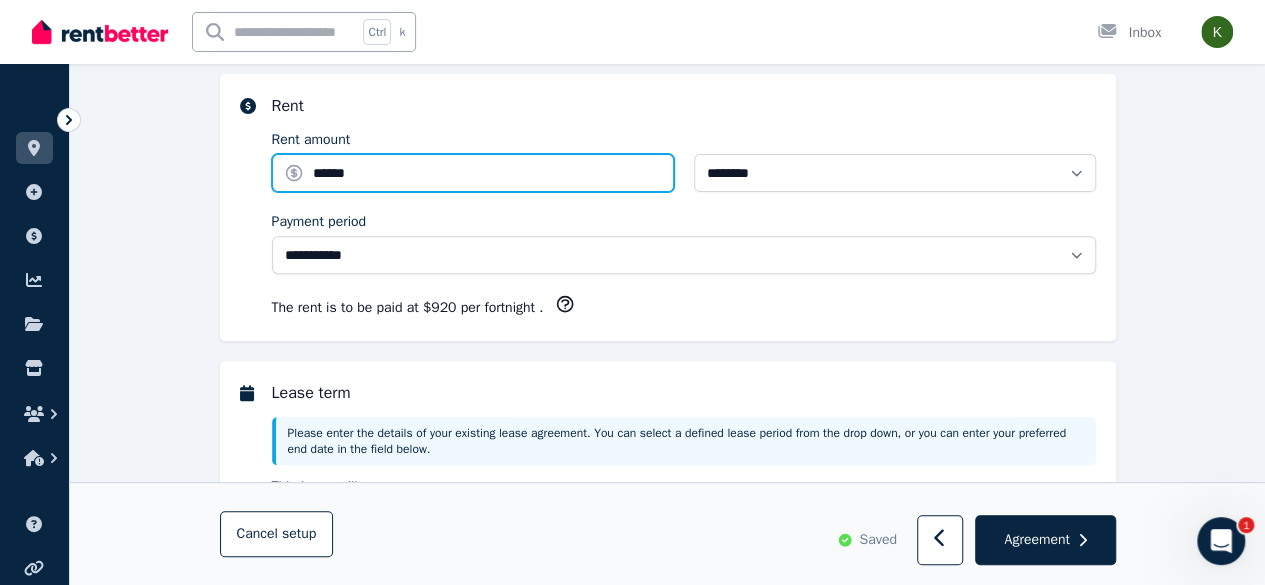 type on "******" 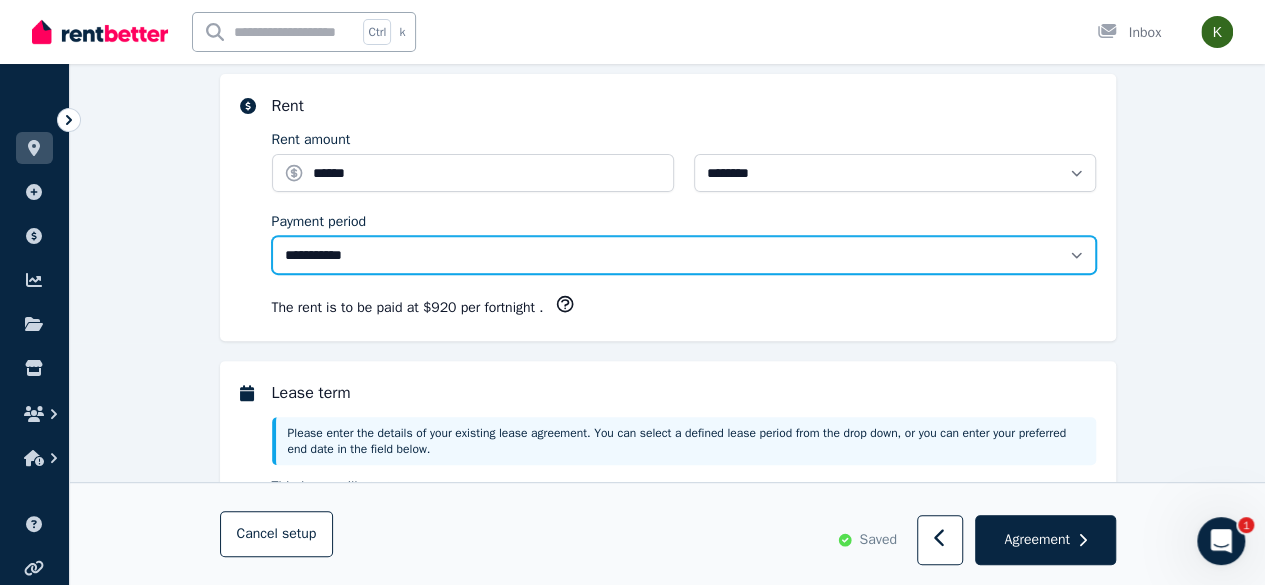 click on "**********" at bounding box center (684, 255) 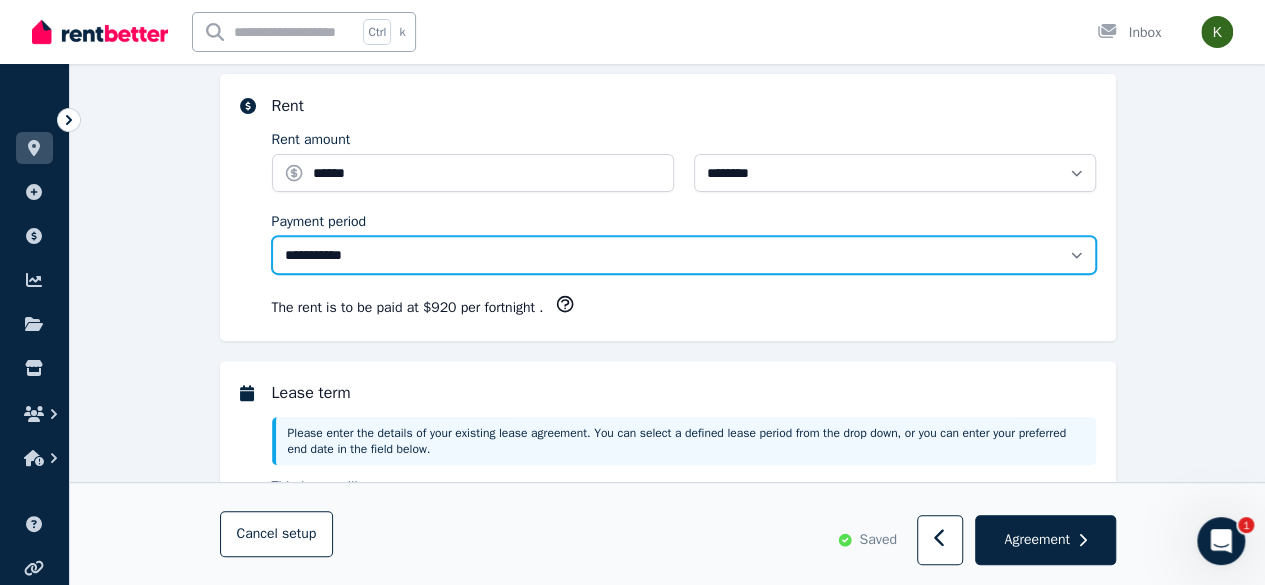 click on "**********" at bounding box center [684, 255] 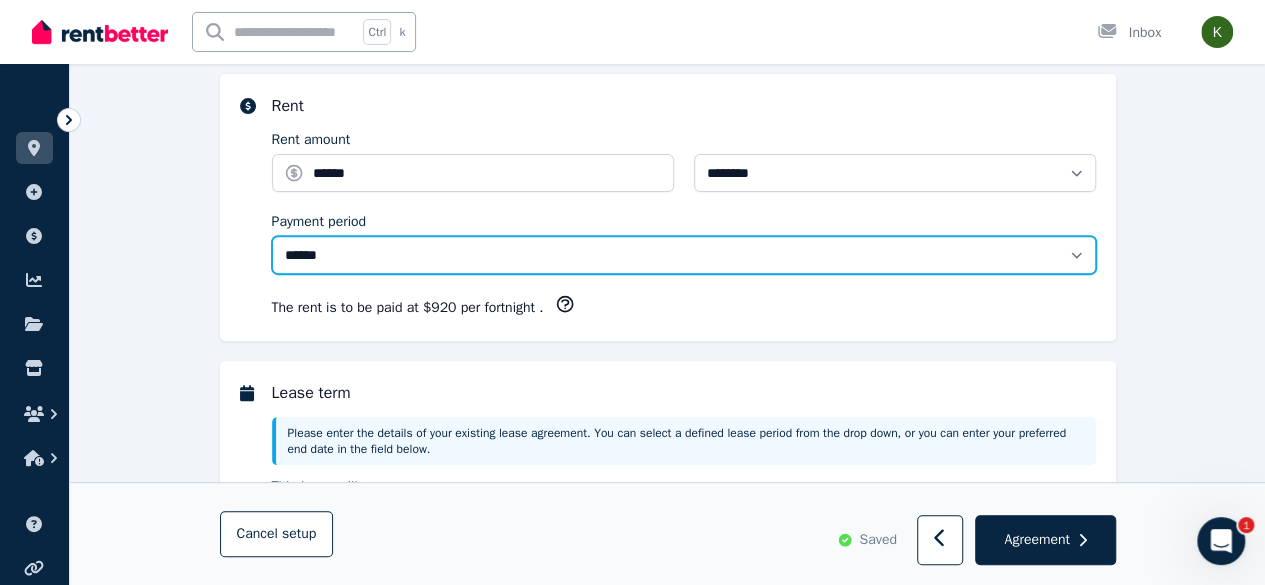 click on "**********" at bounding box center [684, 255] 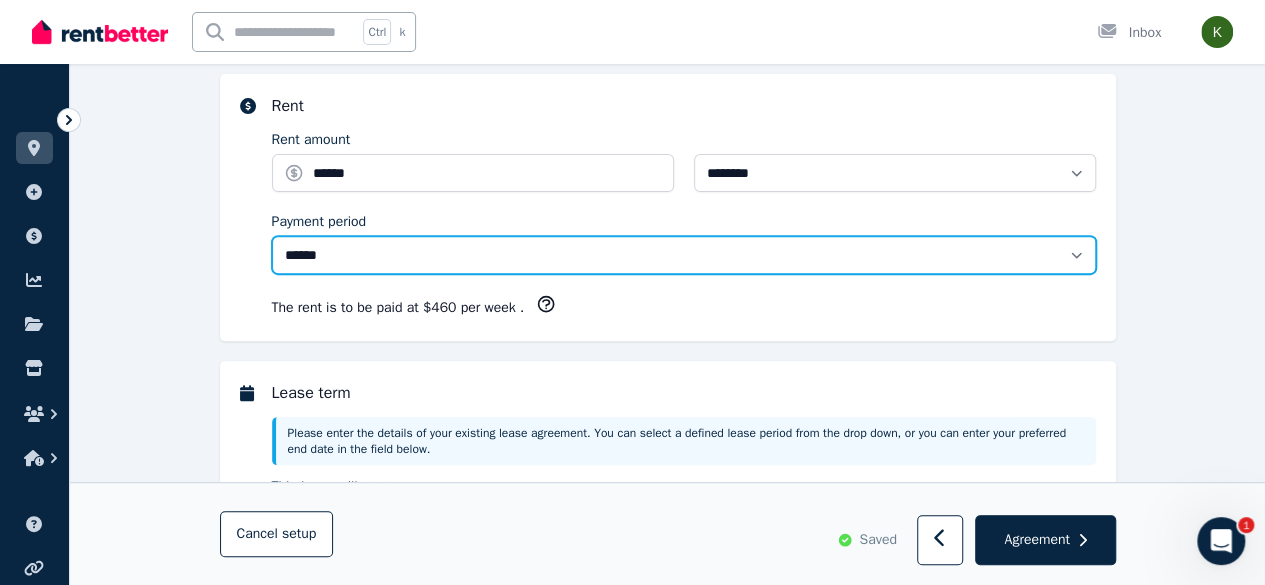 click on "**********" at bounding box center [684, 255] 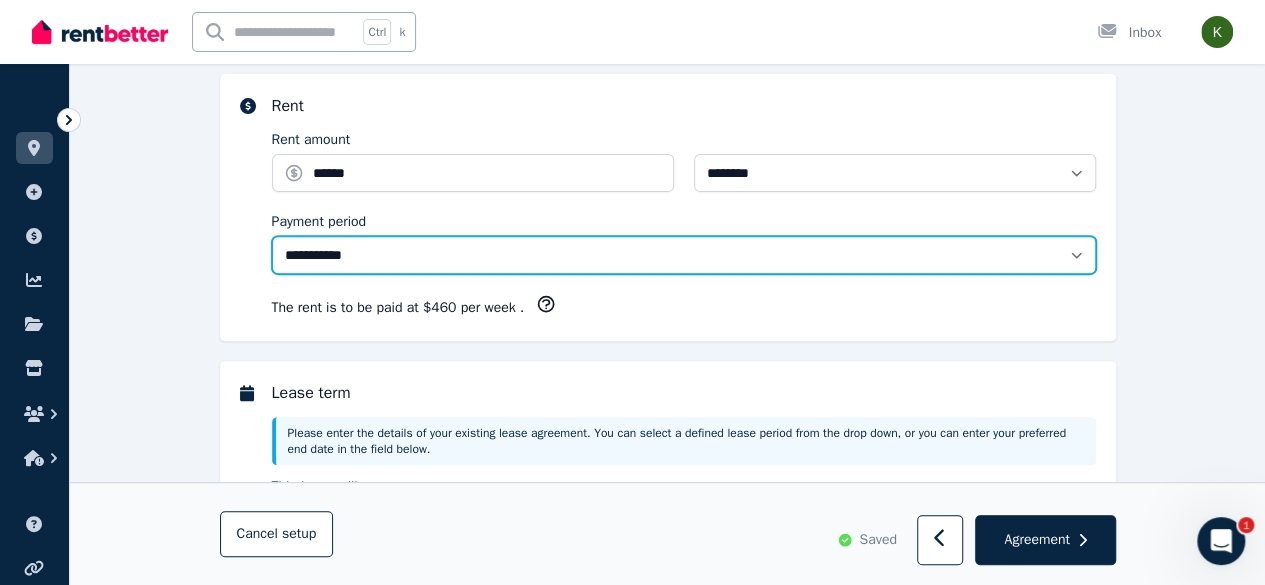 click on "**********" at bounding box center [684, 255] 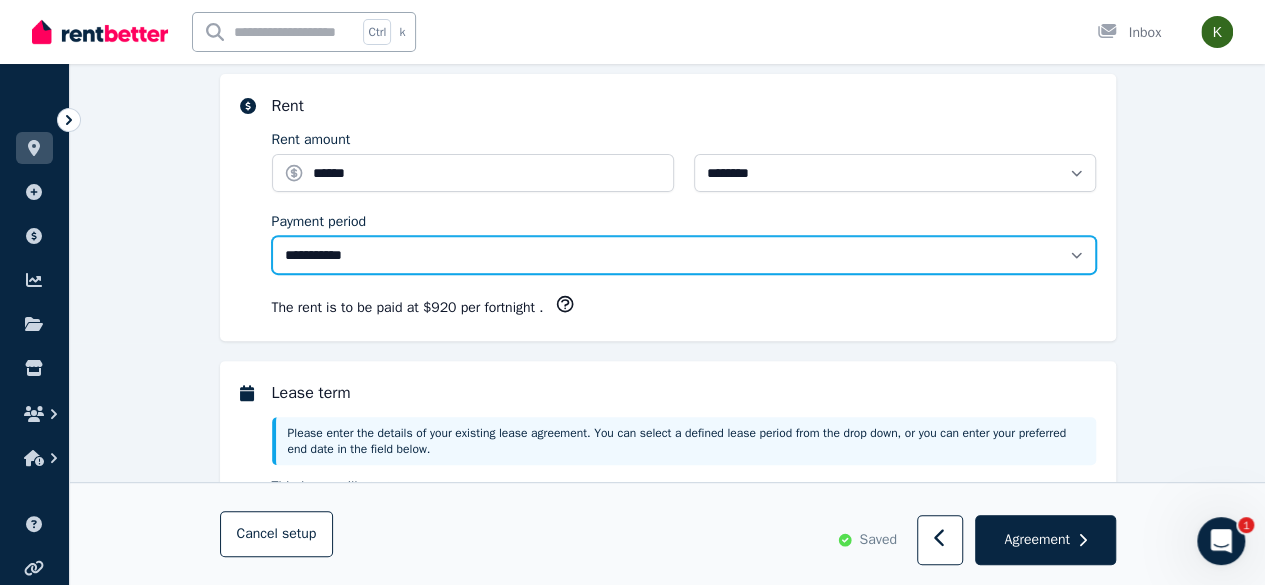click on "**********" at bounding box center [684, 255] 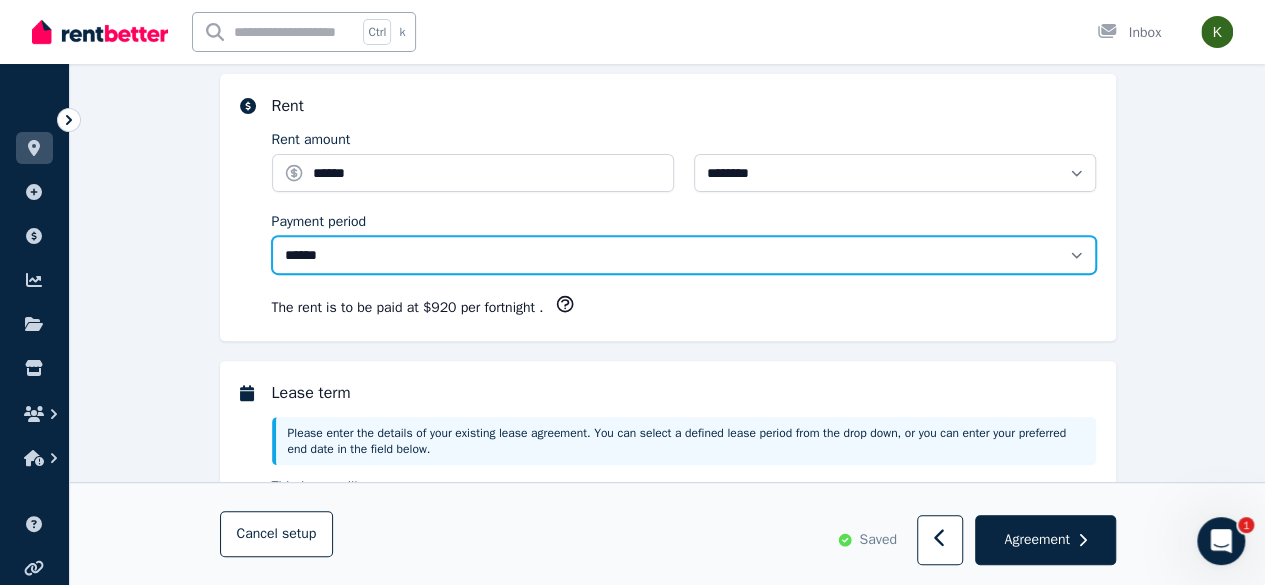 click on "**********" at bounding box center [684, 255] 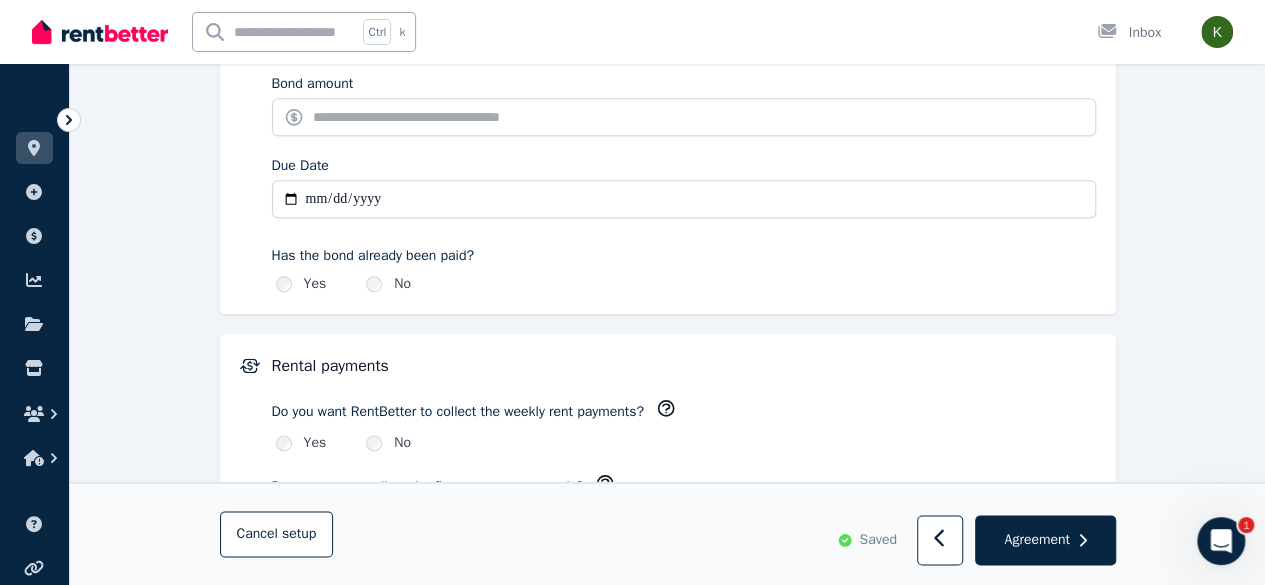 scroll, scrollTop: 1106, scrollLeft: 0, axis: vertical 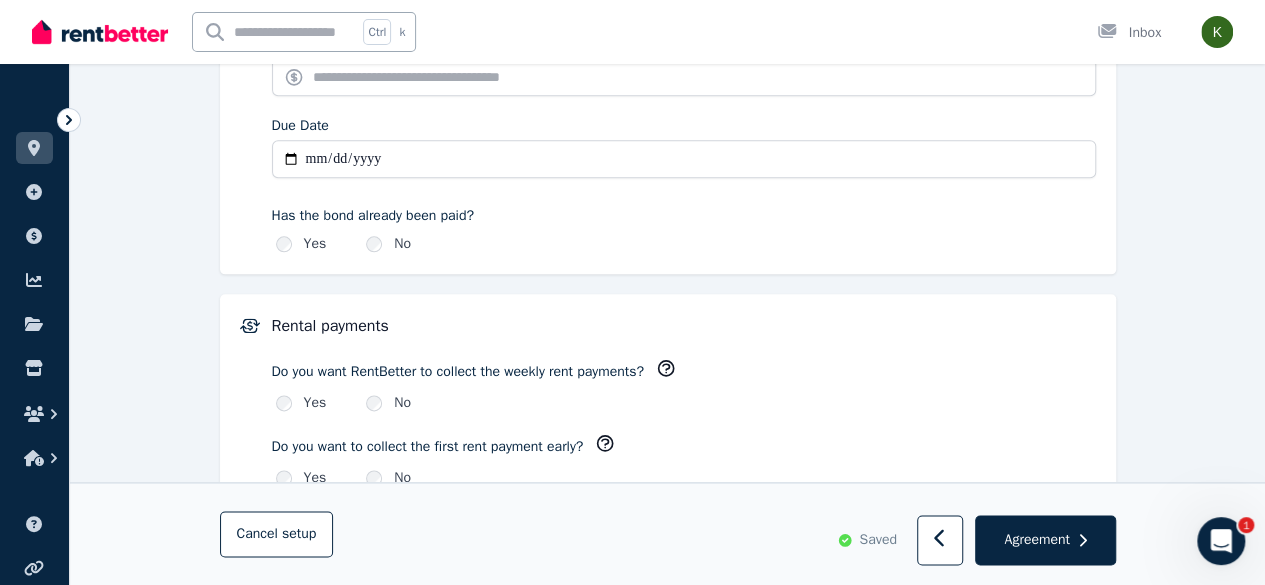 click 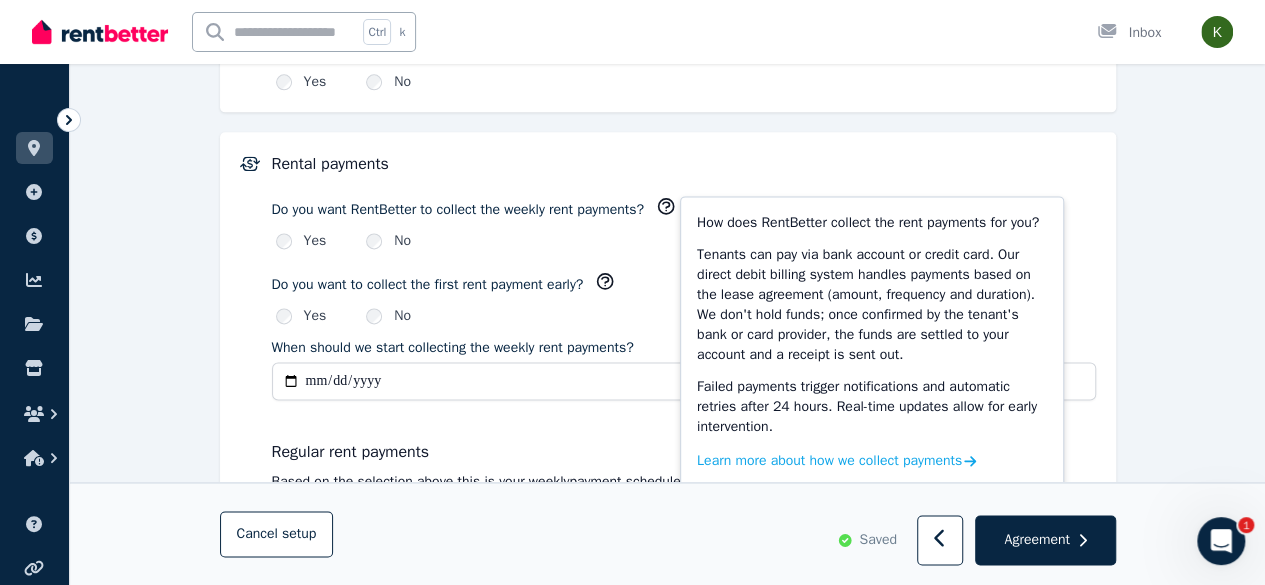 scroll, scrollTop: 1268, scrollLeft: 0, axis: vertical 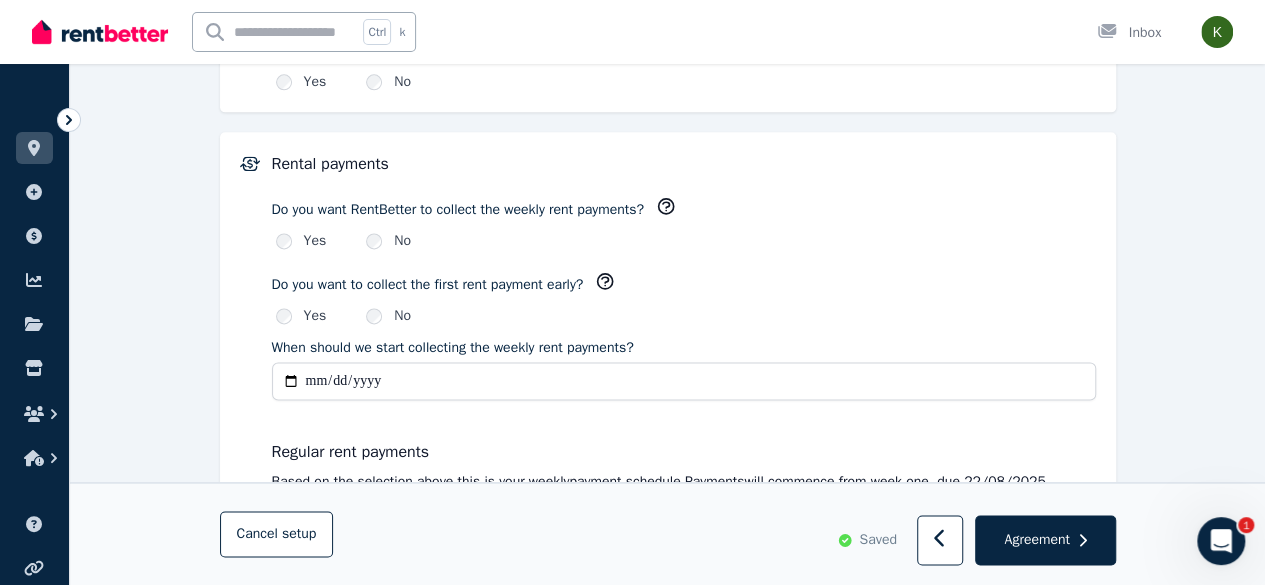 click 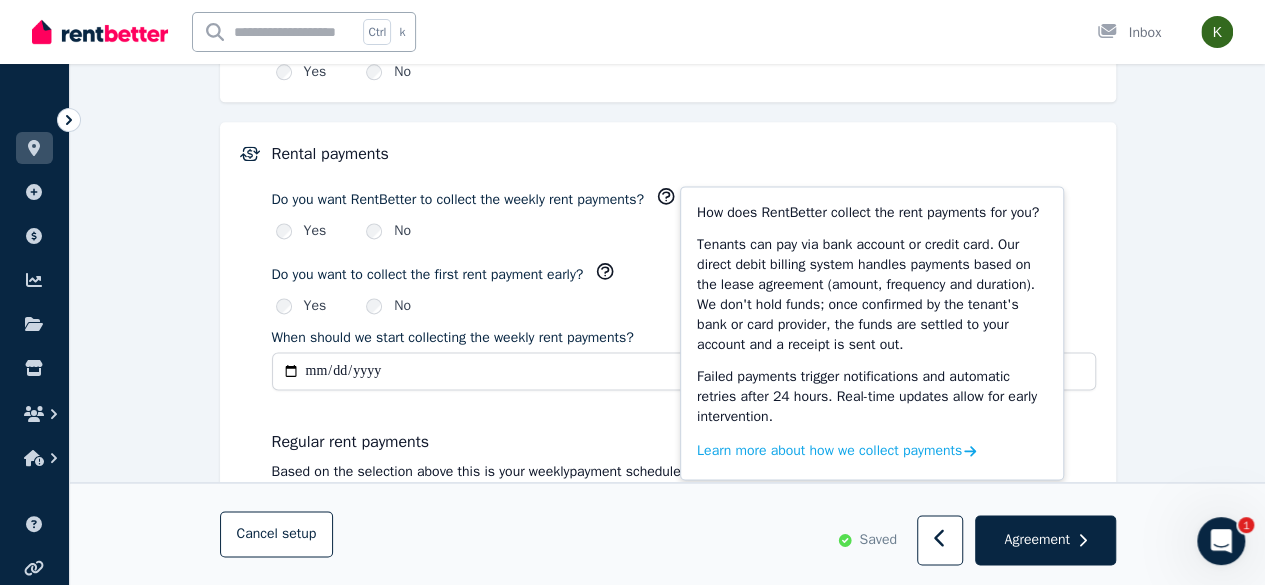 scroll, scrollTop: 1330, scrollLeft: 0, axis: vertical 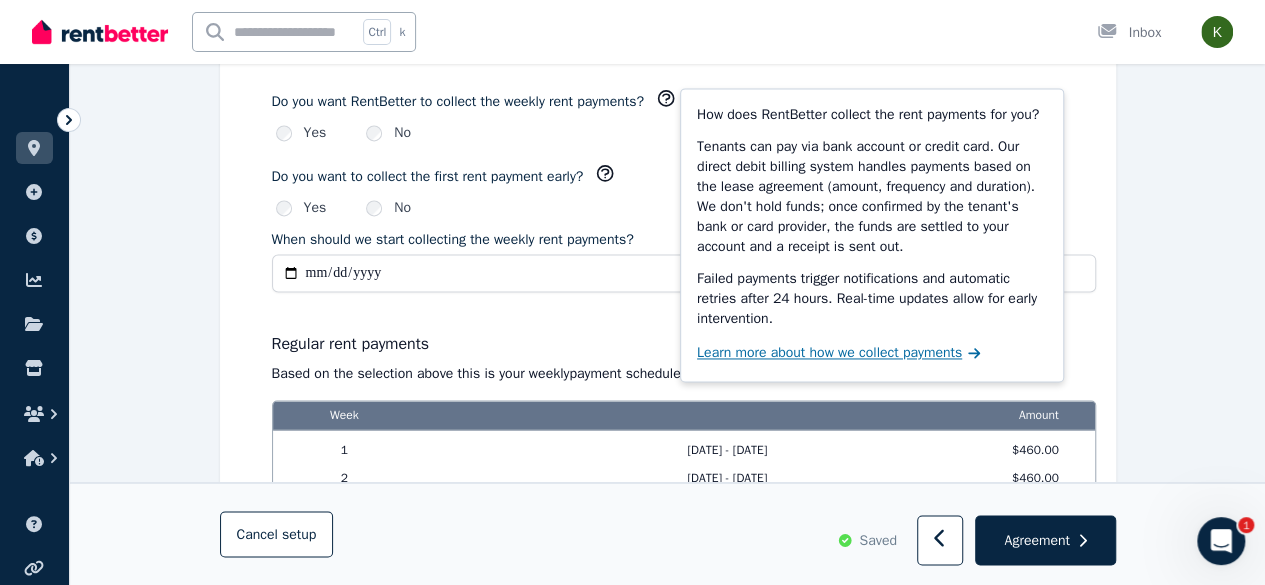 click on "Learn more about how we collect payments" at bounding box center (829, 353) 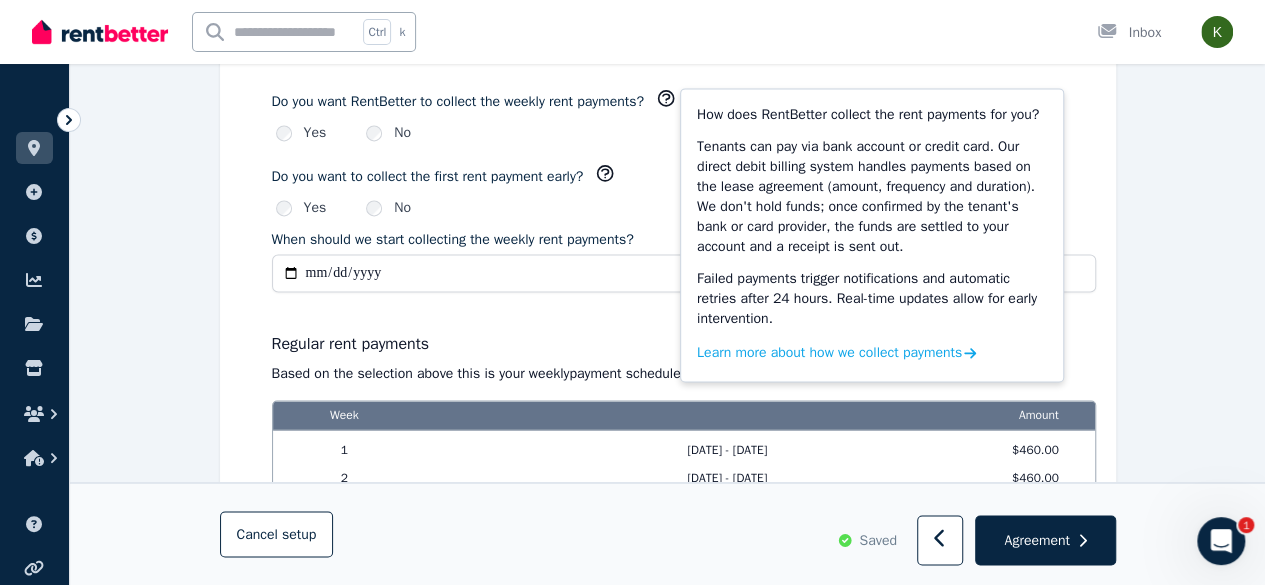 click on "**********" at bounding box center [667, -126] 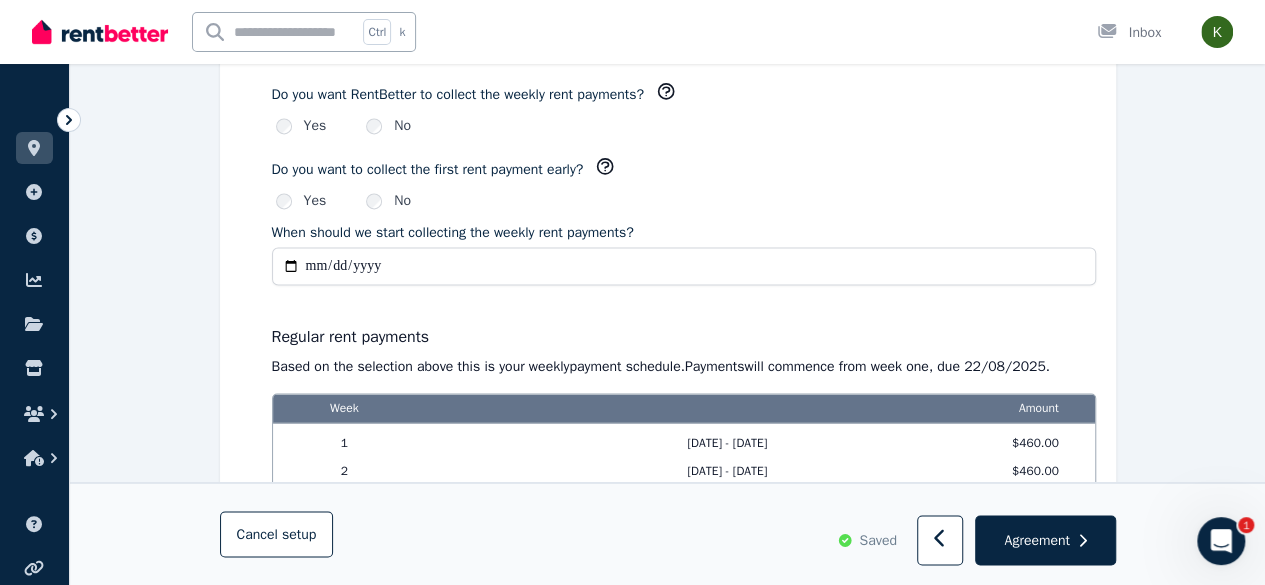 scroll, scrollTop: 1374, scrollLeft: 0, axis: vertical 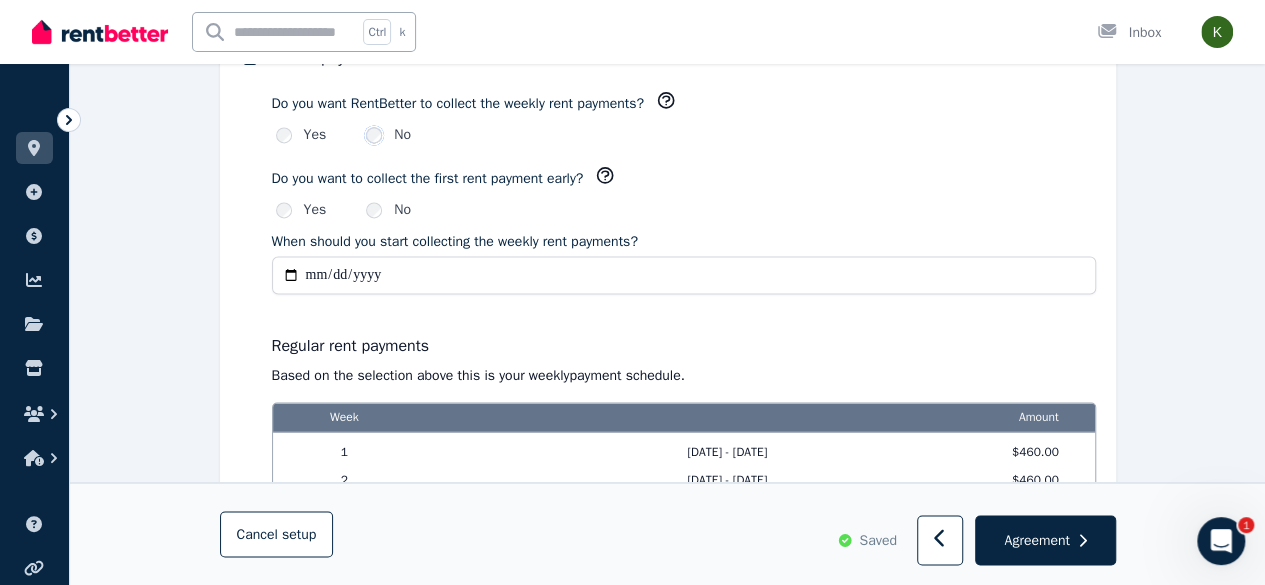 click 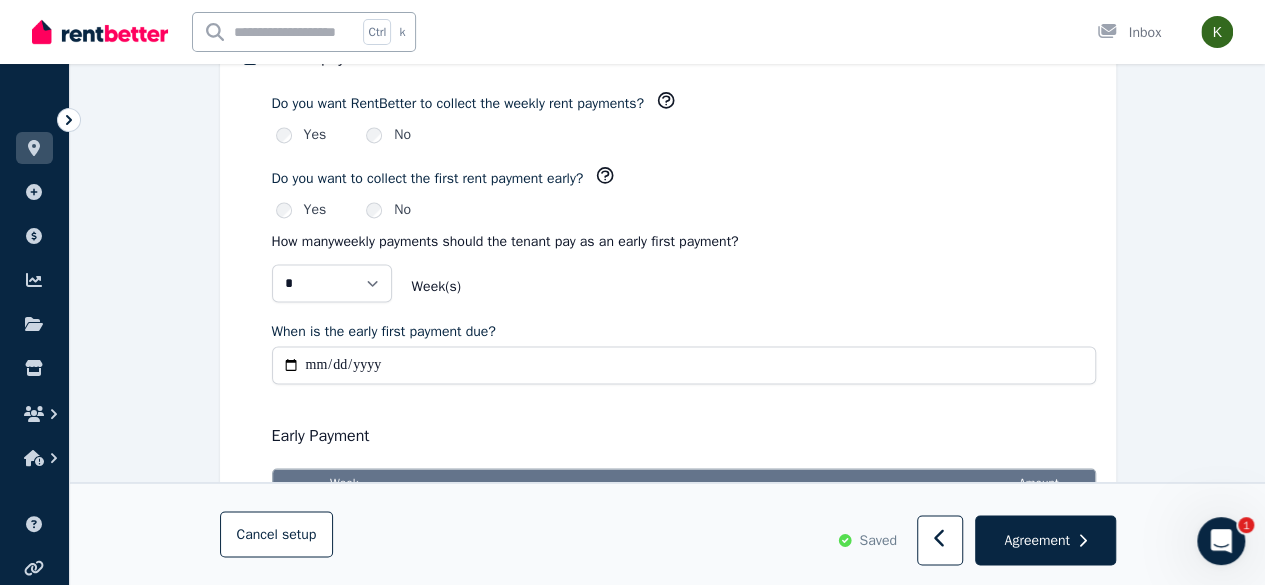 click on "When is the early first payment due?" at bounding box center [684, 365] 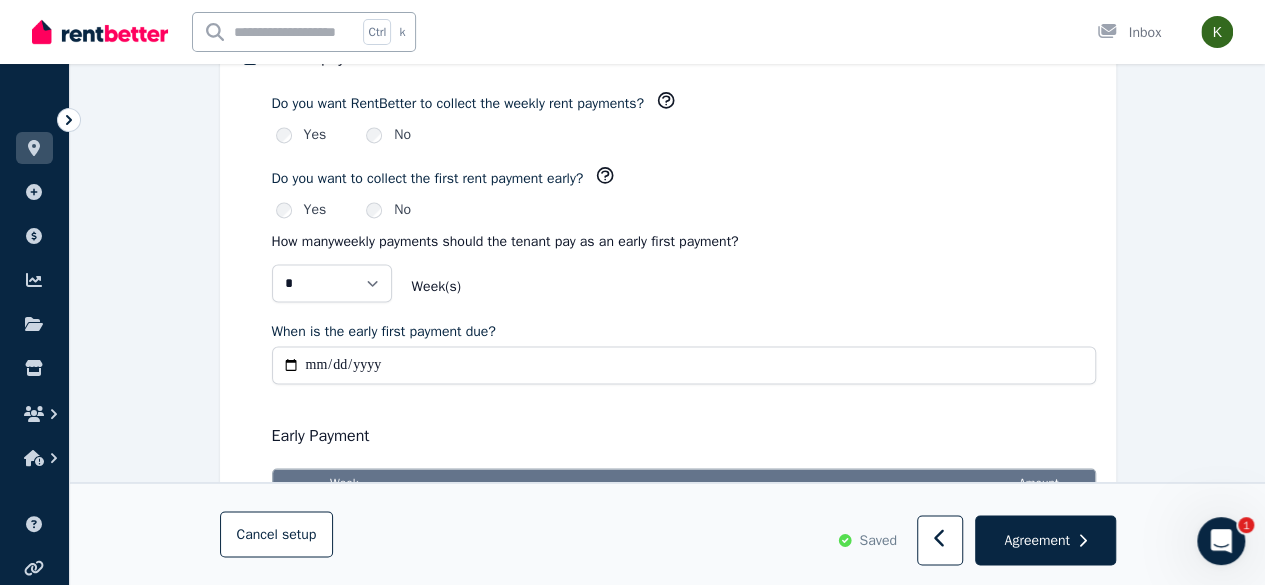 type on "**********" 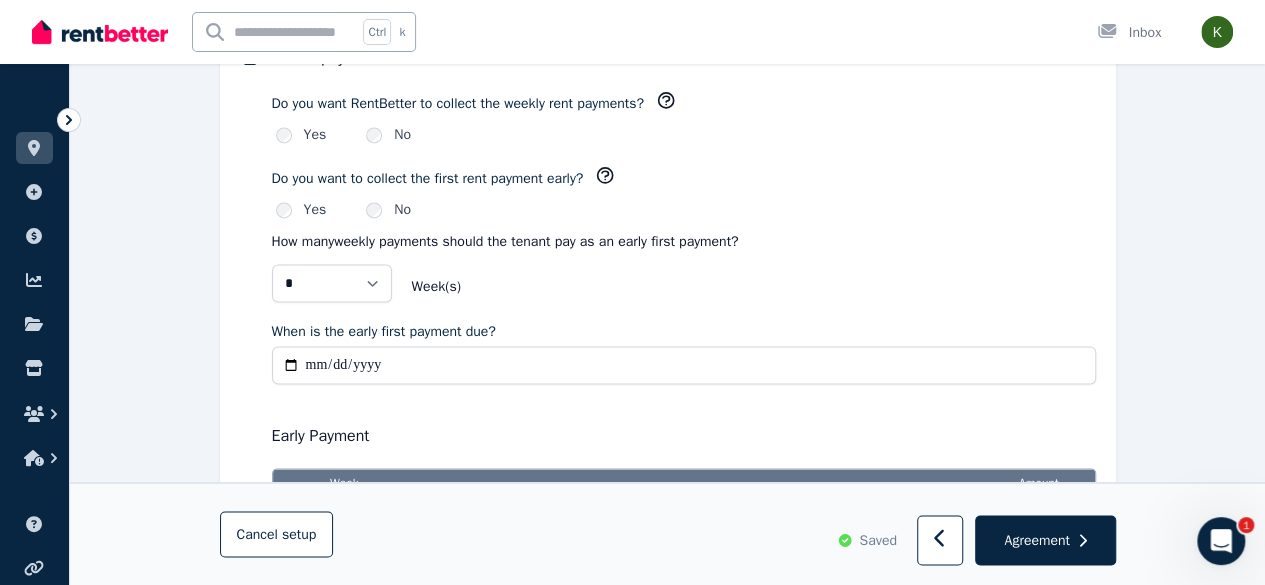 click on "**********" at bounding box center (684, 365) 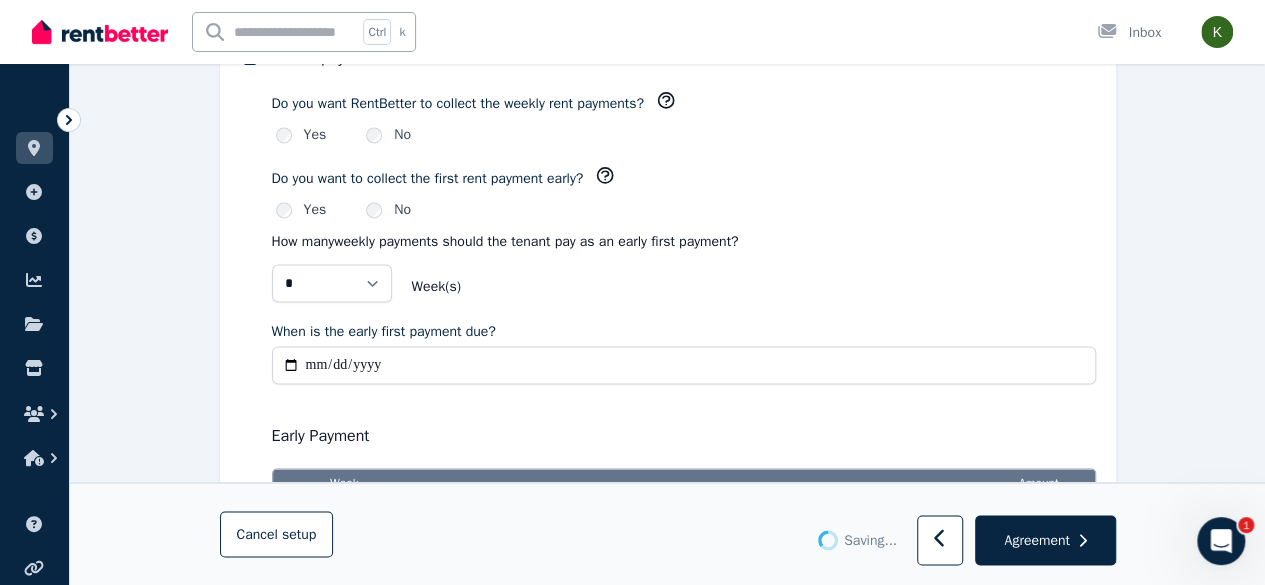 type on "**********" 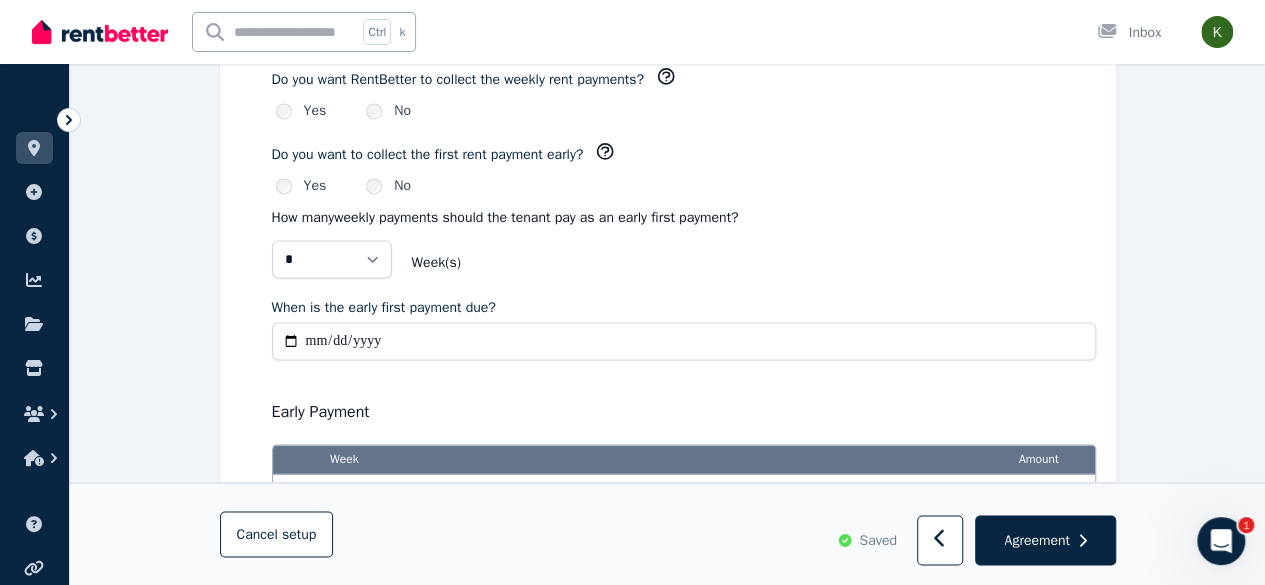 scroll, scrollTop: 1395, scrollLeft: 0, axis: vertical 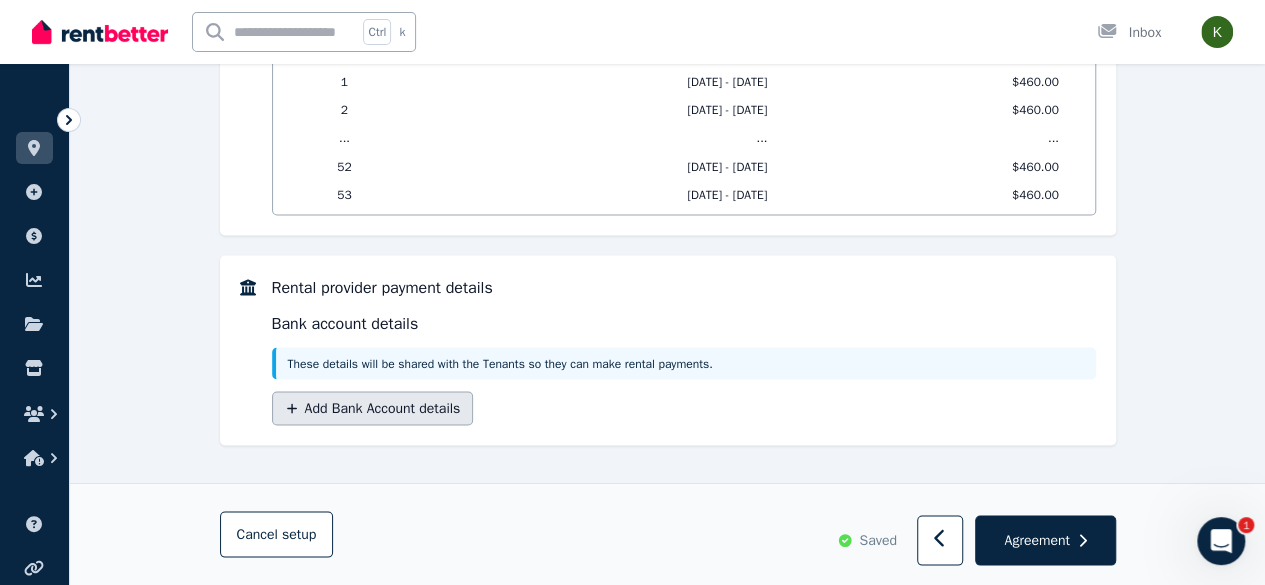 click on "Add Bank Account details" at bounding box center [373, 408] 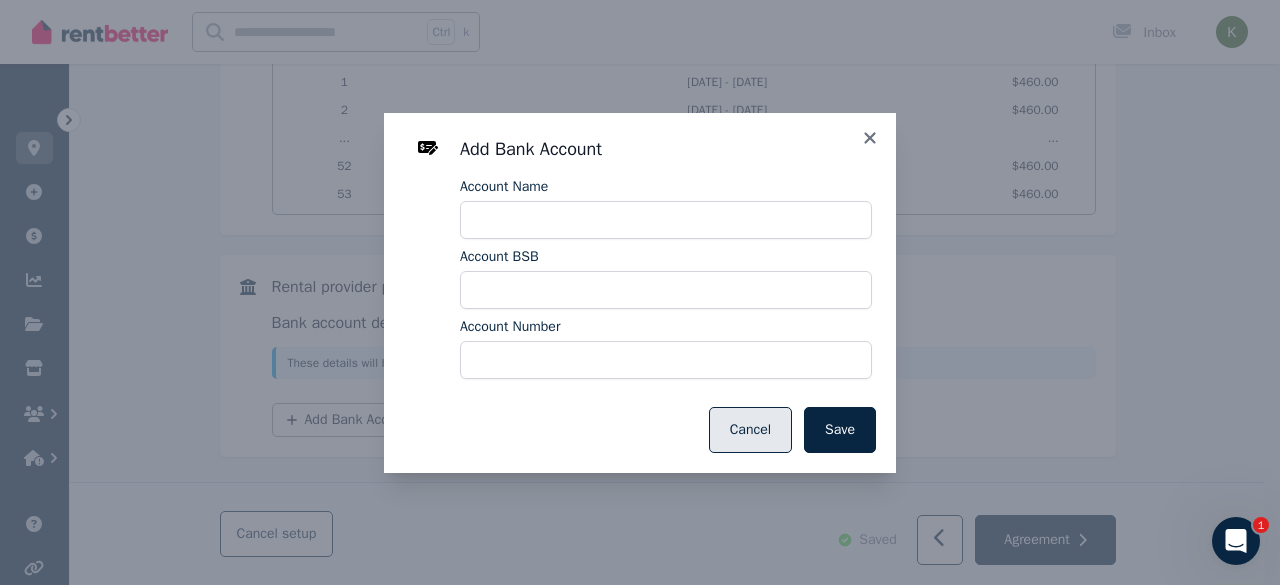 click on "Cancel" at bounding box center (750, 430) 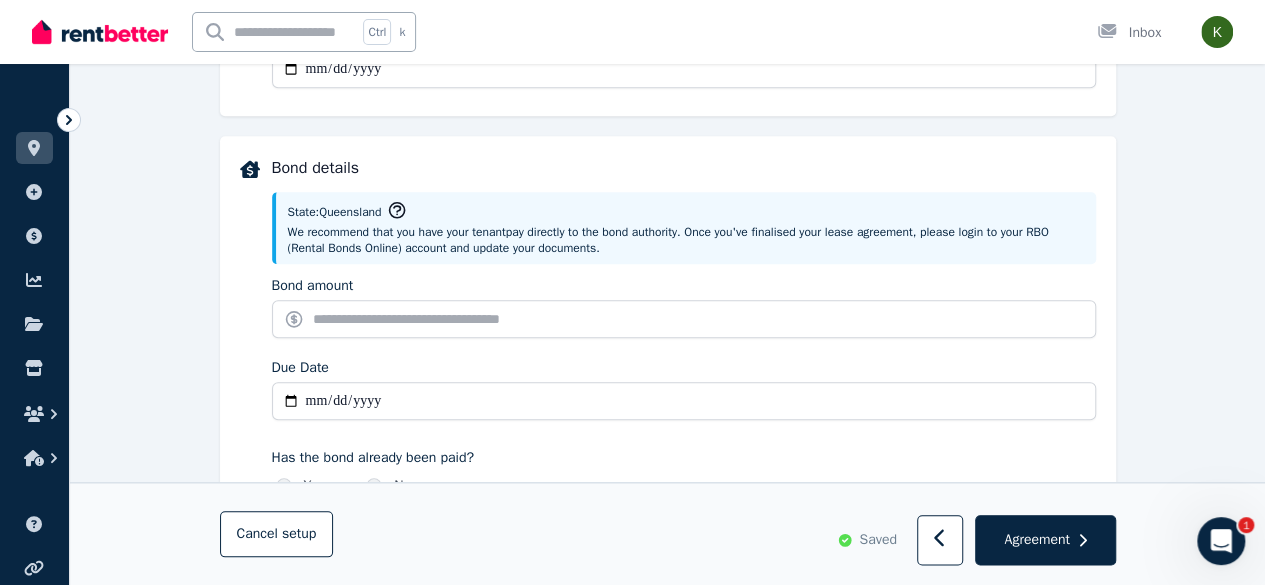 scroll, scrollTop: 878, scrollLeft: 0, axis: vertical 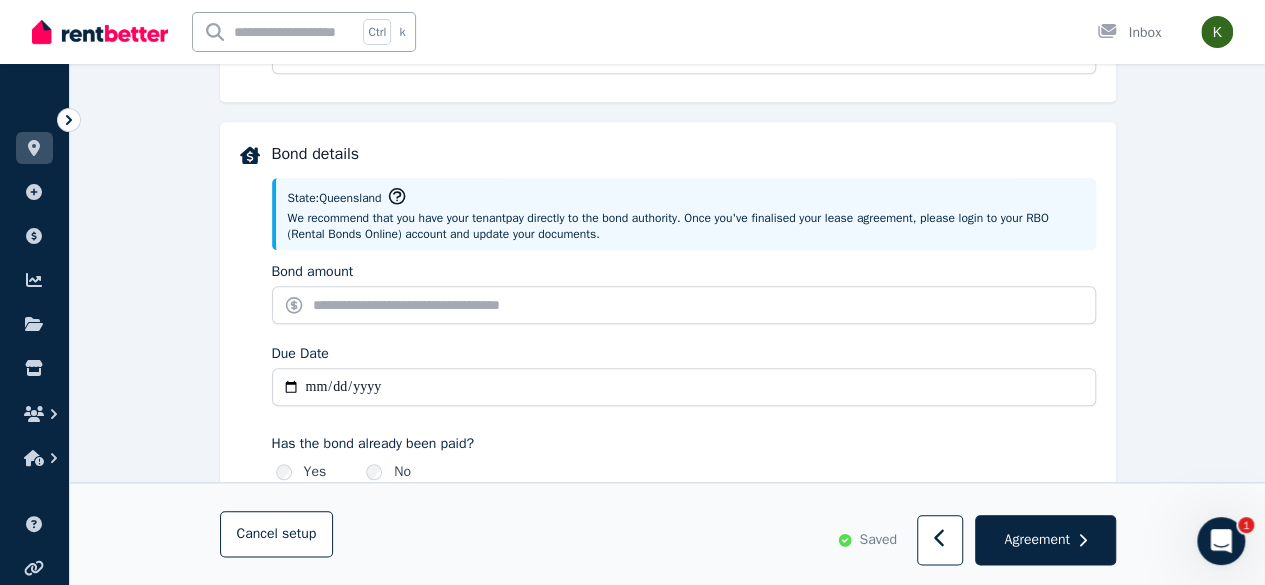 click 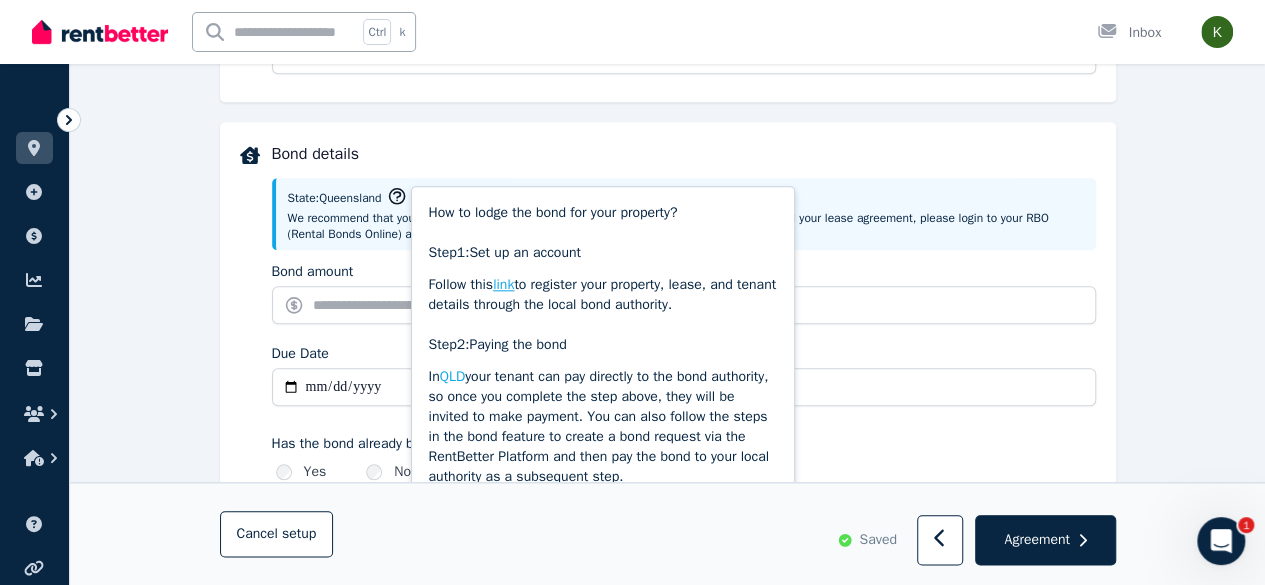 click on "link" at bounding box center (503, 284) 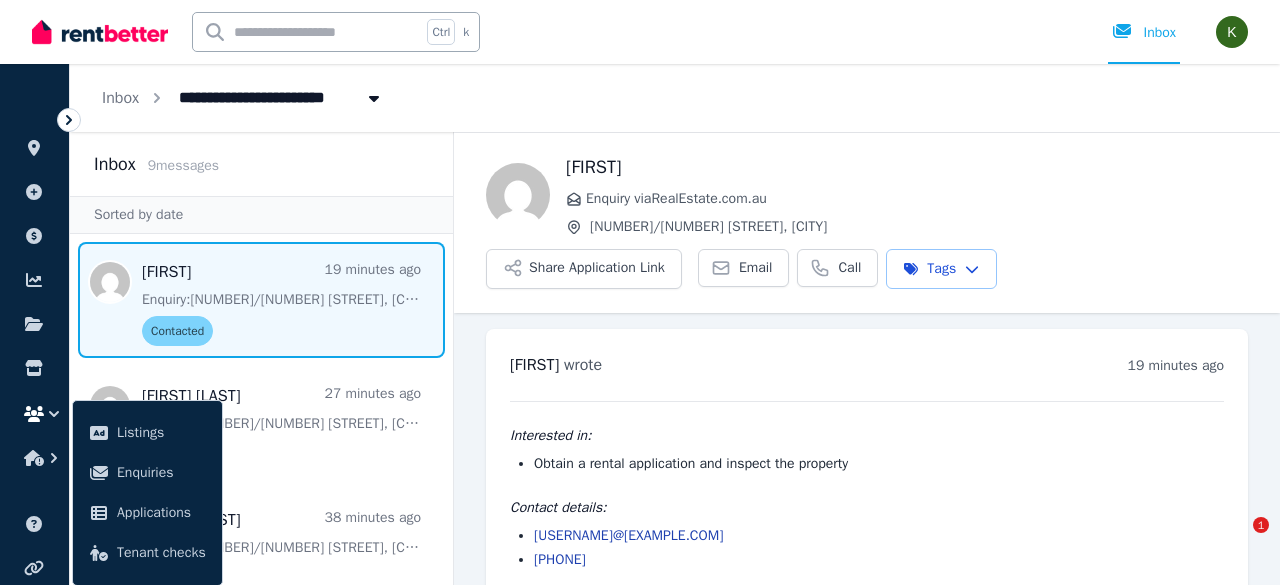 scroll, scrollTop: 0, scrollLeft: 0, axis: both 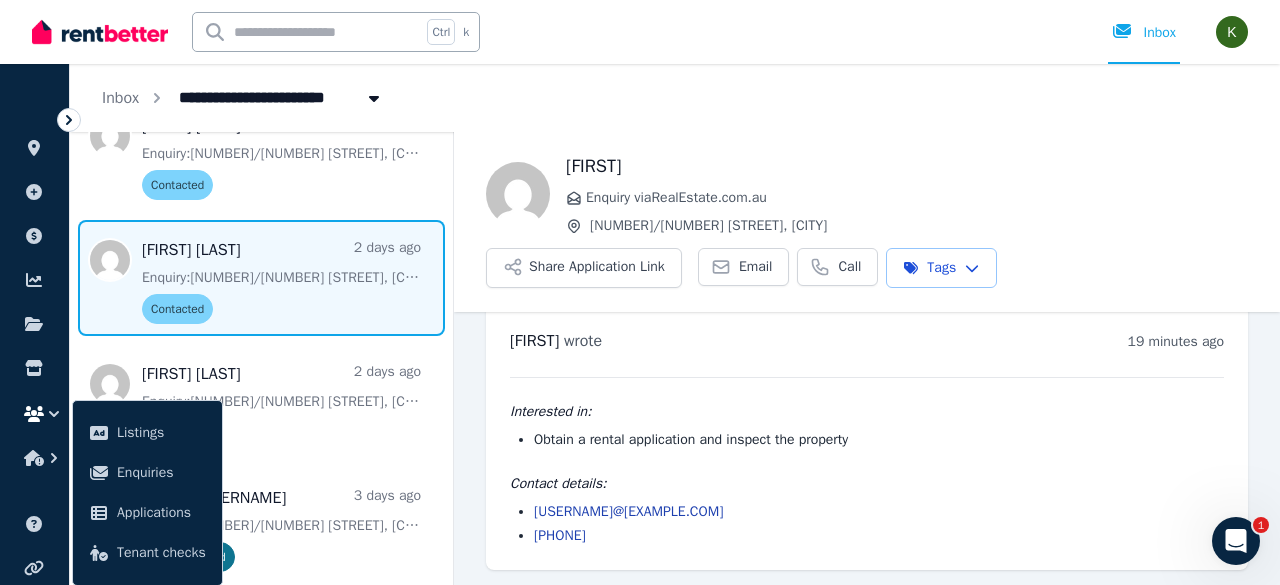 click at bounding box center [261, 278] 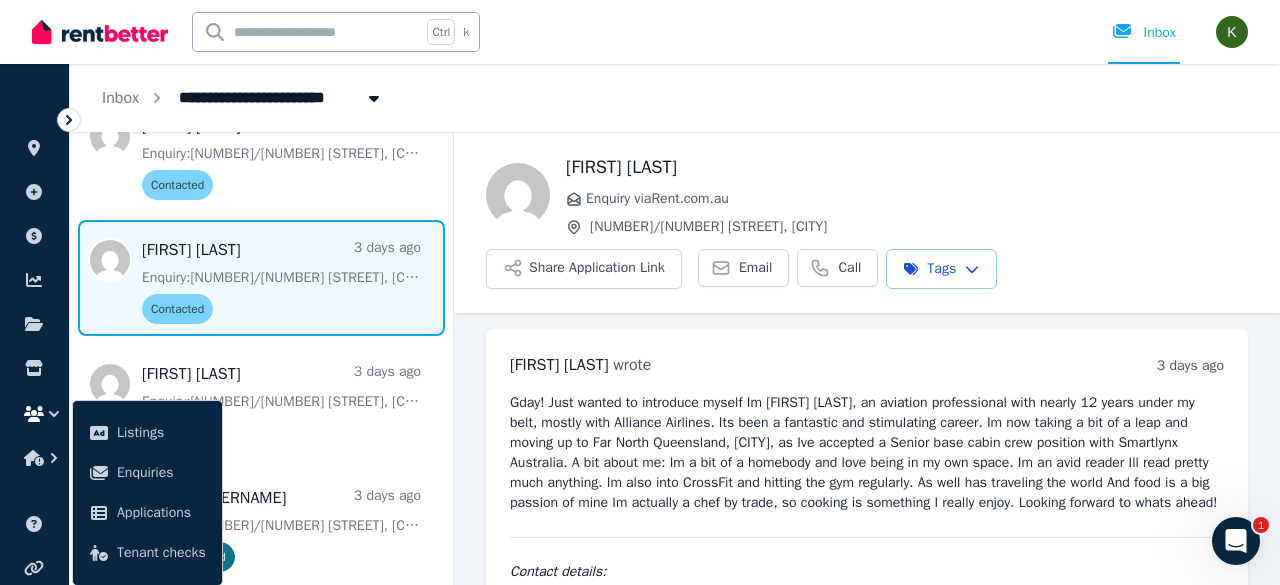 scroll, scrollTop: 108, scrollLeft: 0, axis: vertical 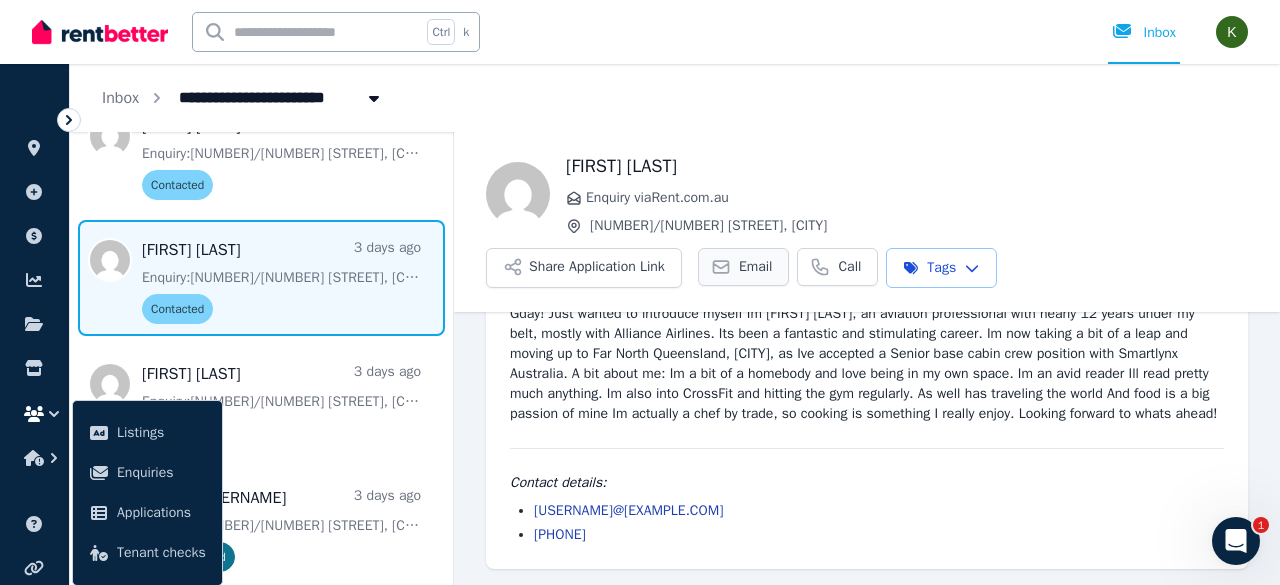 click on "Email" at bounding box center [756, 267] 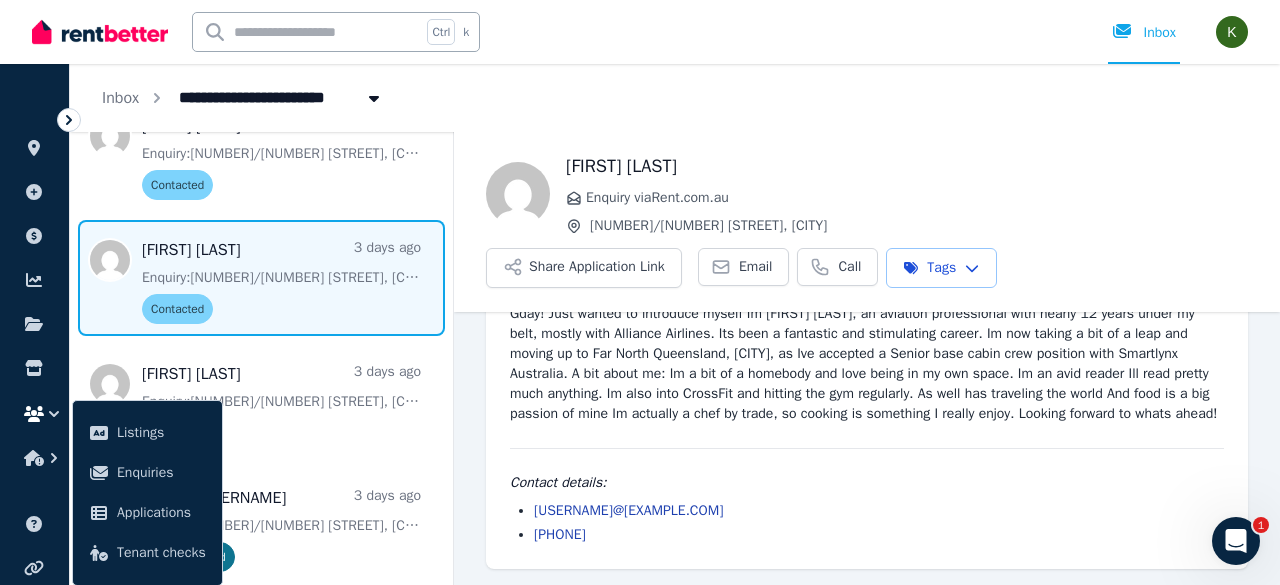 drag, startPoint x: 716, startPoint y: 514, endPoint x: 535, endPoint y: 517, distance: 181.02486 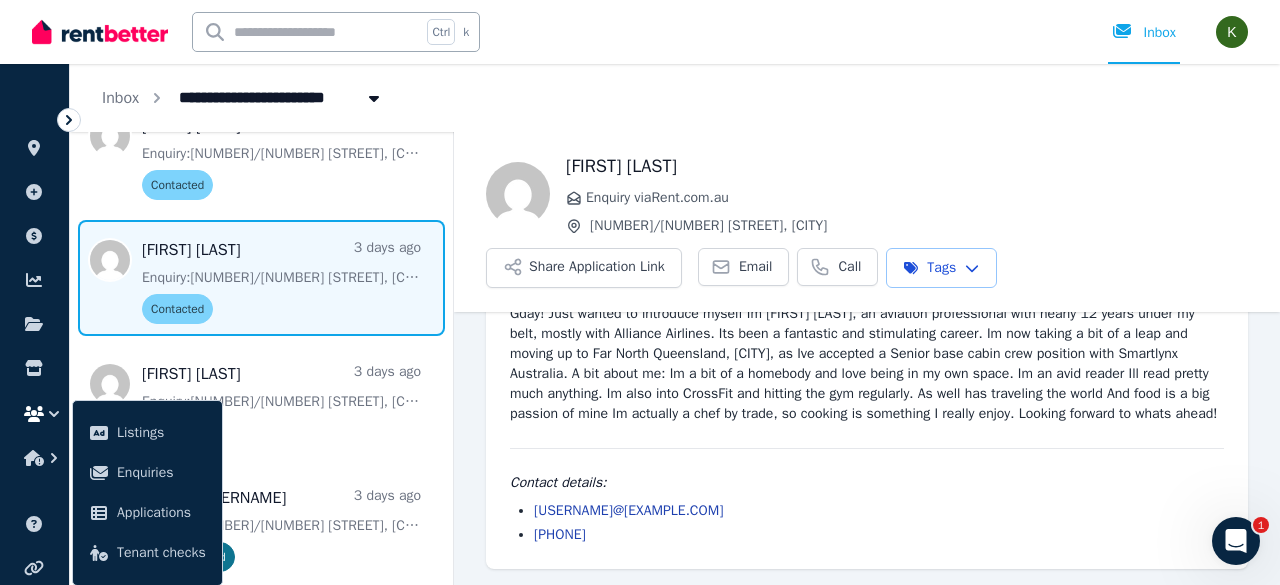 click on "[EMAIL]" at bounding box center [879, 511] 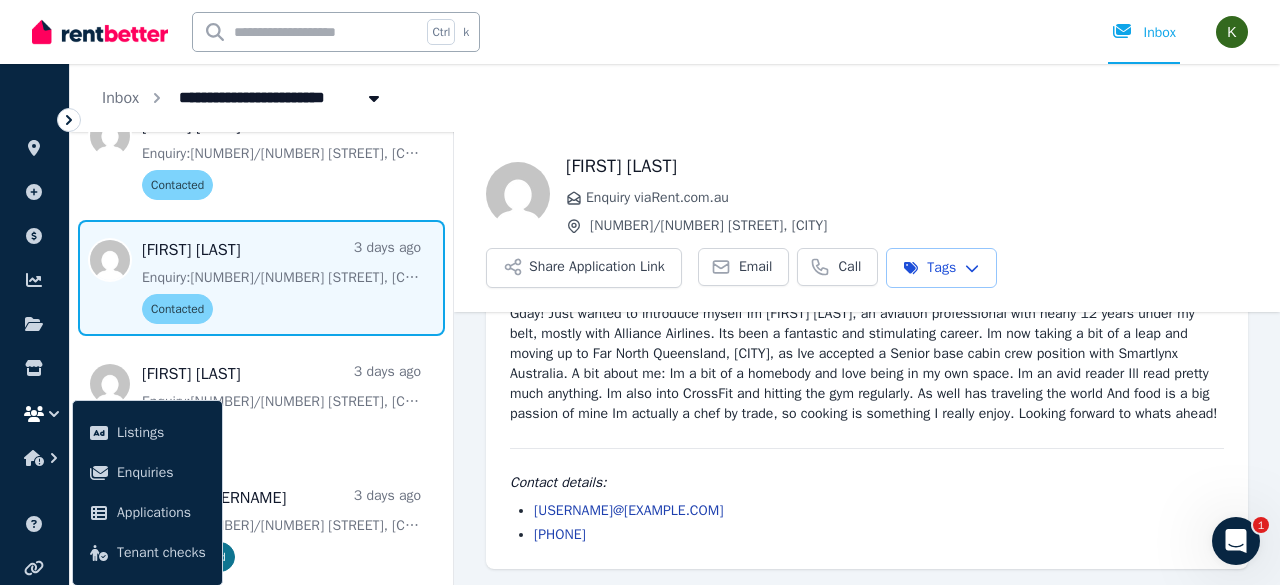copy on "[EMAIL]" 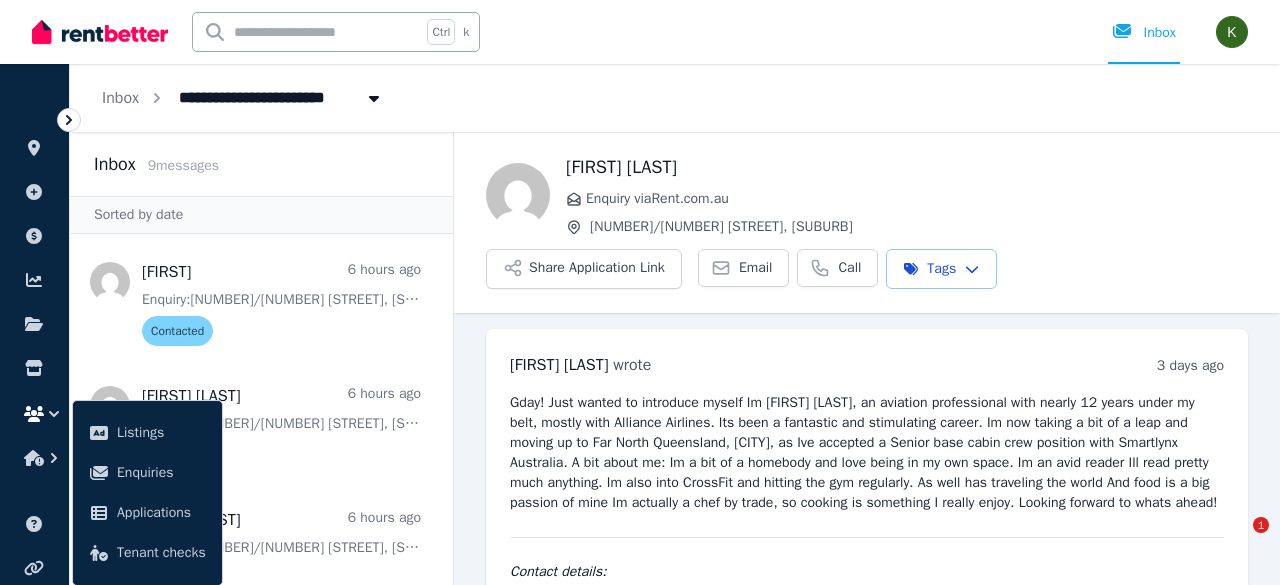 scroll, scrollTop: 0, scrollLeft: 0, axis: both 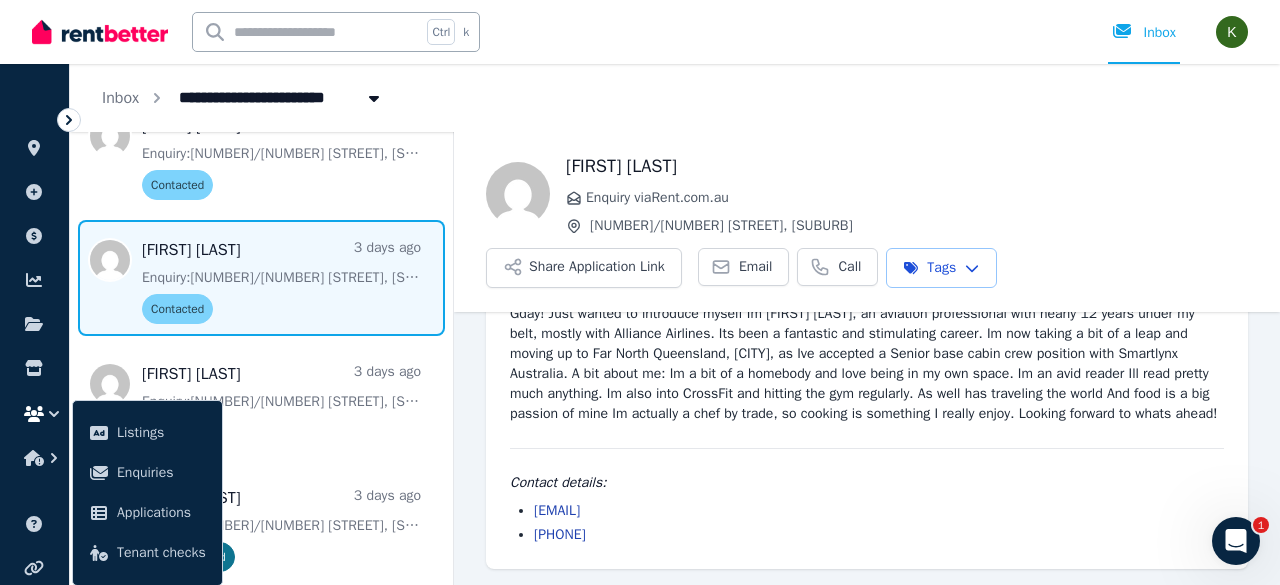 drag, startPoint x: 639, startPoint y: 535, endPoint x: 533, endPoint y: 533, distance: 106.01887 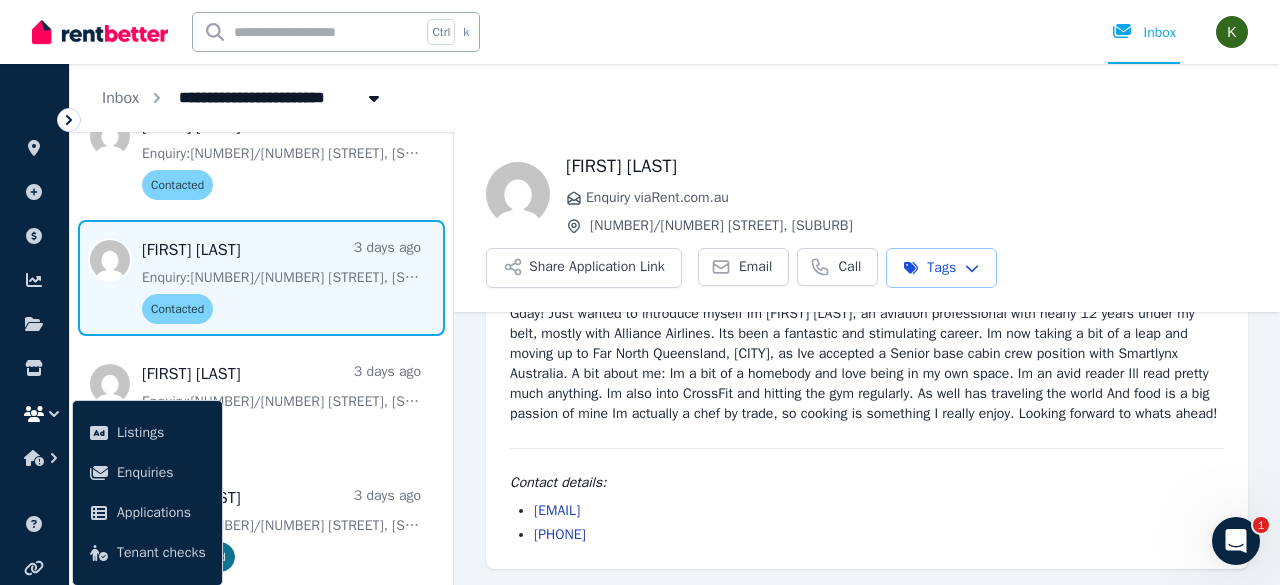 click on "beau_slattery@hotmail.com 0401 580 557" at bounding box center [867, 523] 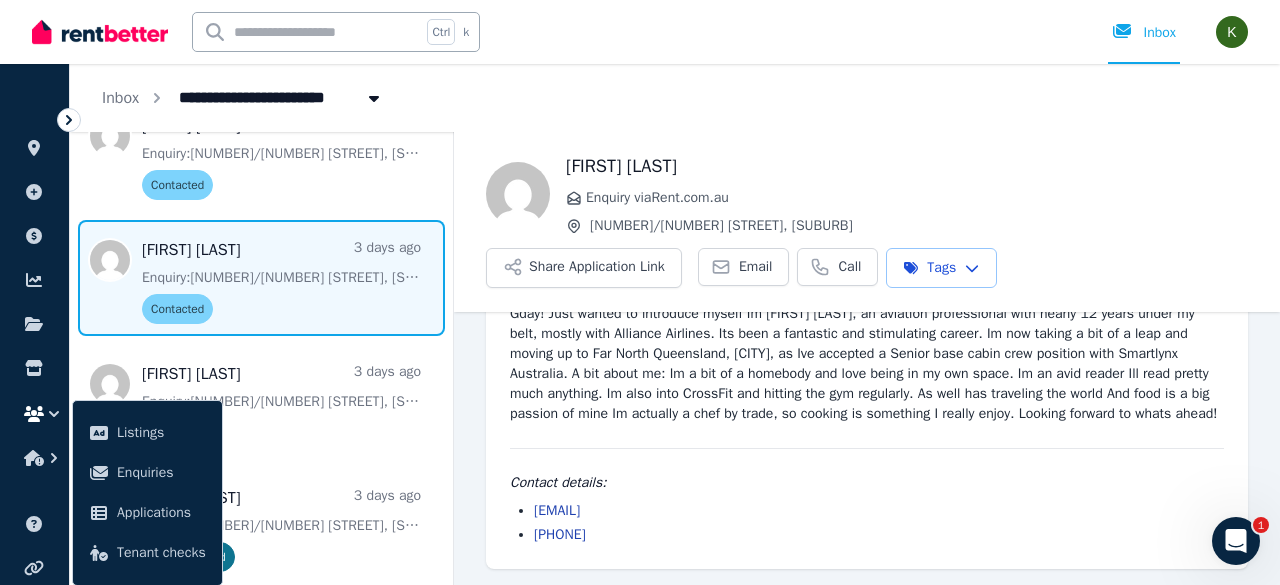 copy on "[PHONE]" 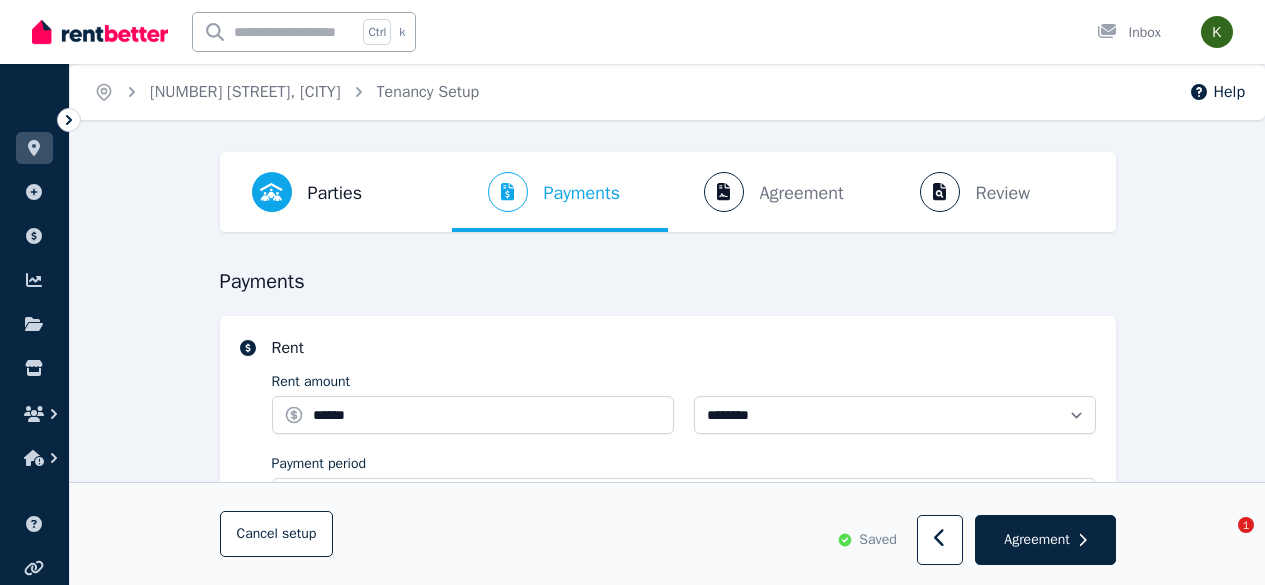 select on "**********" 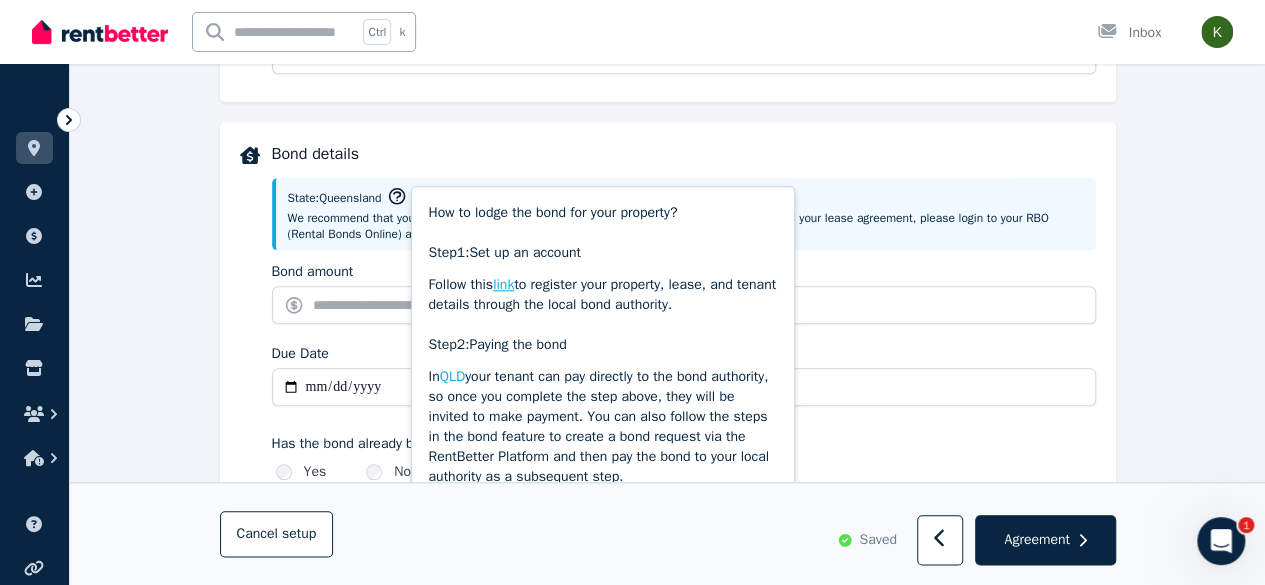scroll, scrollTop: 0, scrollLeft: 0, axis: both 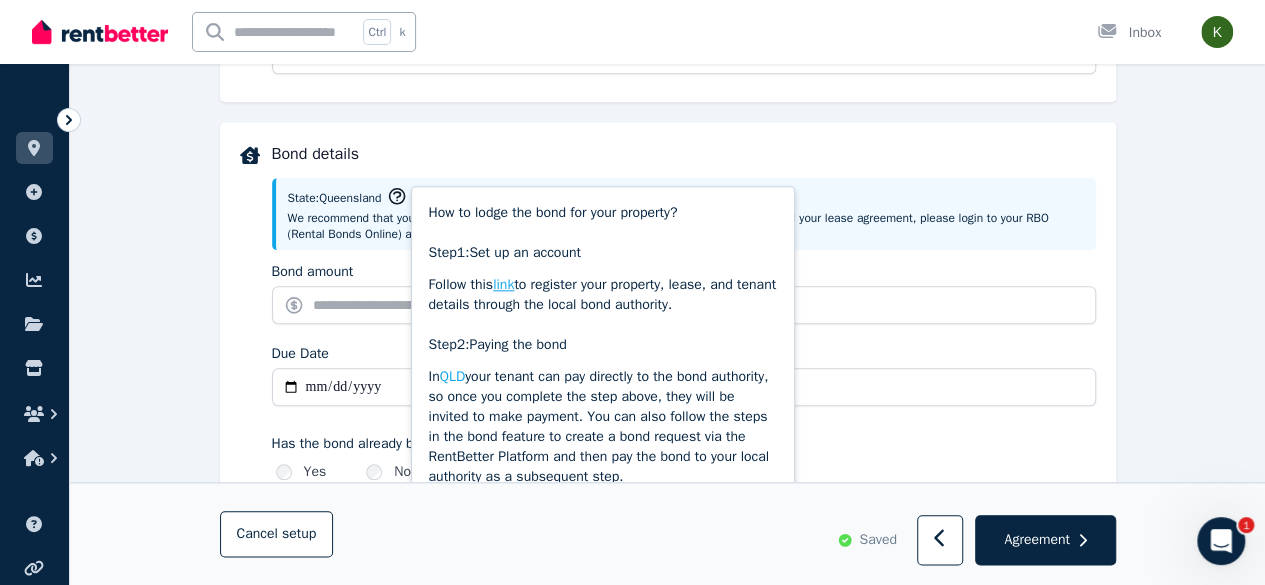 click on "**********" at bounding box center (667, 372) 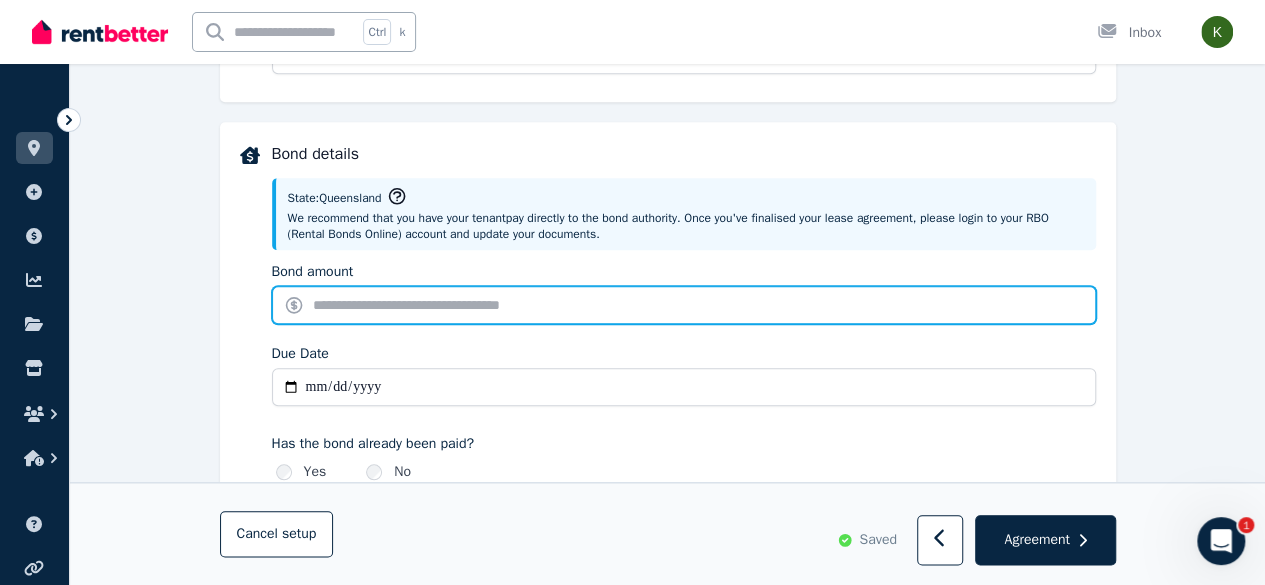 click on "Bond amount" at bounding box center (684, 305) 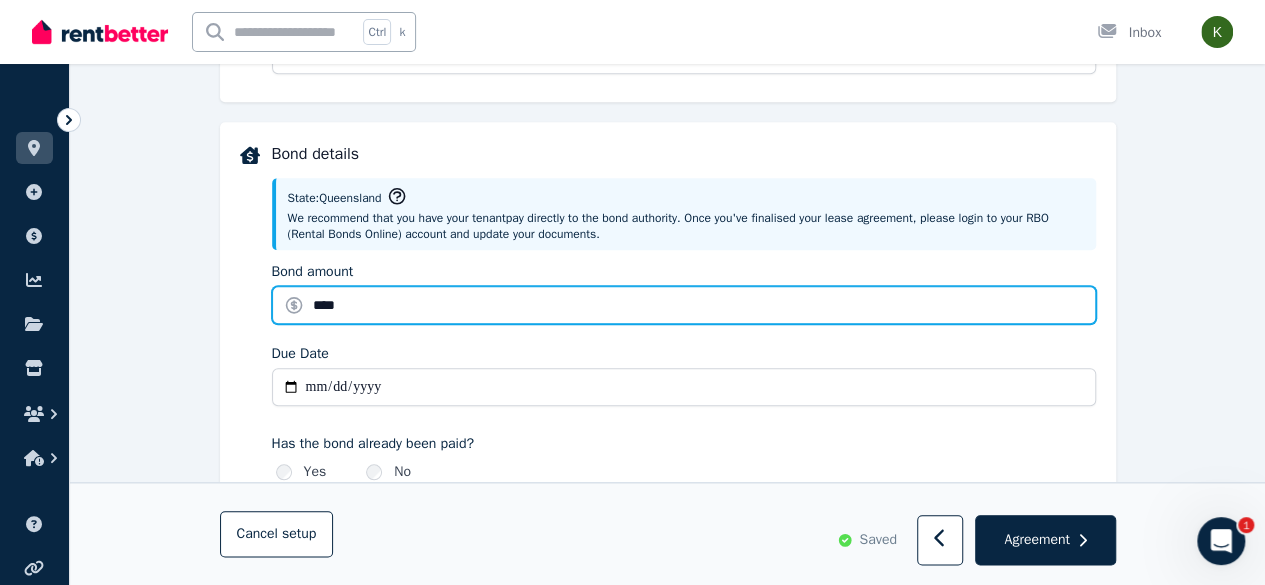 type on "****" 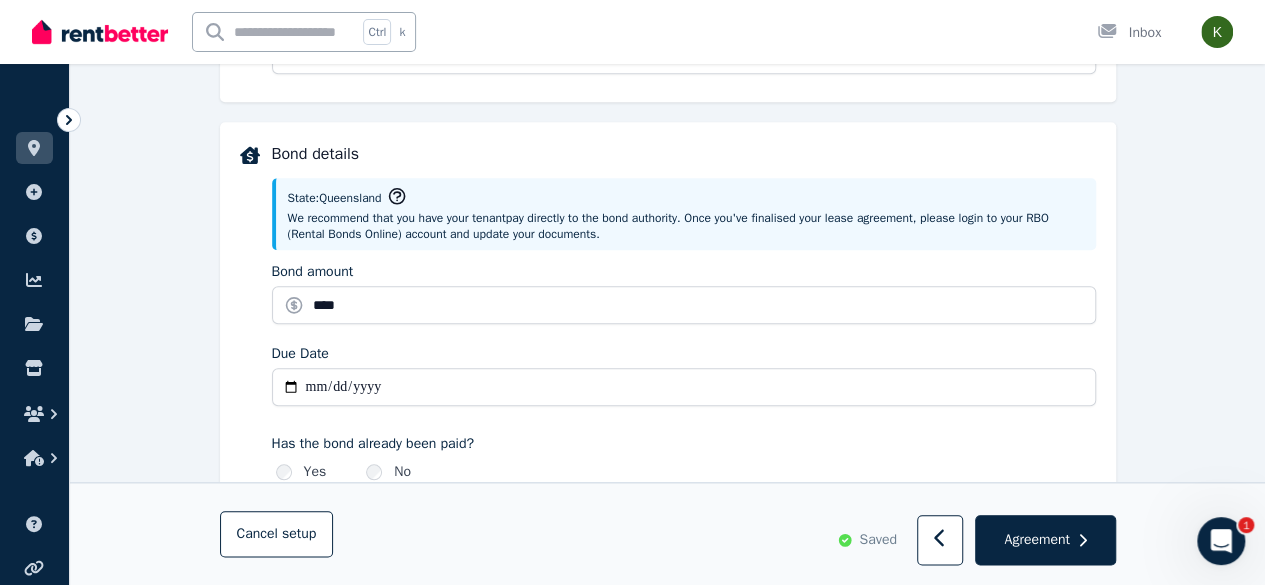 click on "Due Date" at bounding box center [684, 387] 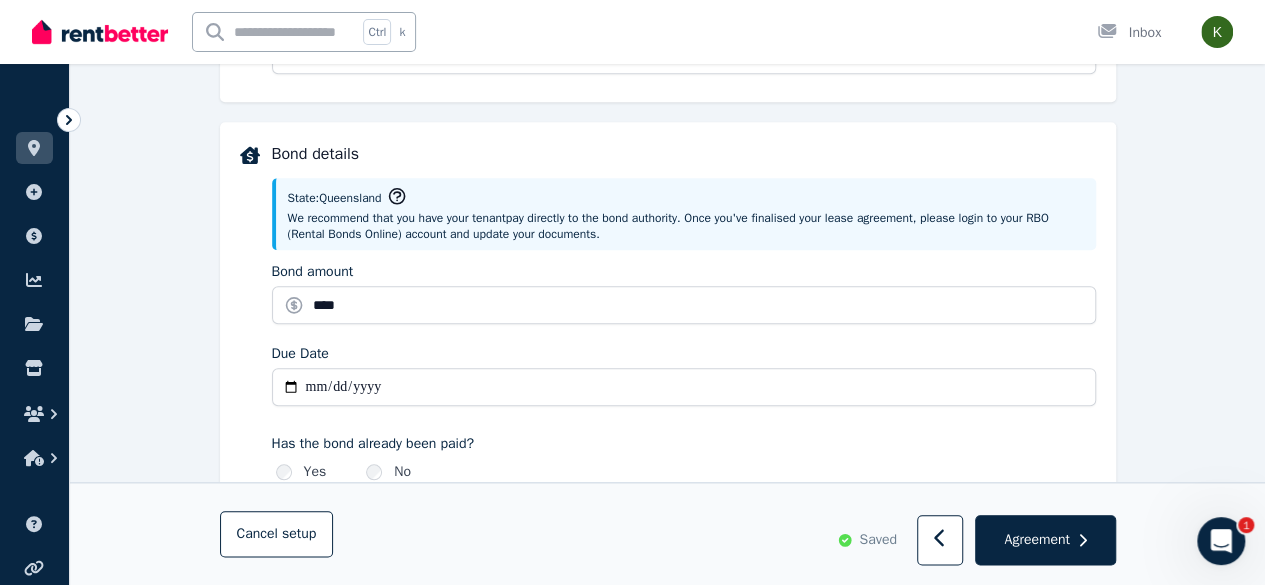 type on "**********" 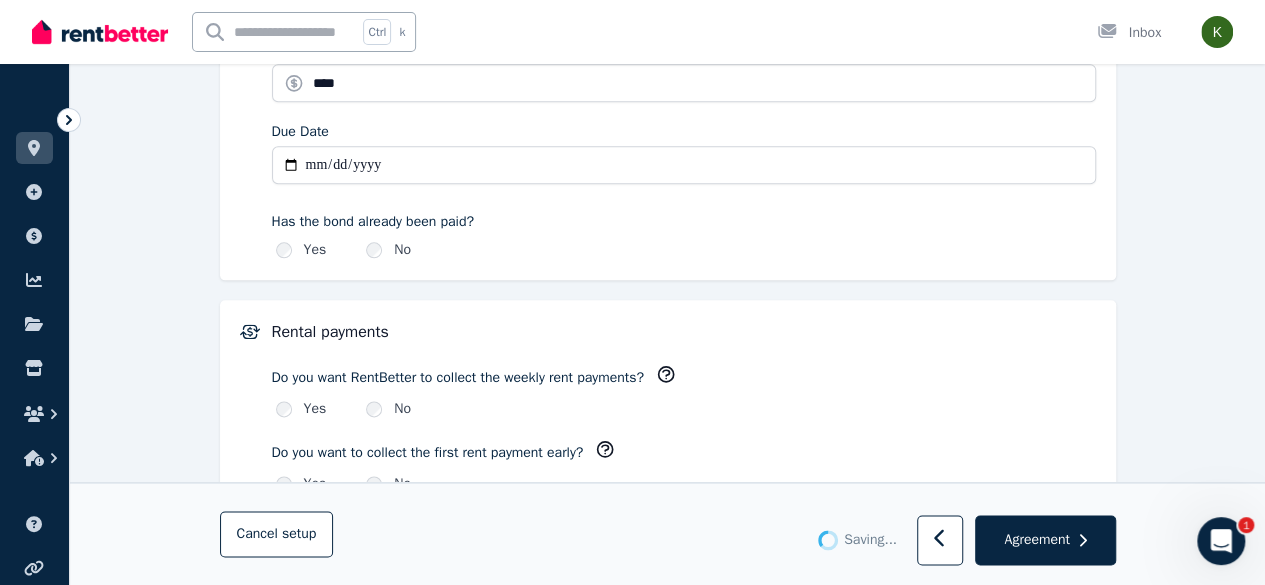 scroll, scrollTop: 1101, scrollLeft: 0, axis: vertical 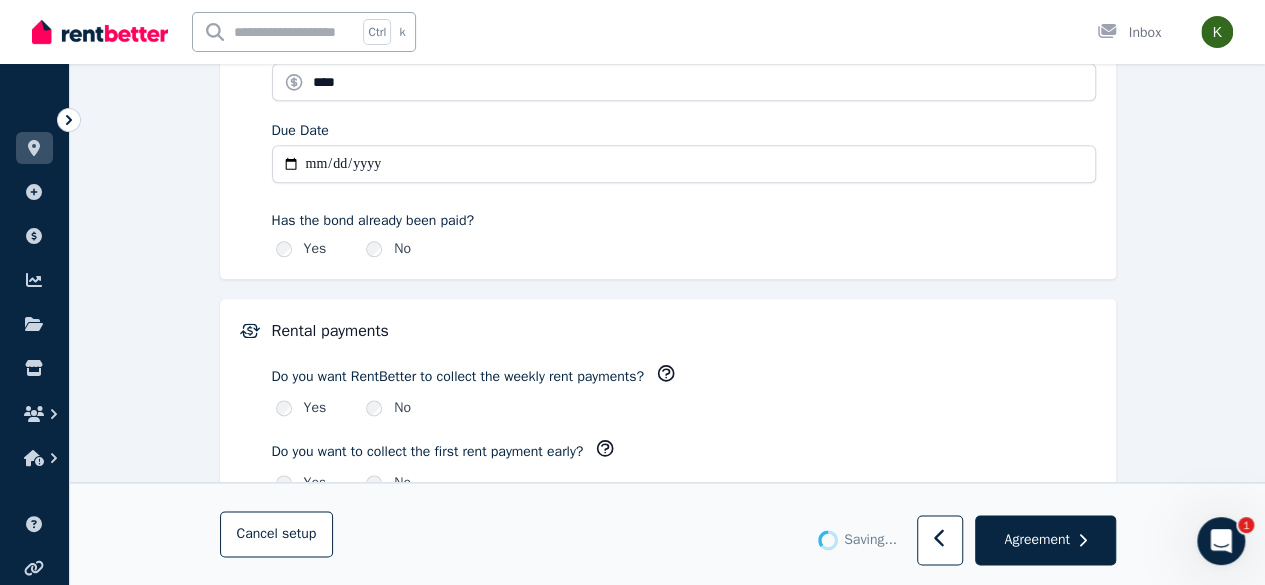 type 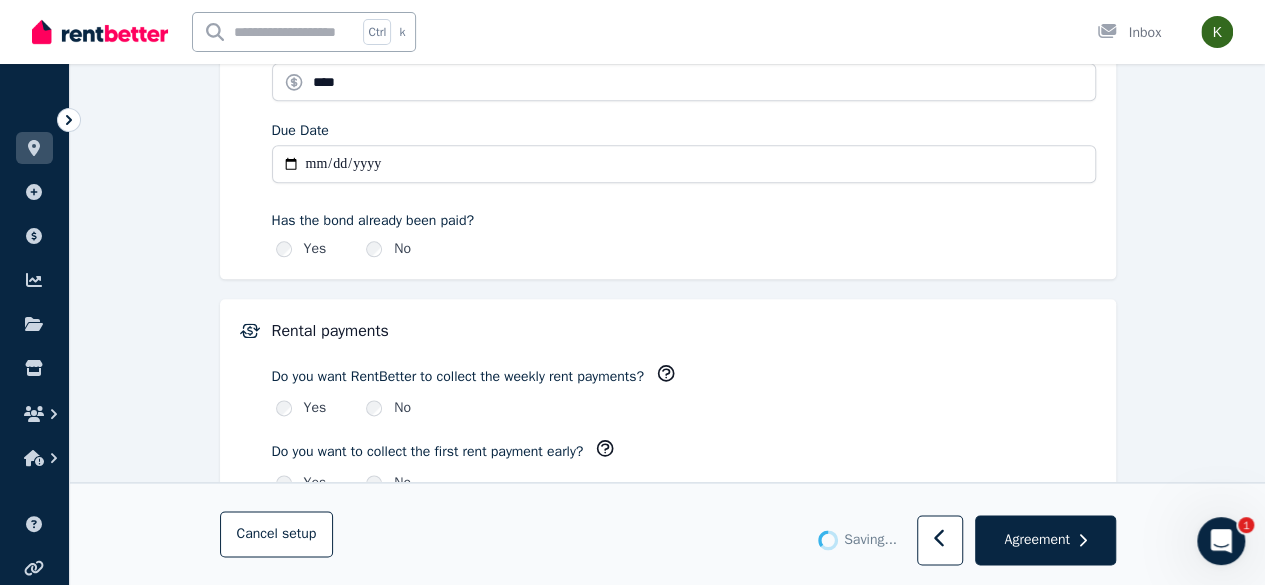 type 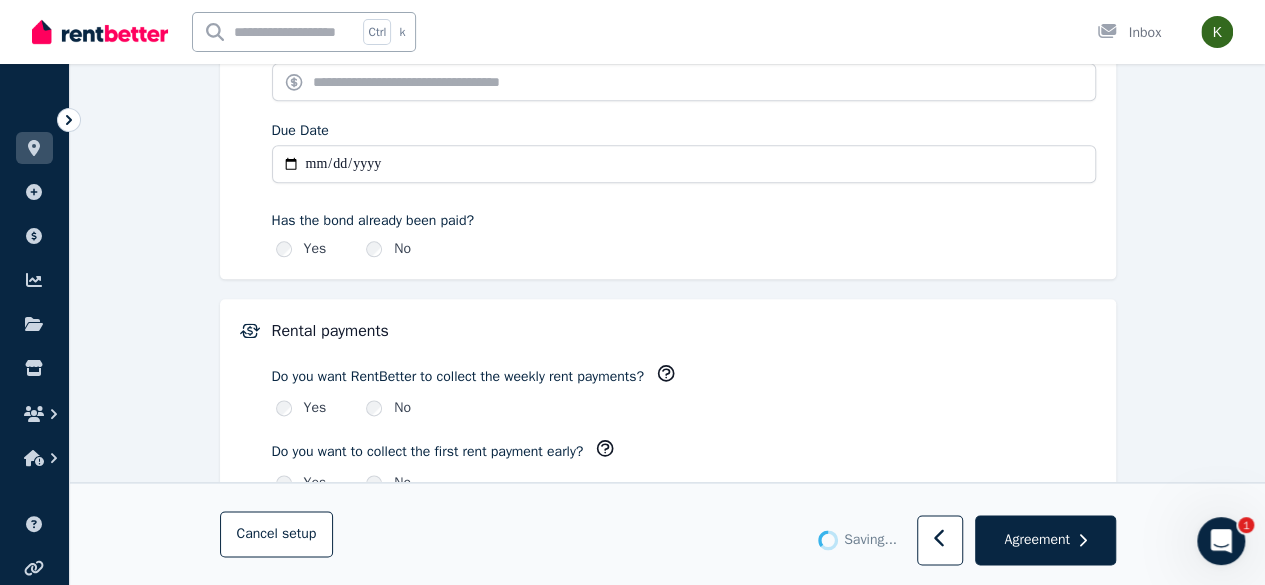 type on "*******" 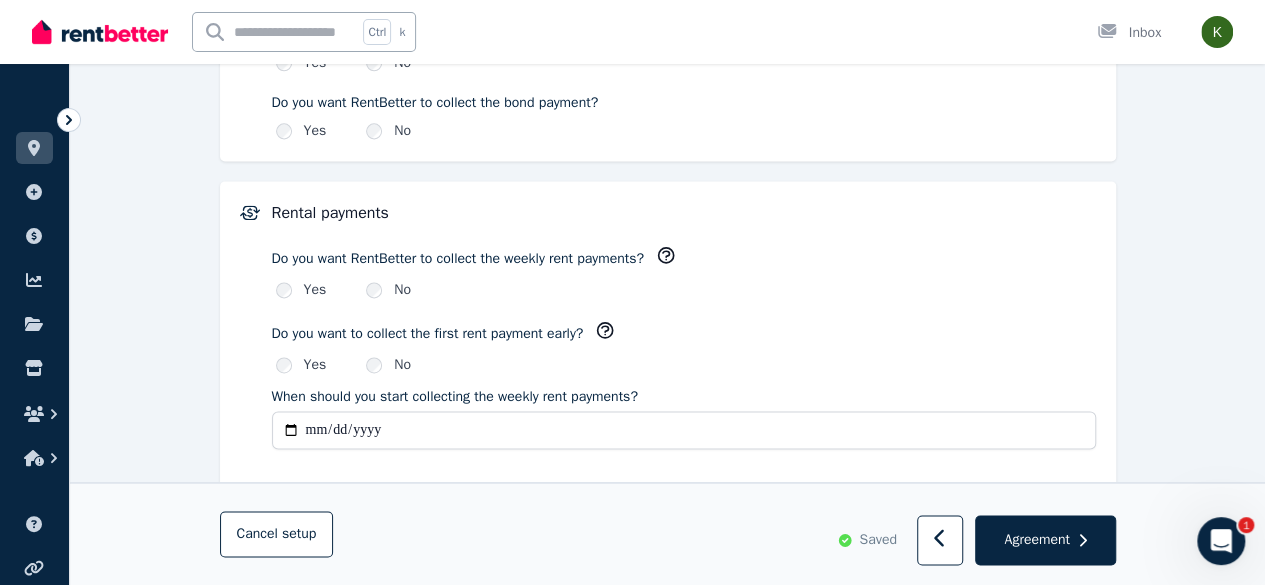 scroll, scrollTop: 1289, scrollLeft: 0, axis: vertical 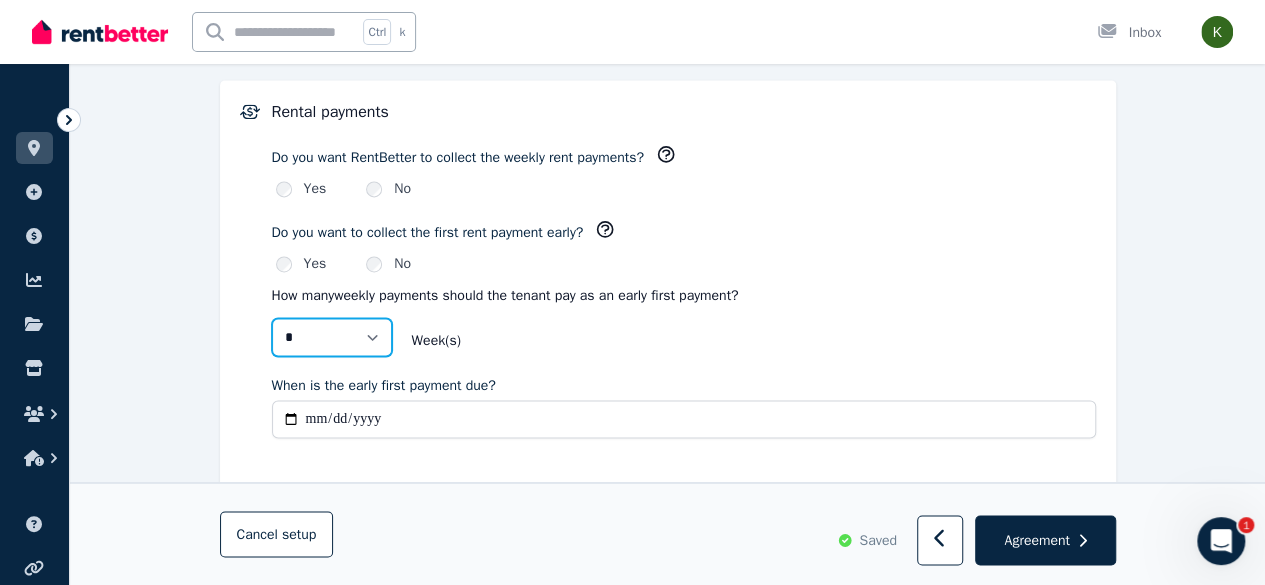 click on "* *" at bounding box center (332, 337) 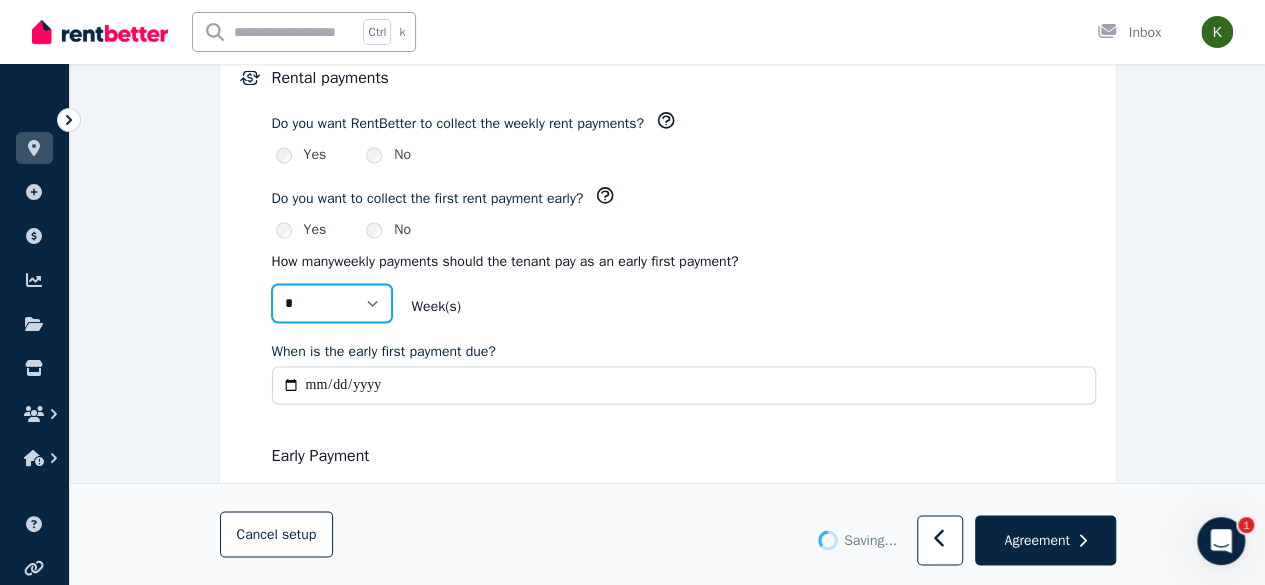 scroll, scrollTop: 1450, scrollLeft: 0, axis: vertical 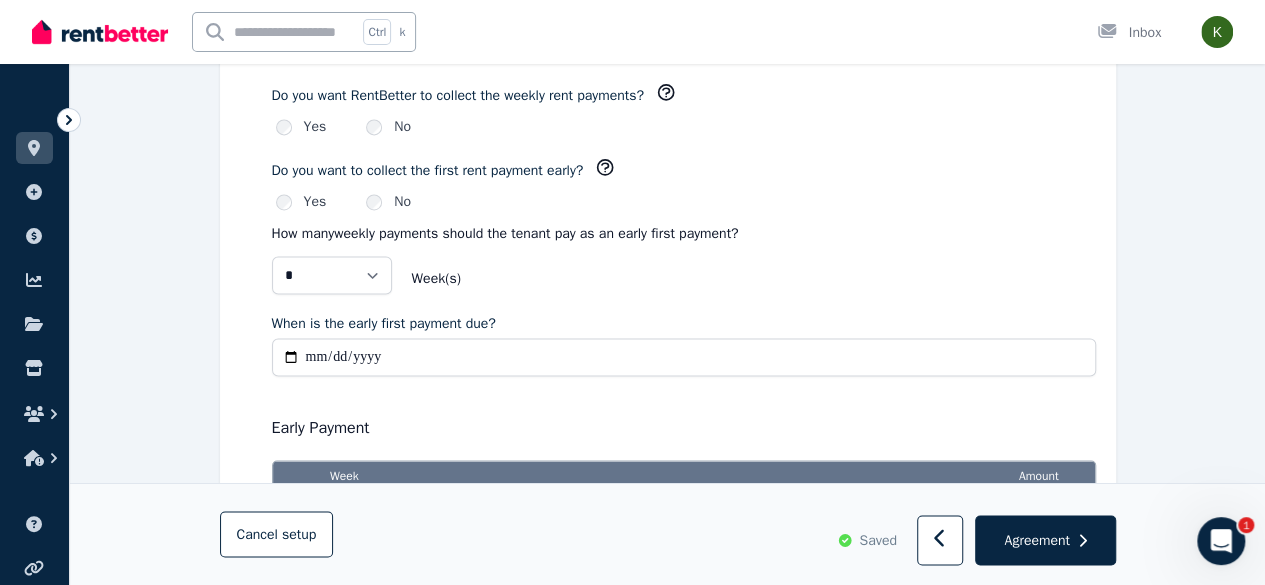 click on "When is the early first payment due?" at bounding box center [684, 357] 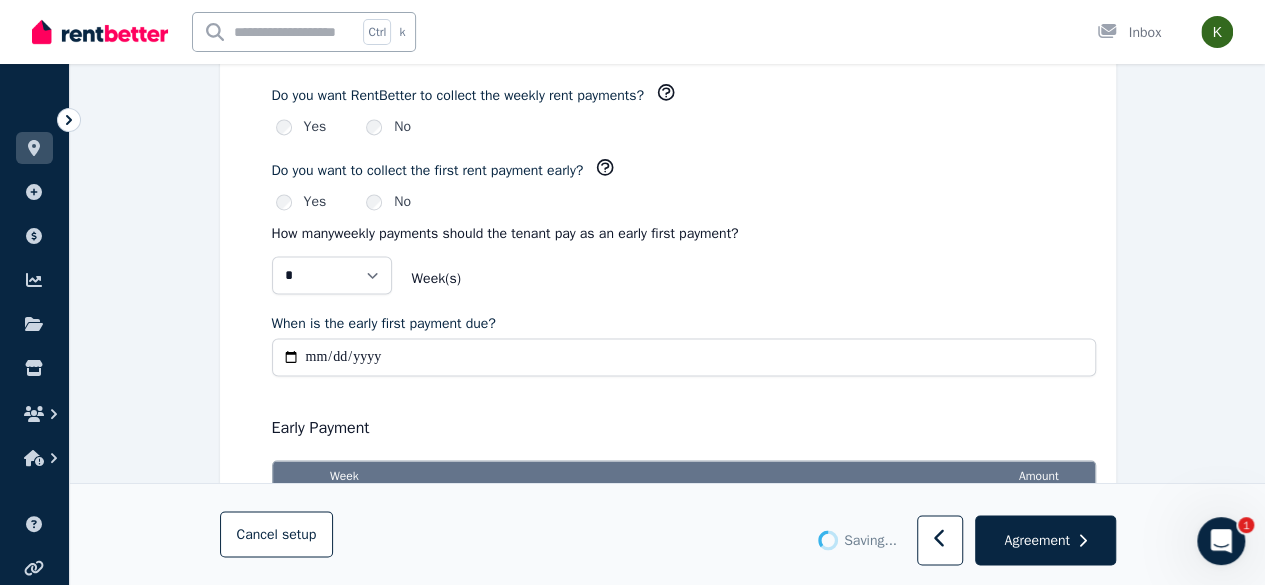 type on "**********" 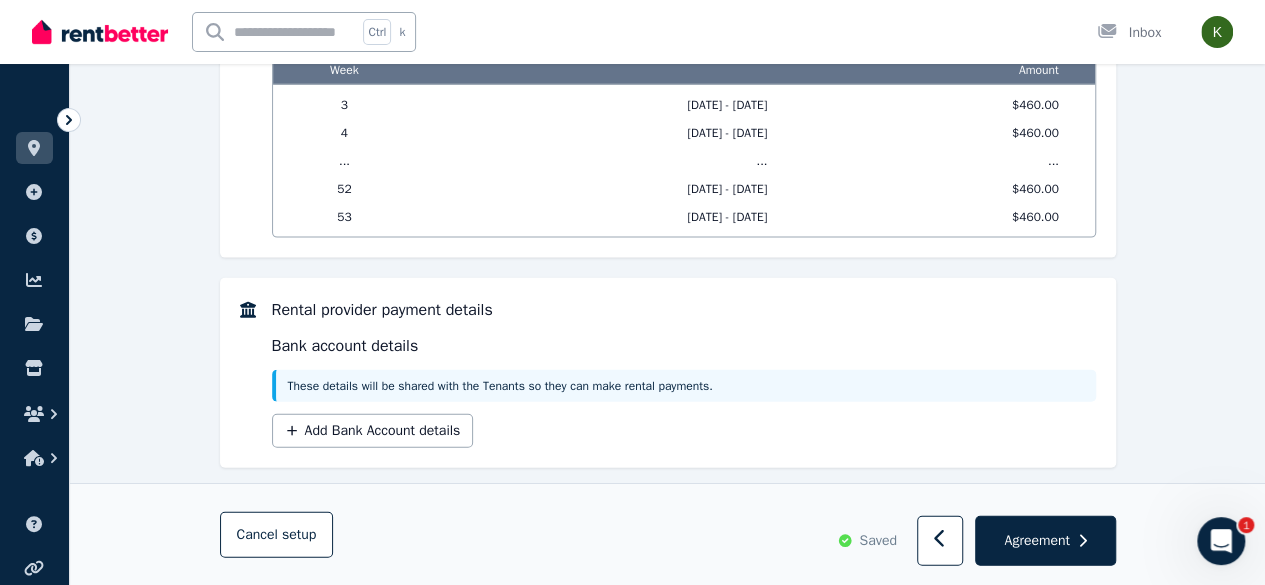 scroll, scrollTop: 2132, scrollLeft: 0, axis: vertical 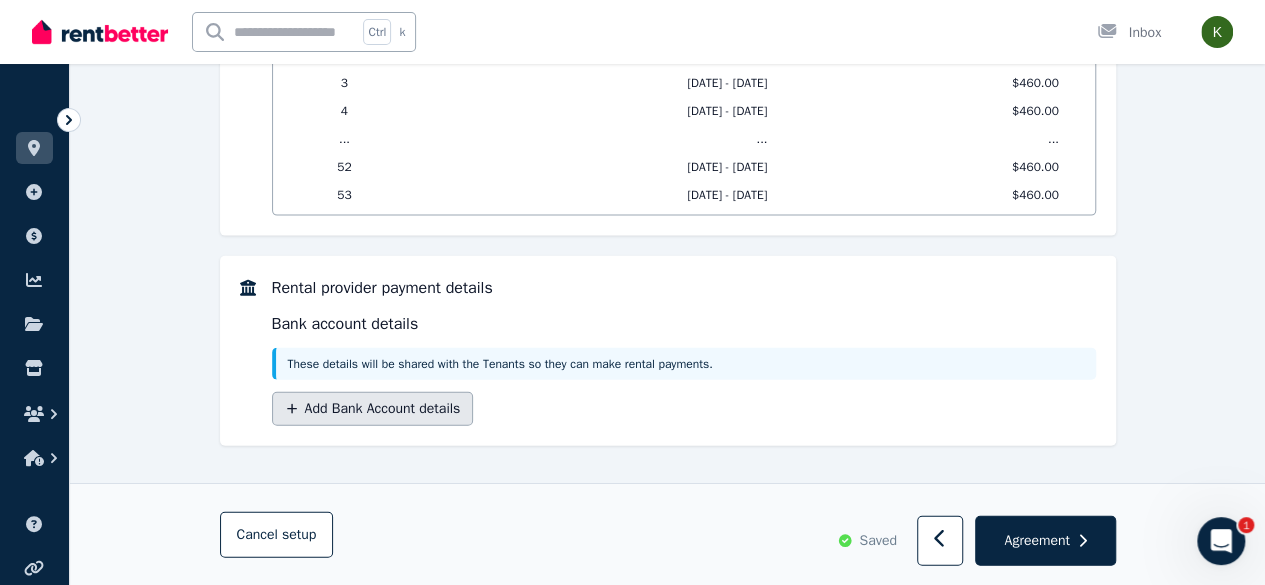 click on "Add Bank Account details" at bounding box center [373, 409] 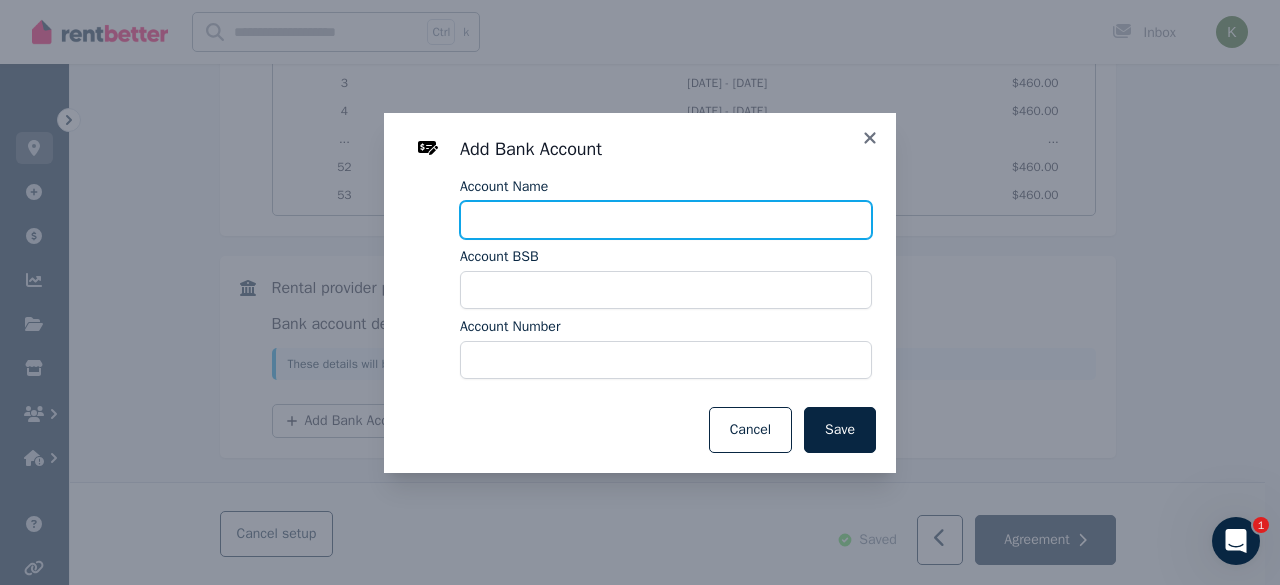 click on "Account Name" at bounding box center [666, 220] 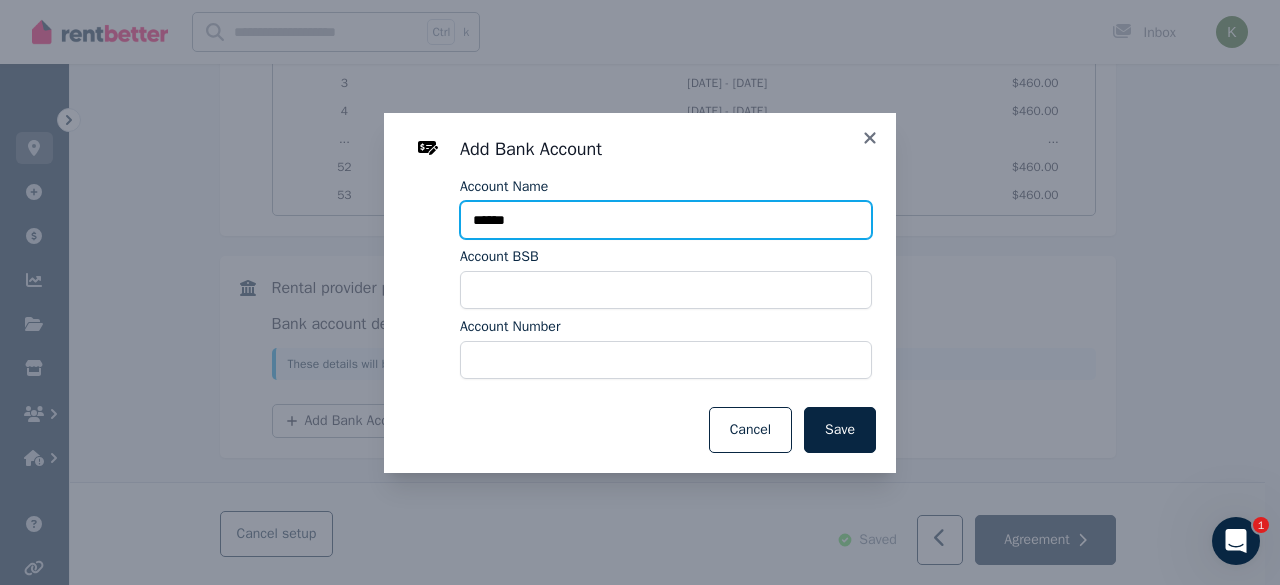 type on "******" 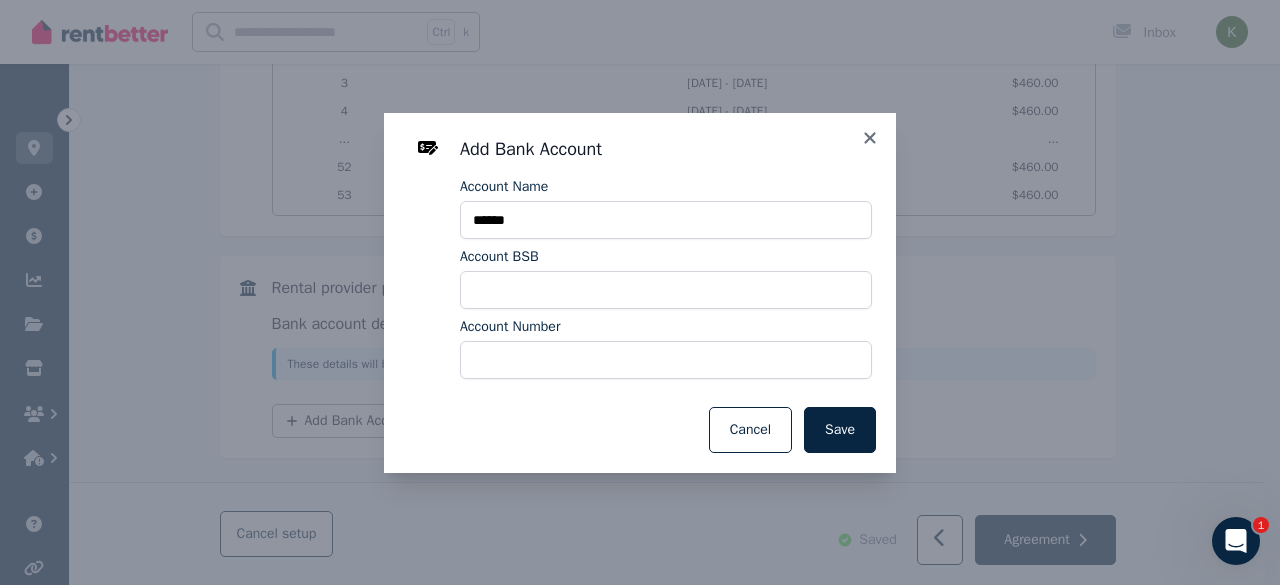 click on "Account Number" at bounding box center (510, 327) 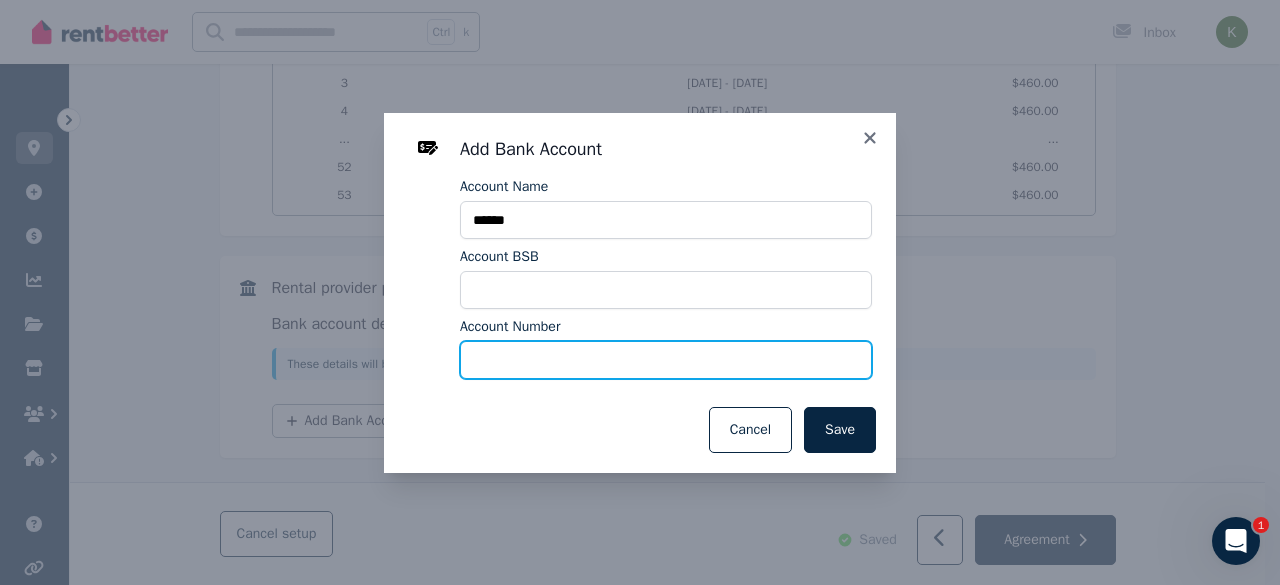 click on "Account Number" at bounding box center [666, 360] 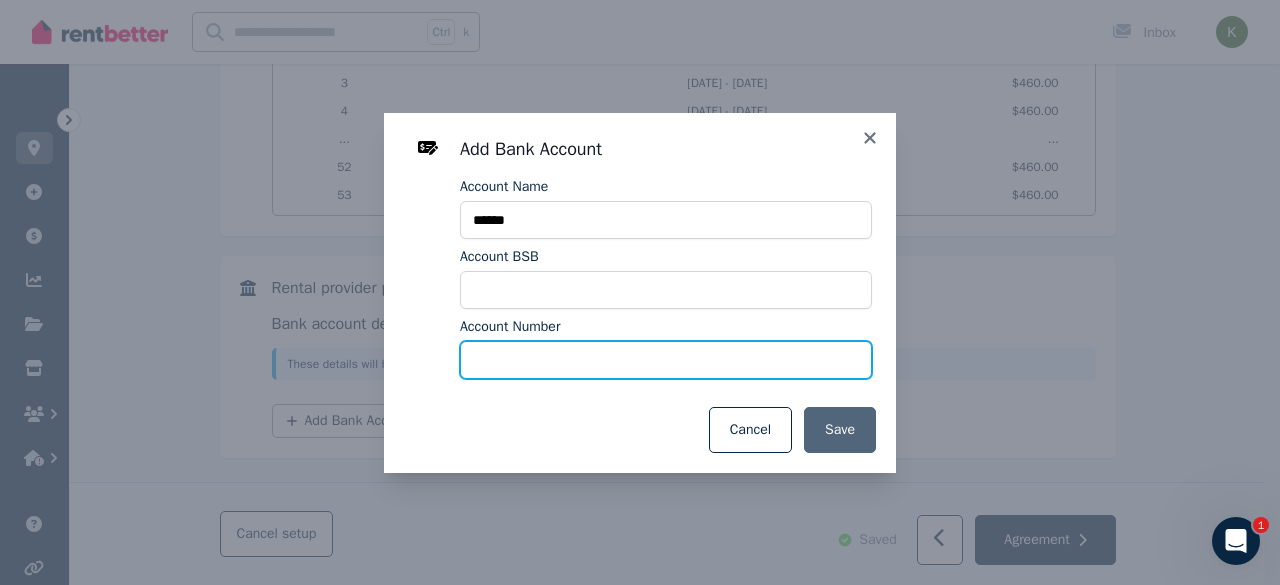 type on "********" 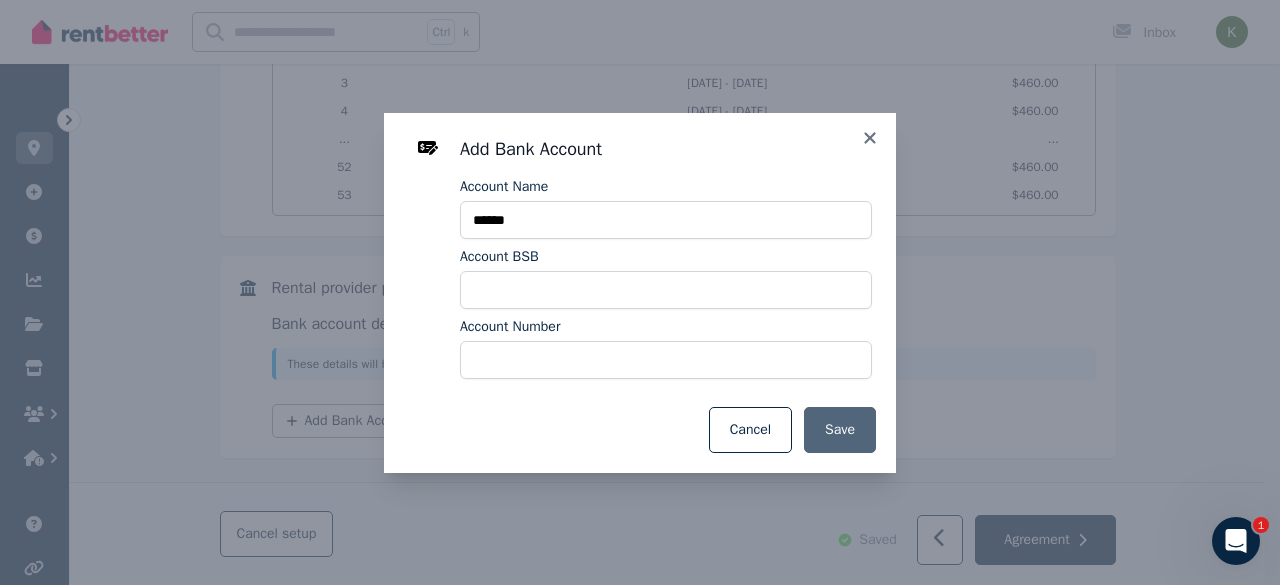click on "Save" at bounding box center [840, 430] 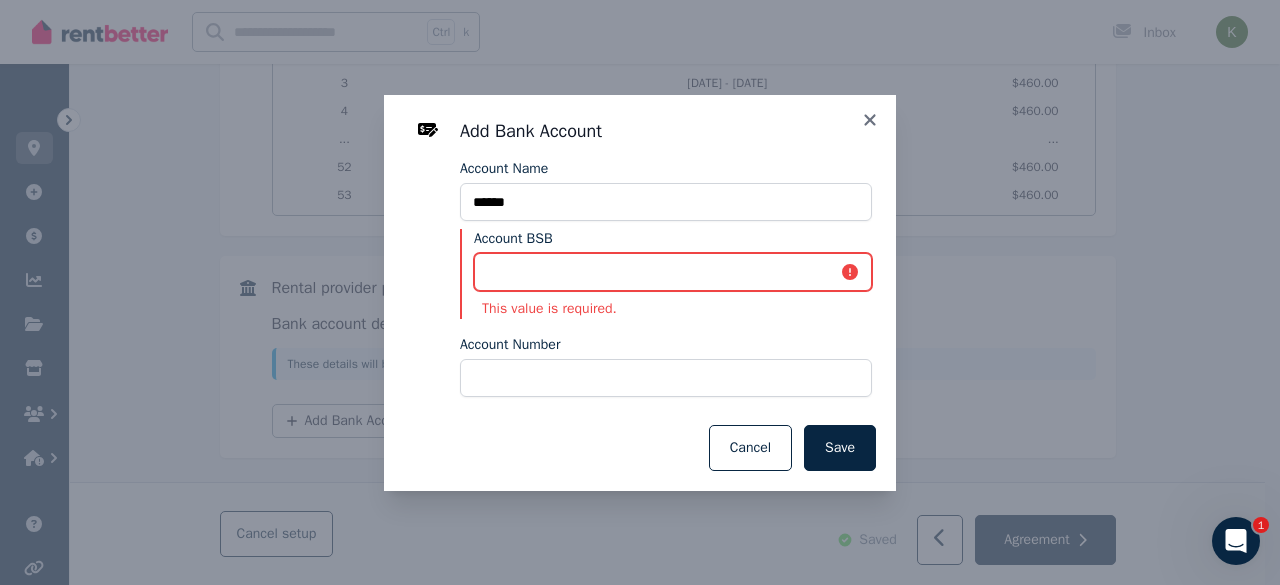 click on "Account BSB" at bounding box center (673, 272) 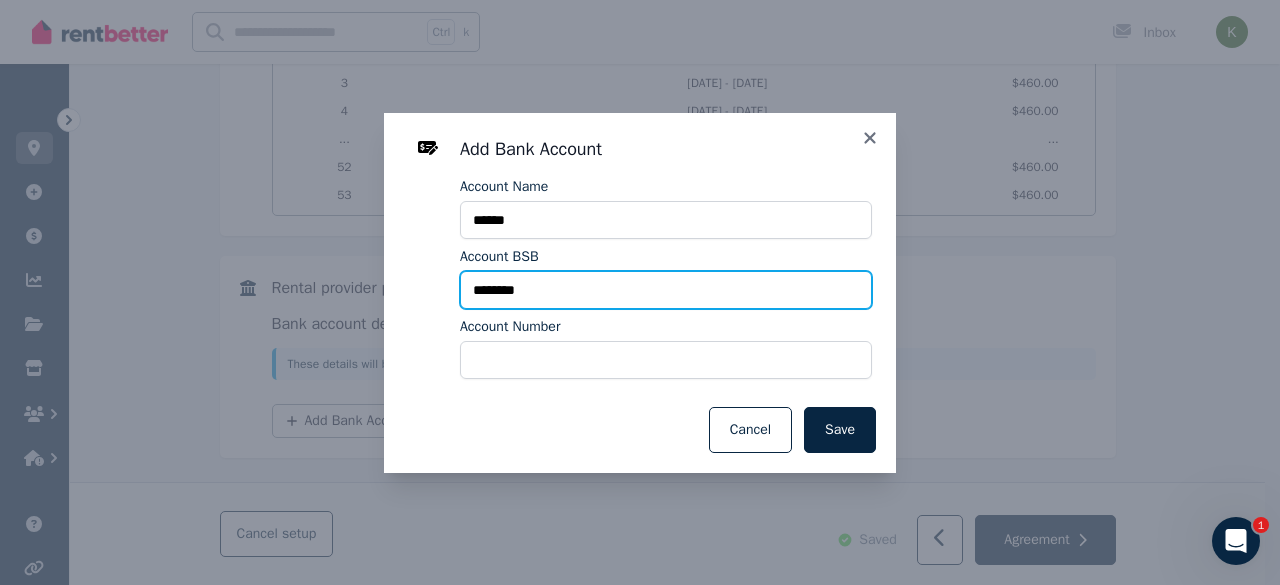 type on "********" 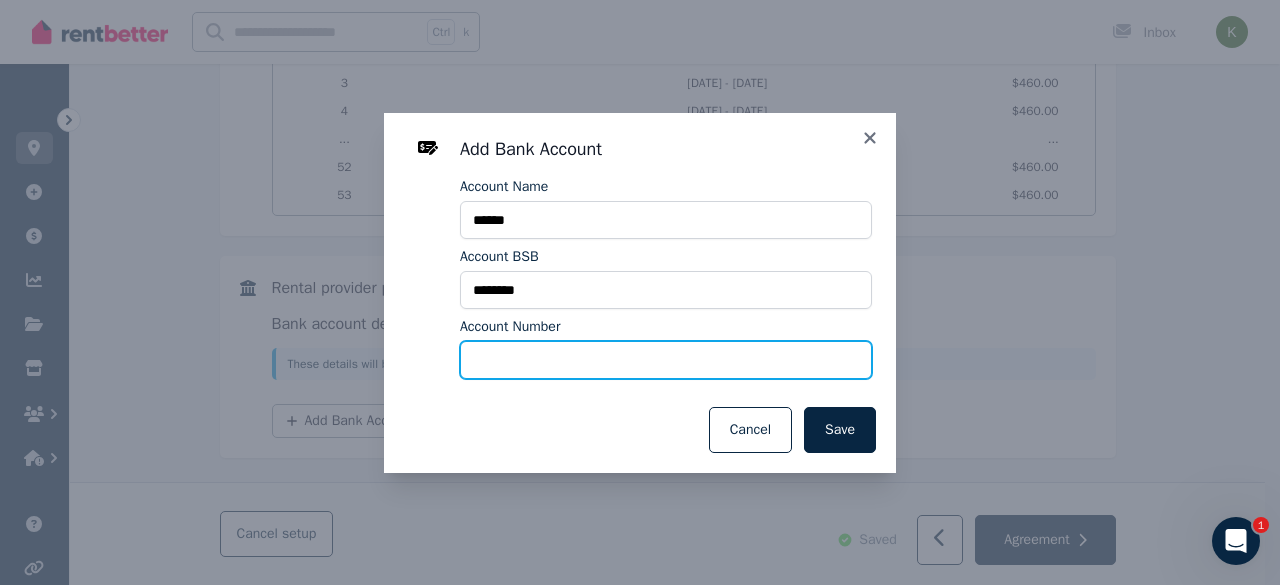 click on "********" at bounding box center (666, 360) 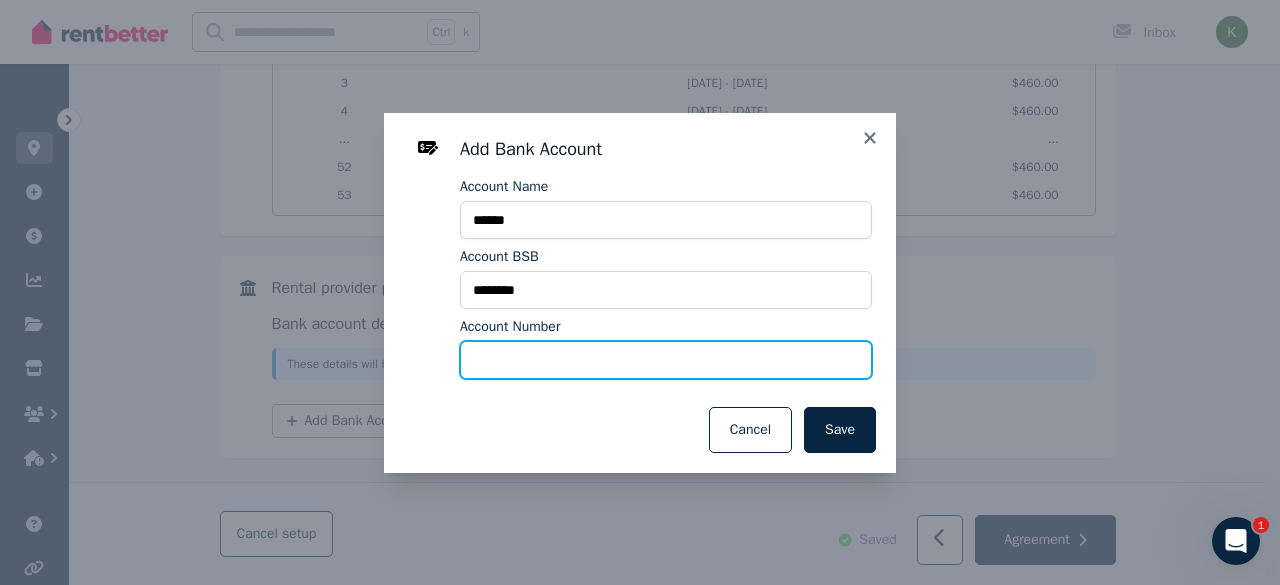 type on "*" 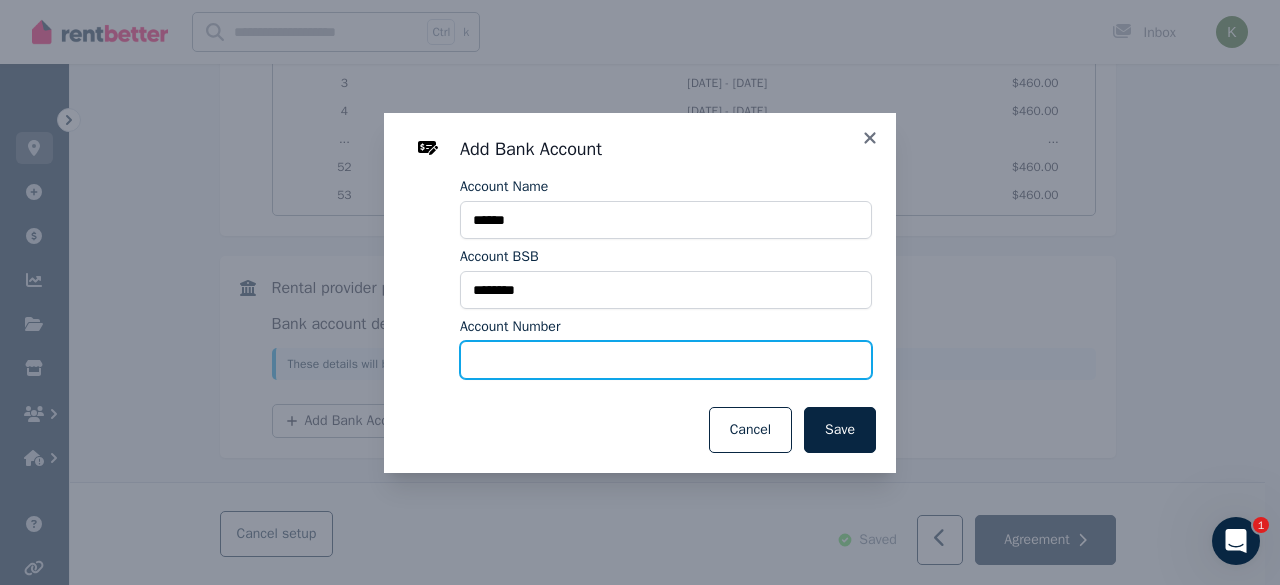 type 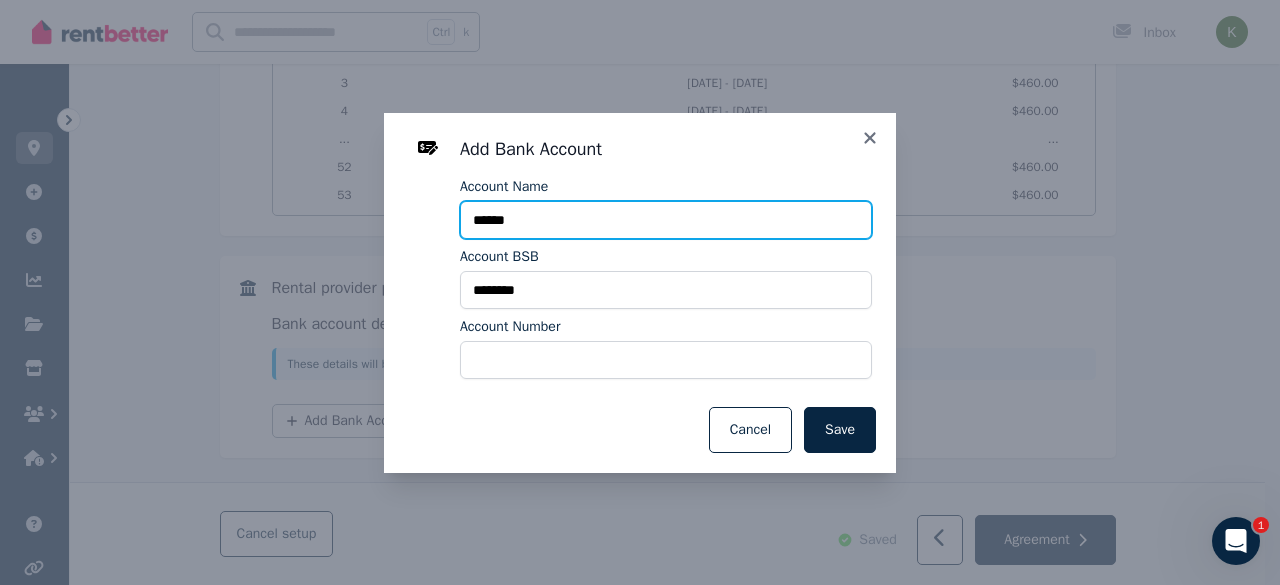 click on "******" at bounding box center [666, 220] 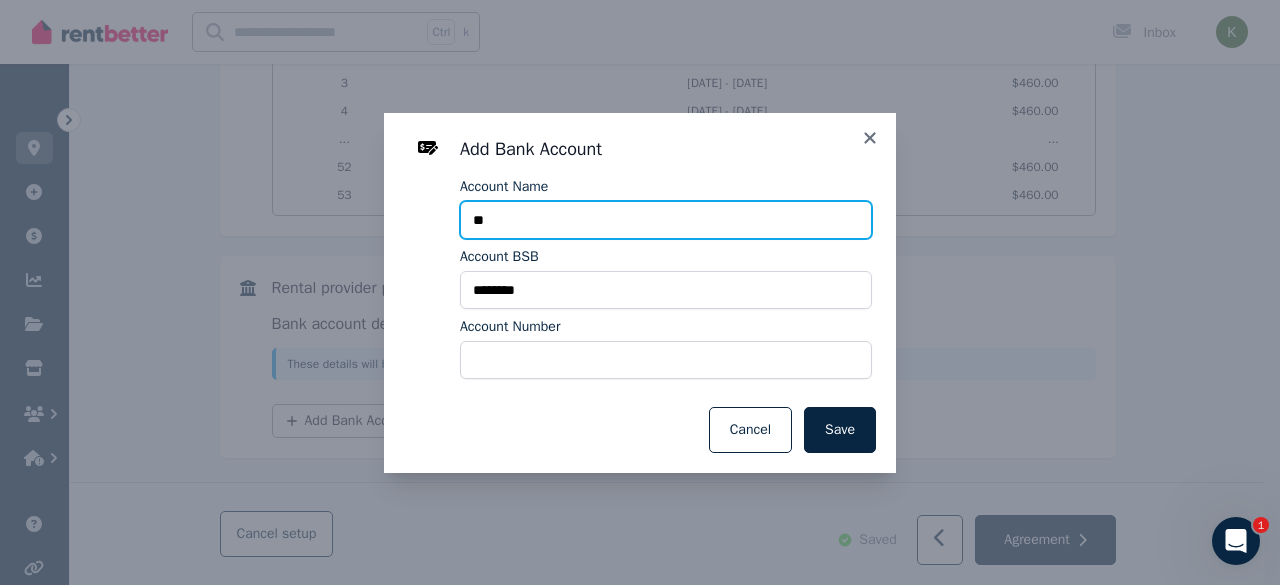 type on "*" 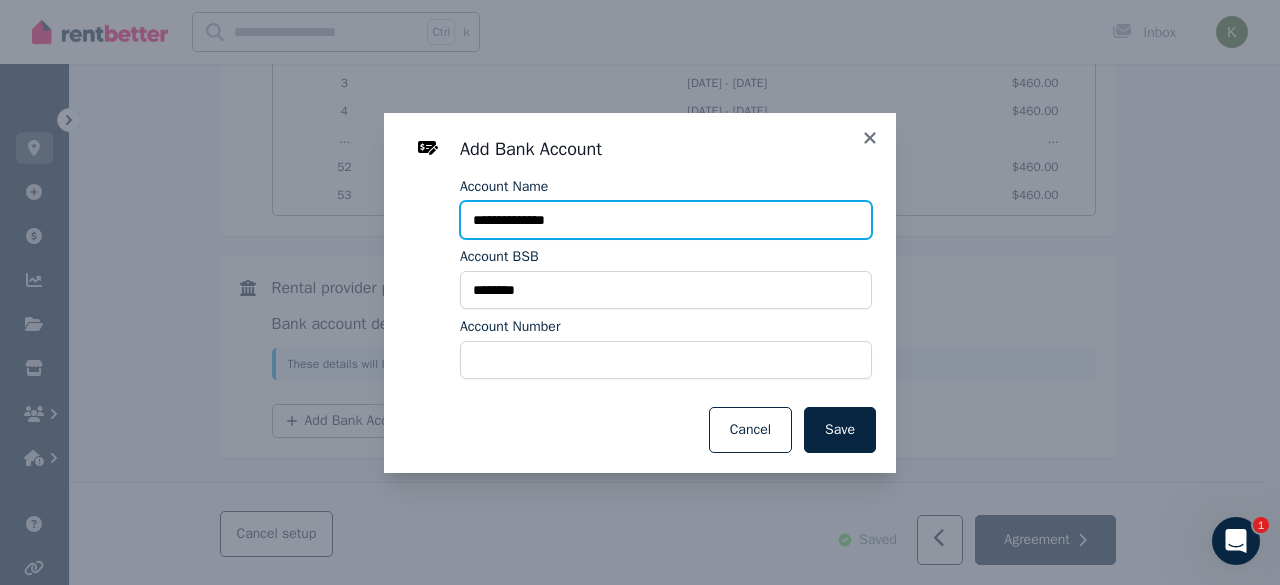 type on "**********" 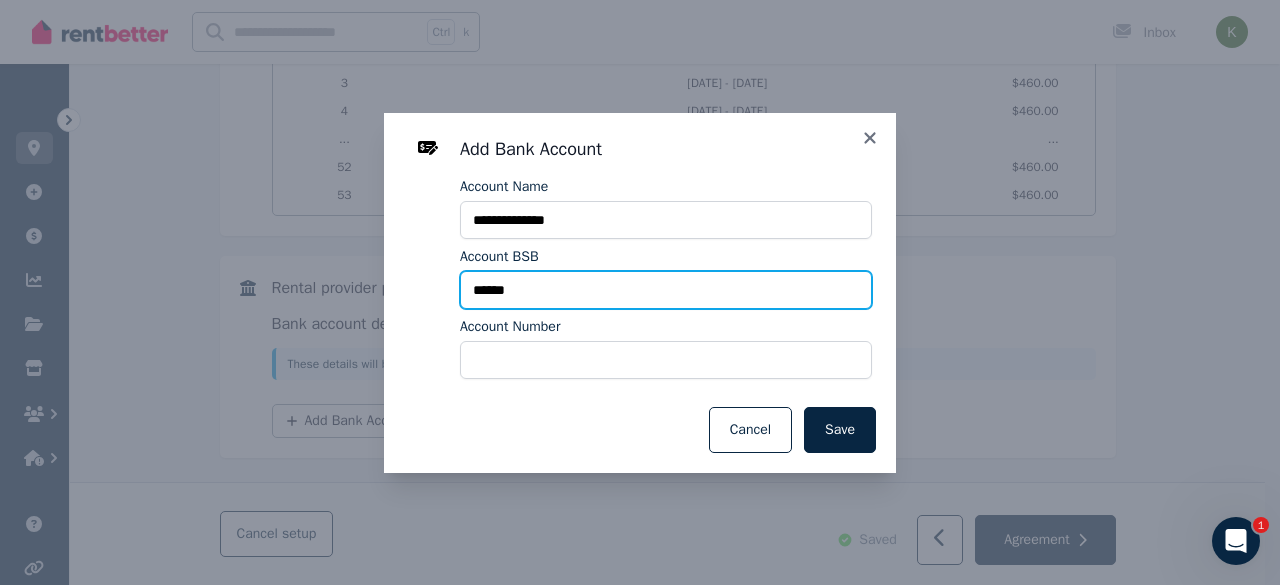 type on "******" 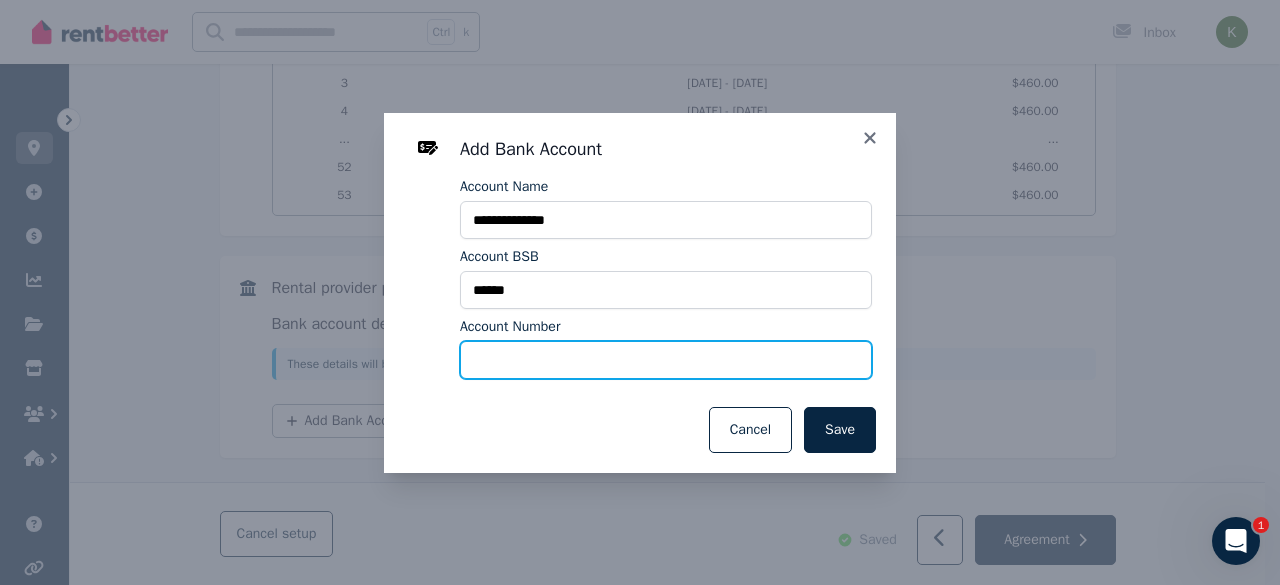 click on "Account Number" at bounding box center [666, 360] 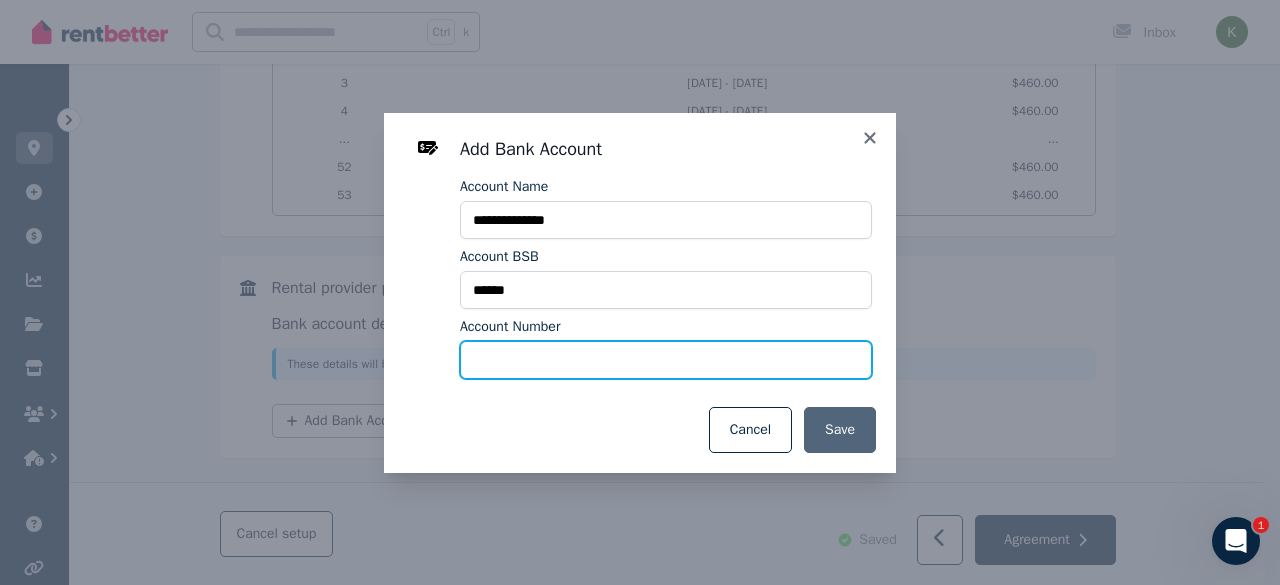 type on "********" 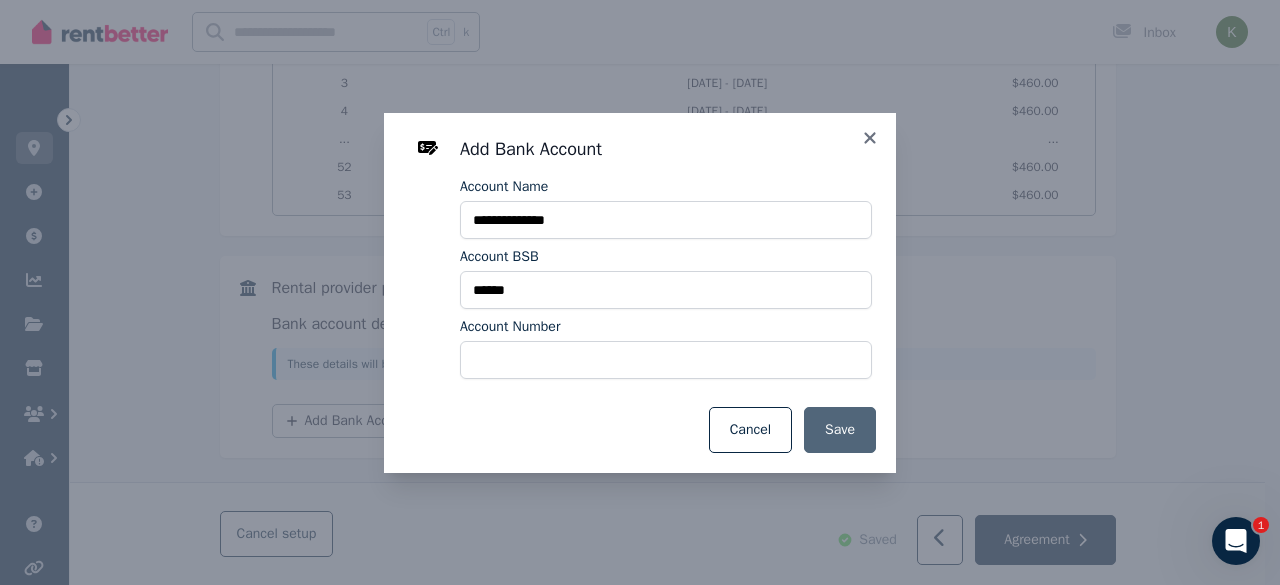 click on "Save" at bounding box center [840, 430] 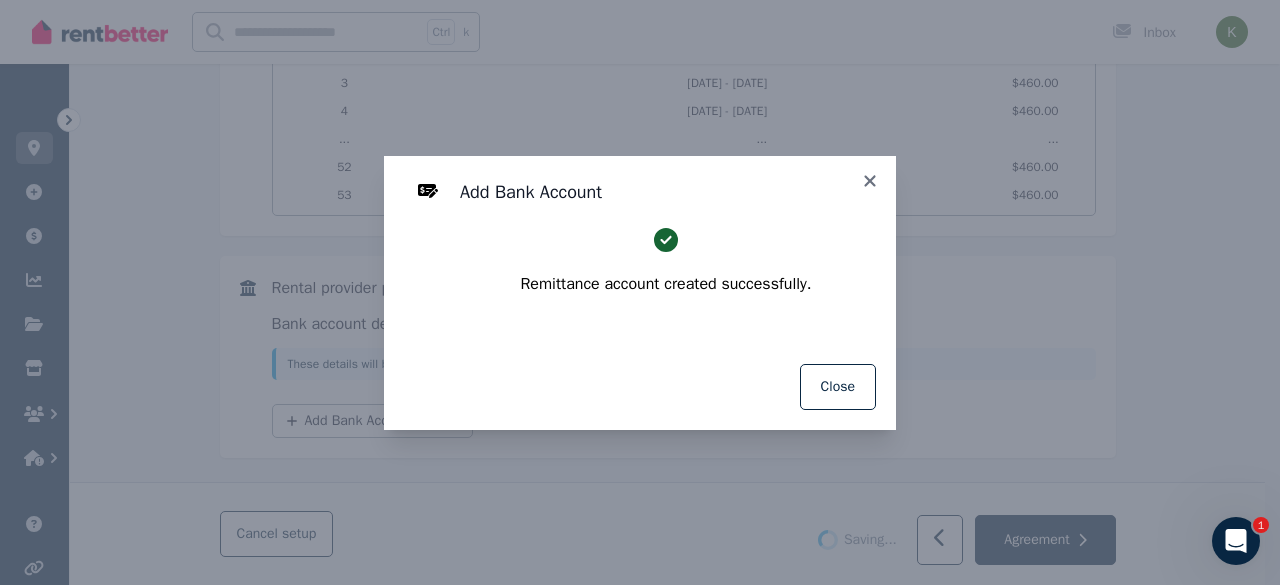 select on "**********" 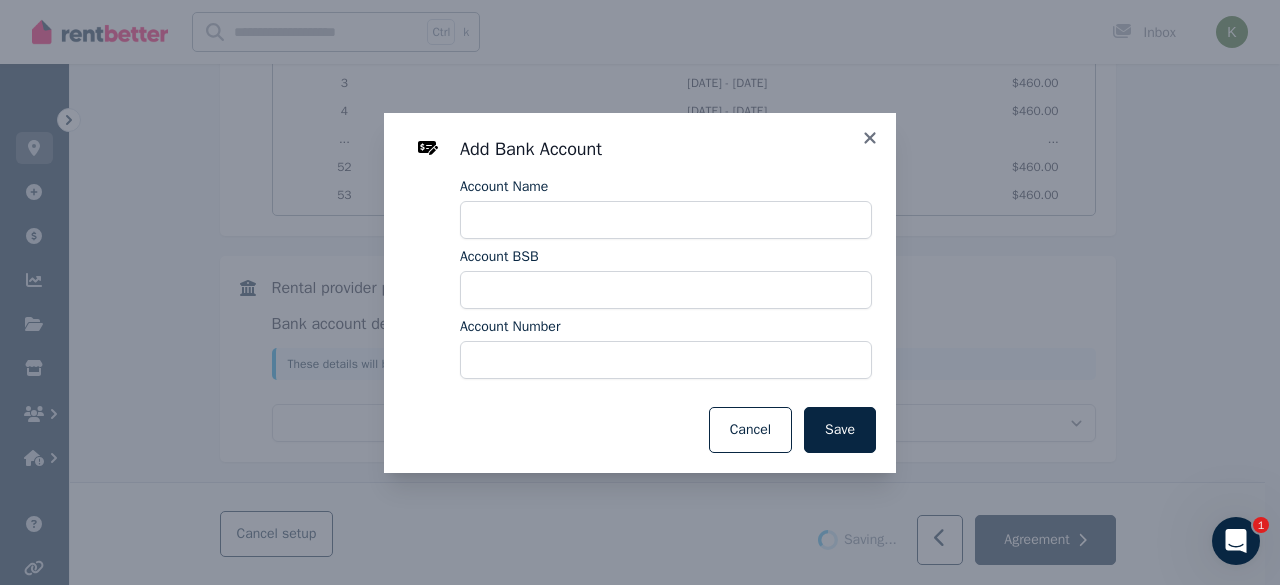 select on "**********" 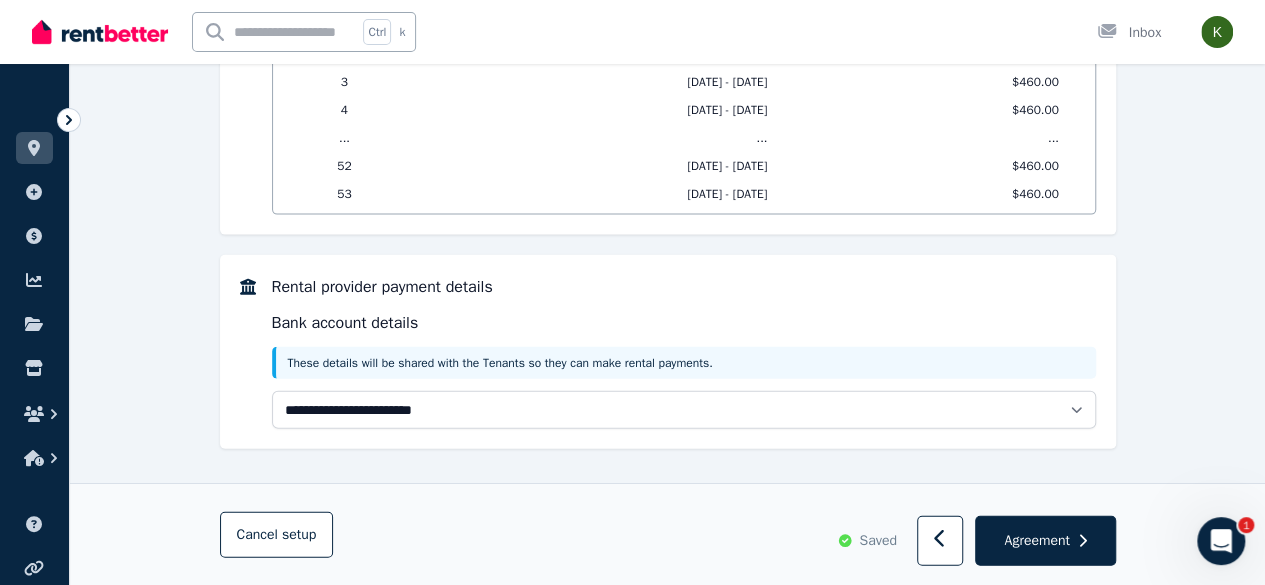 scroll, scrollTop: 2136, scrollLeft: 0, axis: vertical 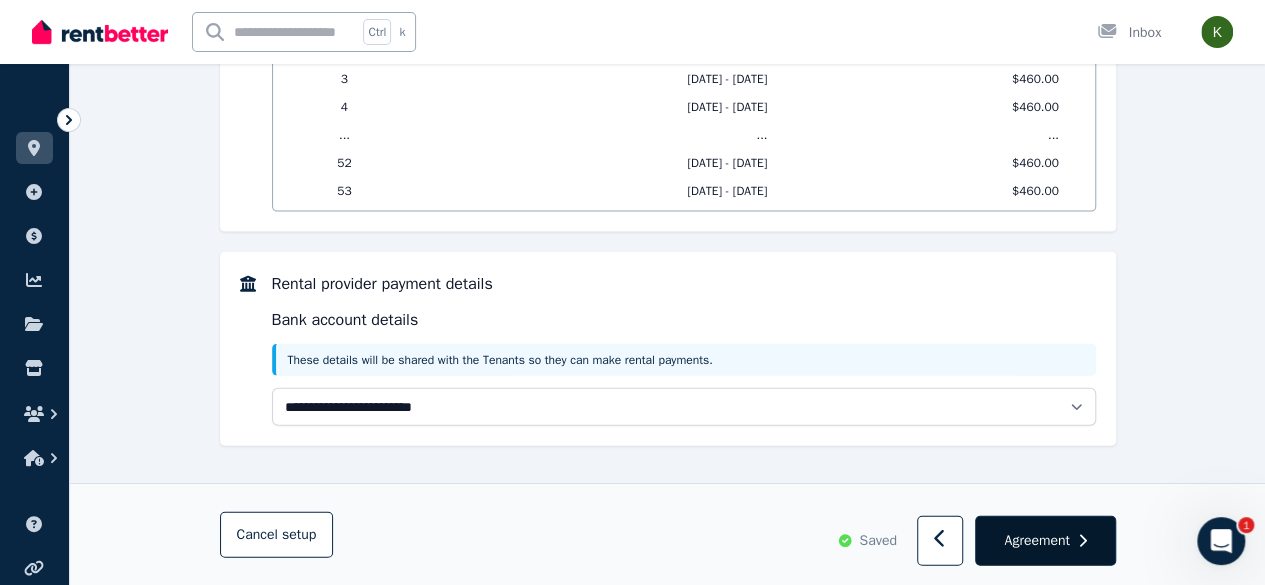 click on "Agreement" at bounding box center [1036, 540] 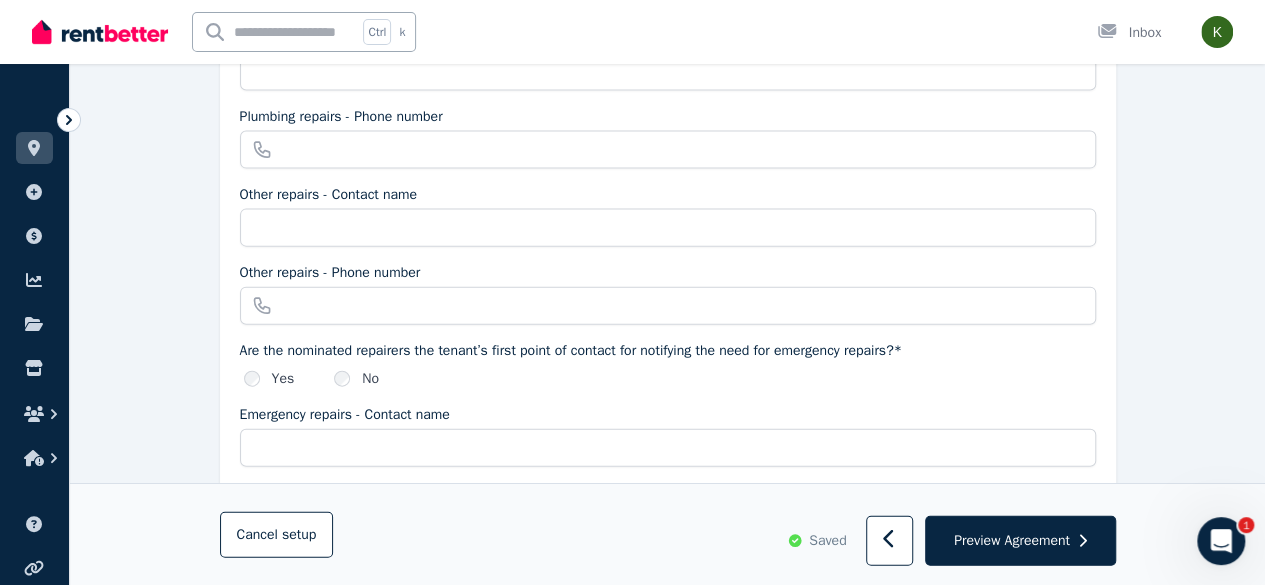 scroll, scrollTop: 0, scrollLeft: 0, axis: both 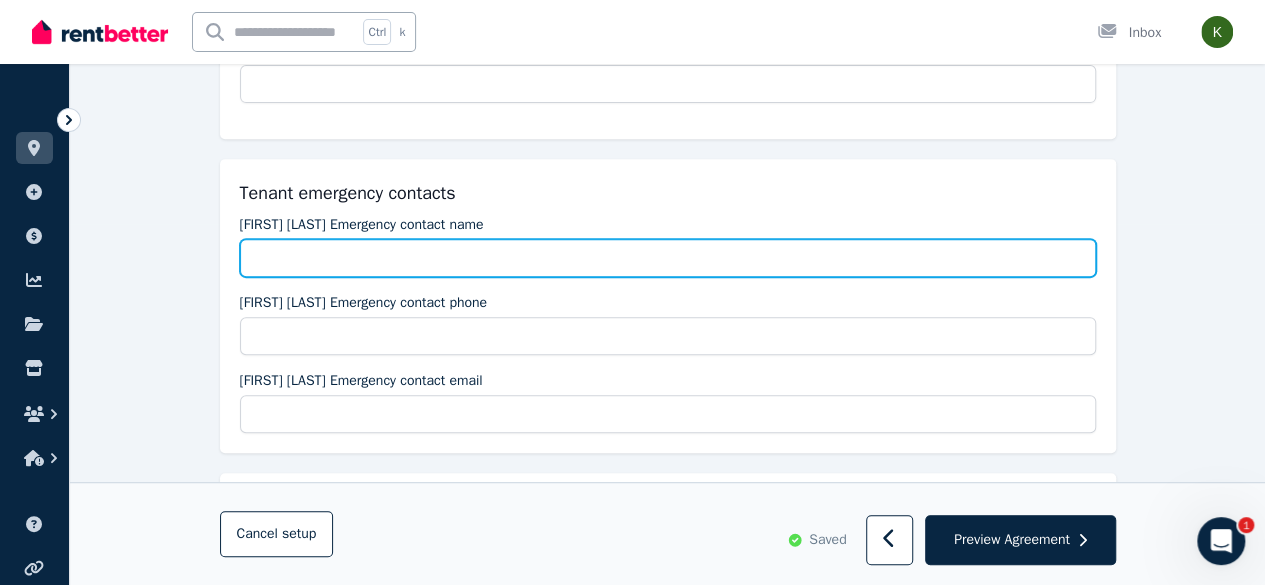 click on "Beau Slattery Emergency contact name" at bounding box center [668, 258] 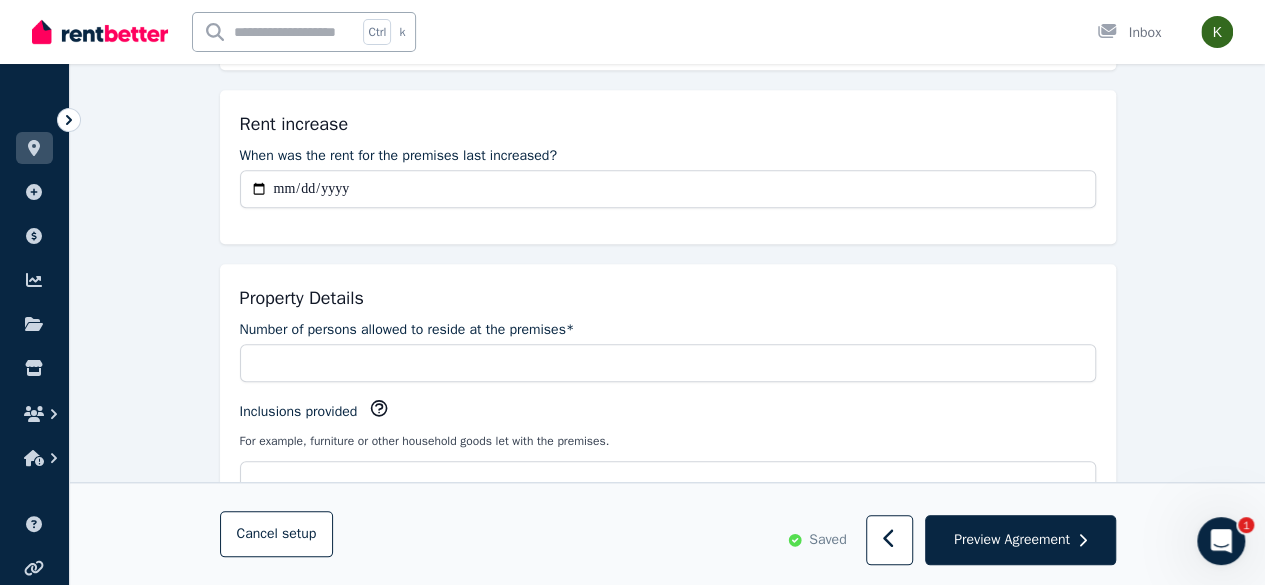 scroll, scrollTop: 787, scrollLeft: 0, axis: vertical 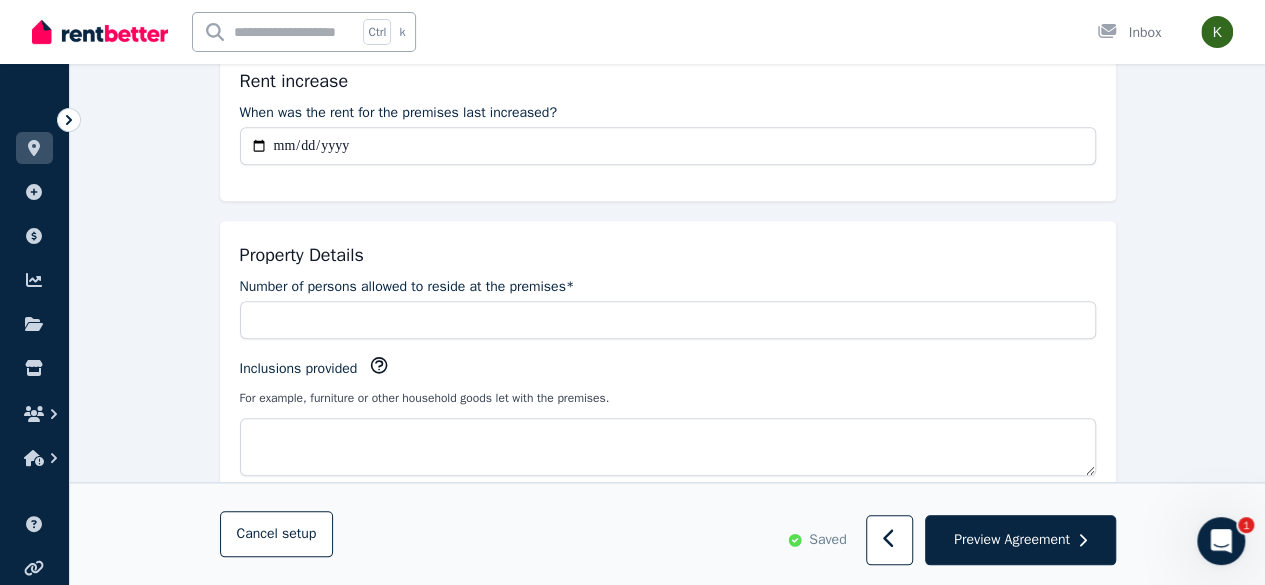 type on "**********" 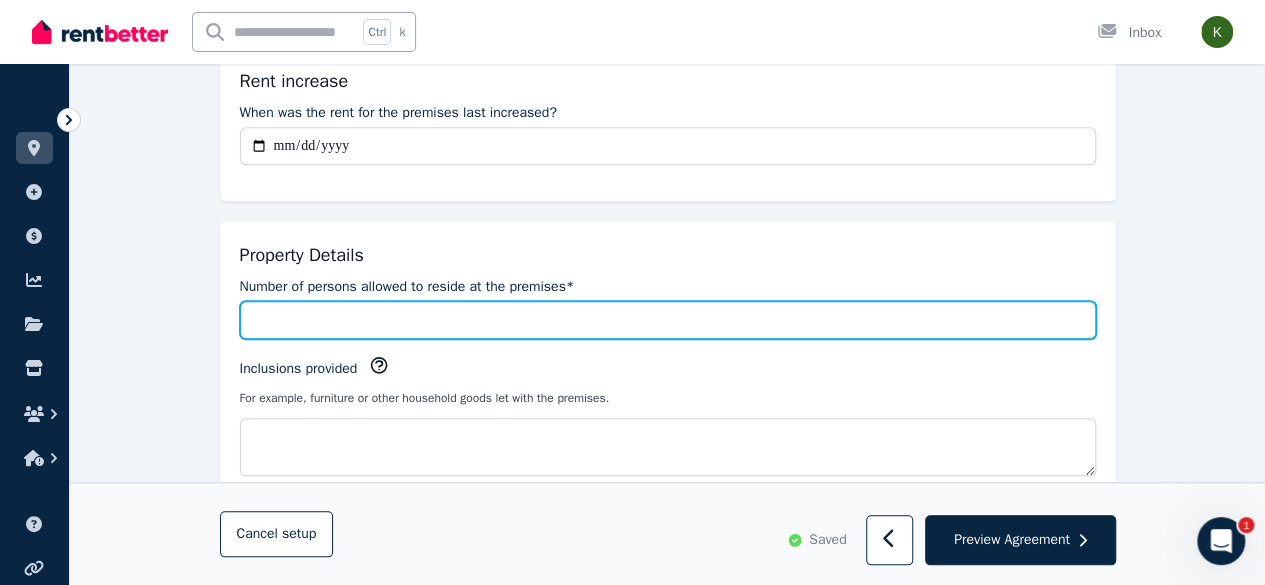 click on "Number of persons allowed to reside at the premises*" at bounding box center (668, 320) 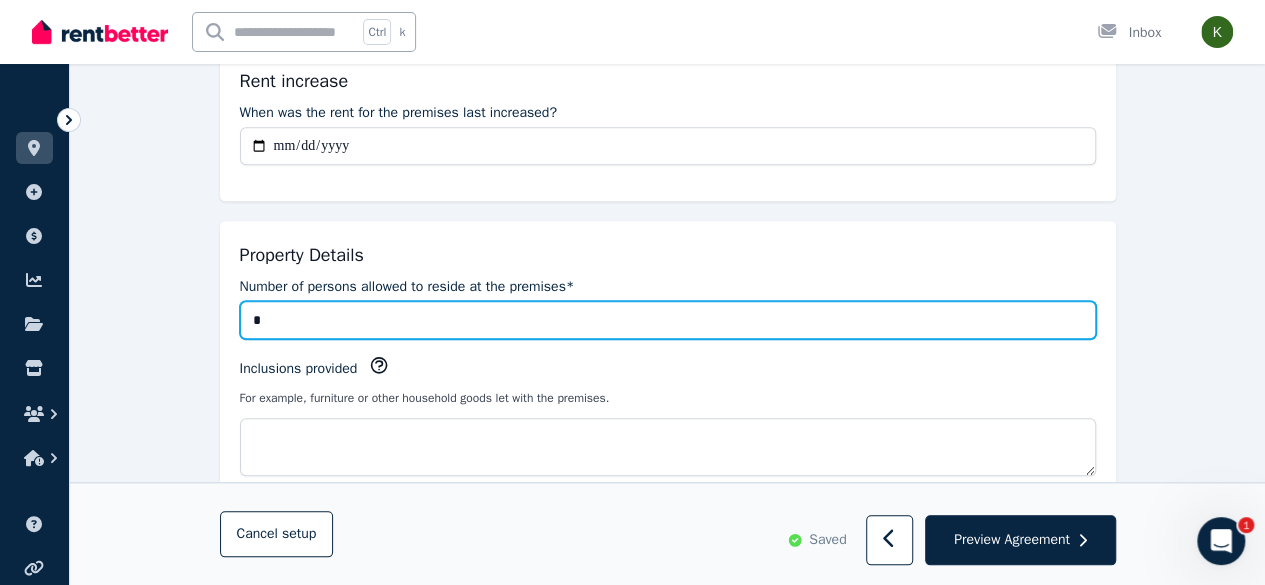 type on "*" 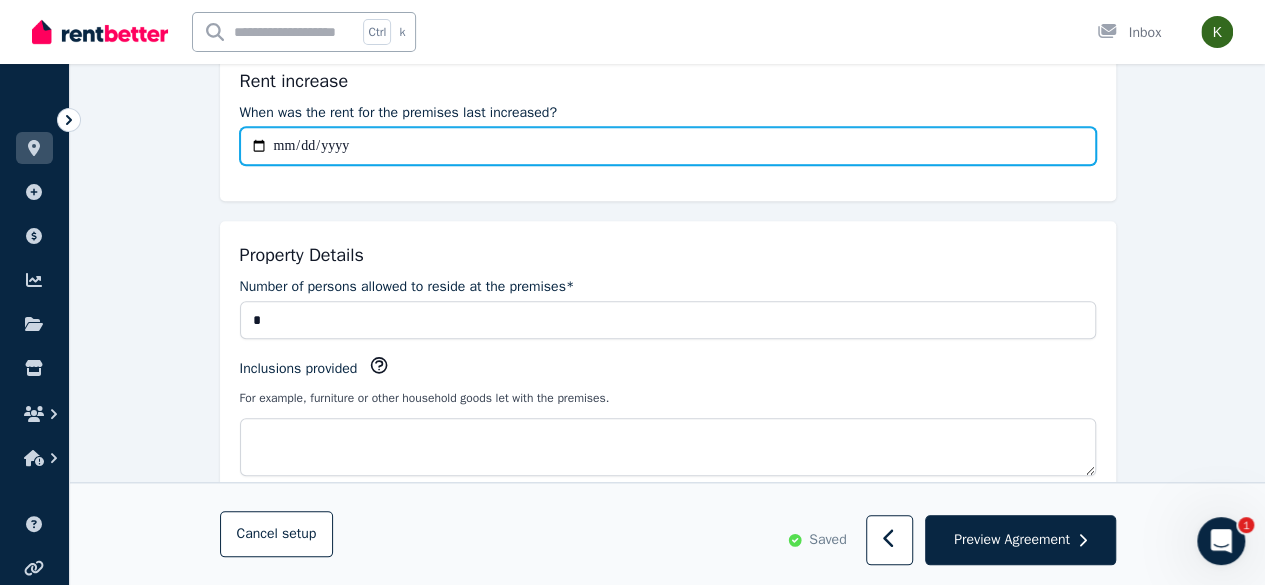 click on "When was the rent for the premises last increased?" at bounding box center (668, 146) 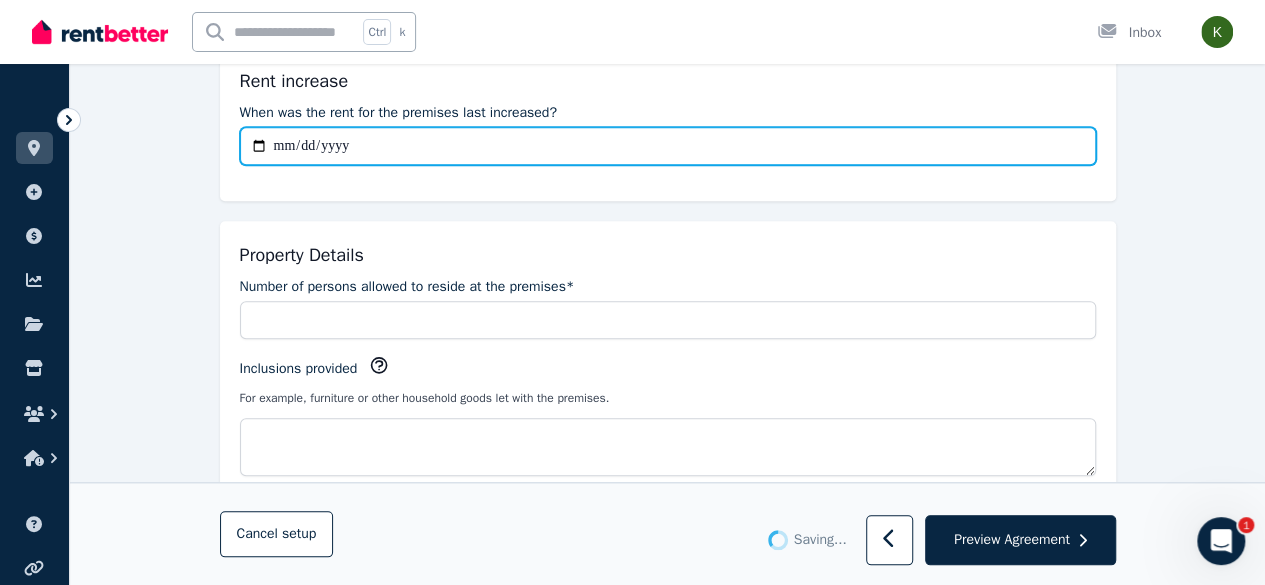 type on "*" 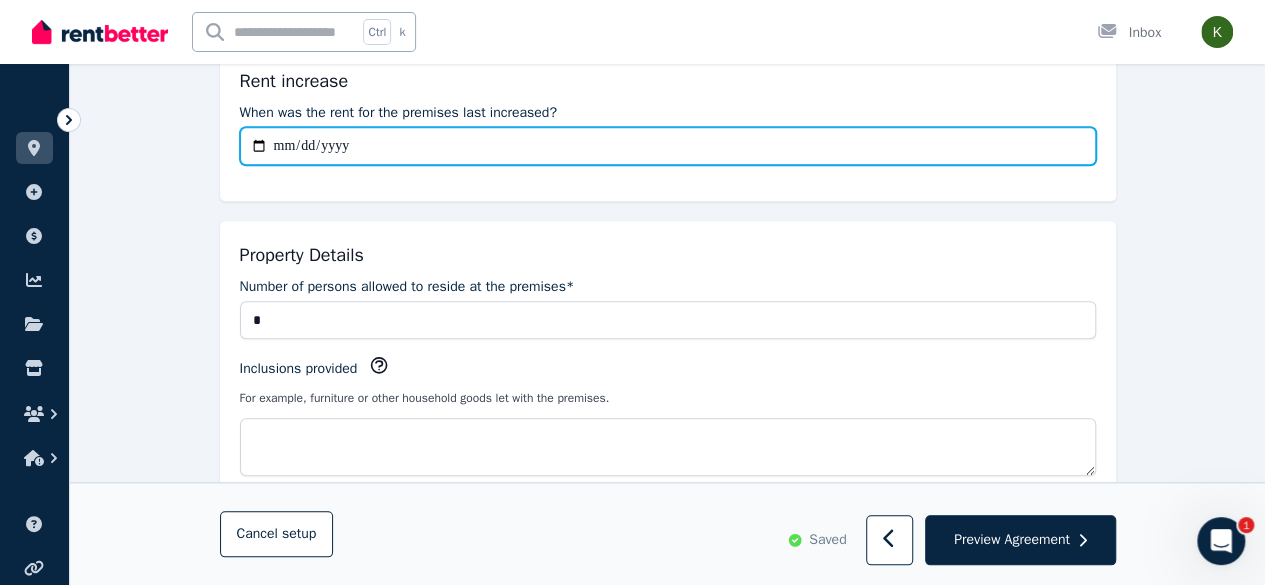 type on "**********" 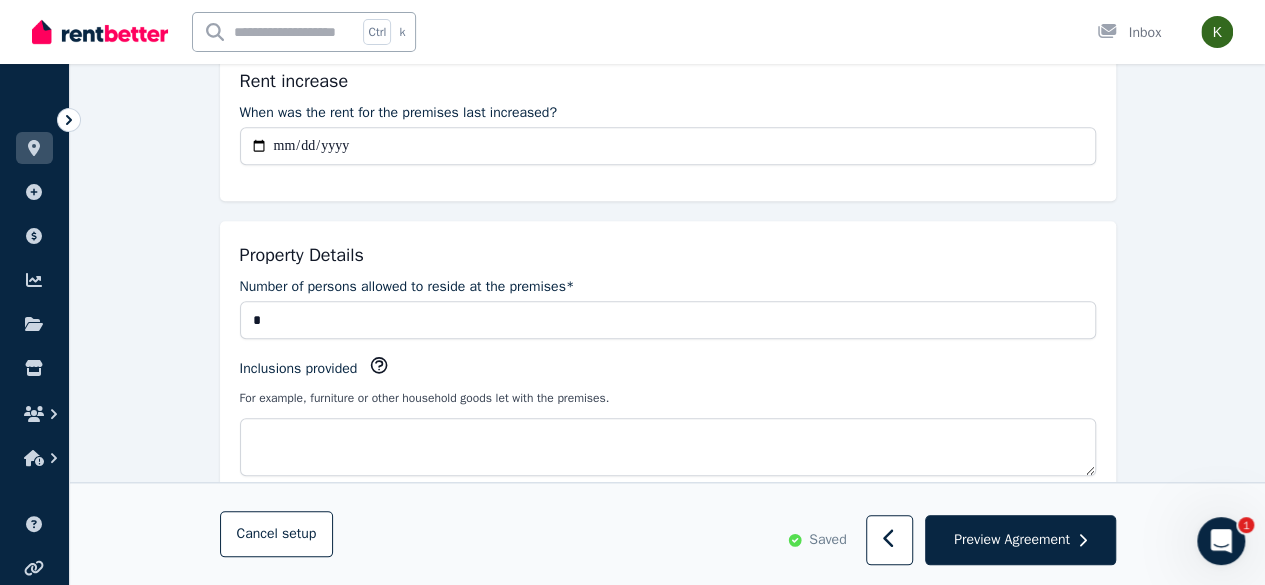 type 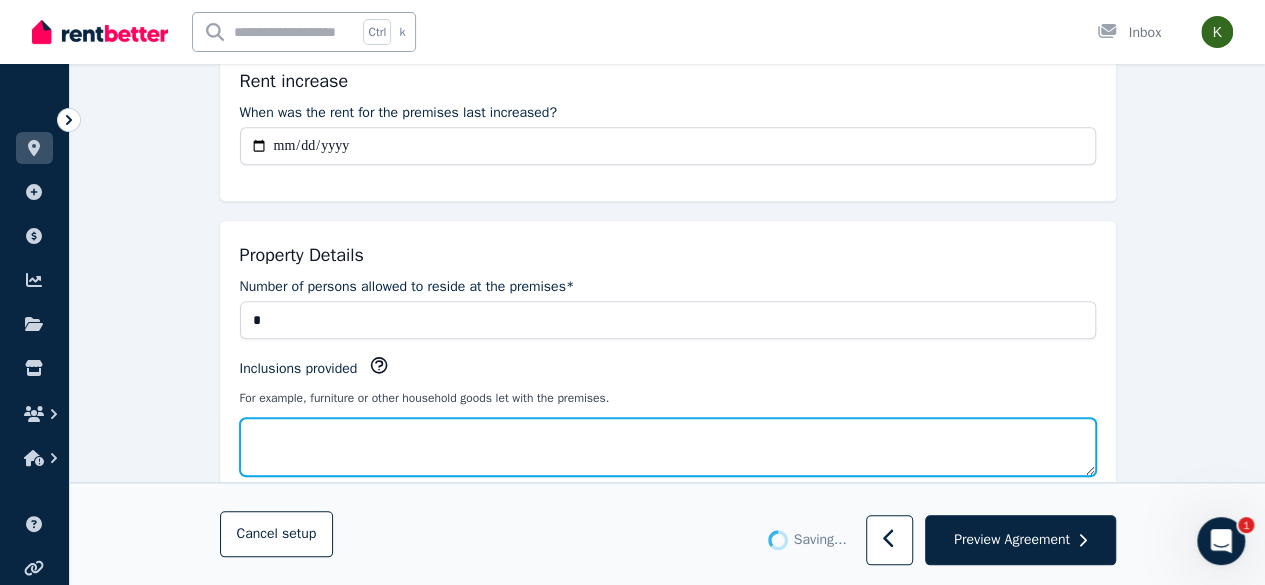 type on "**********" 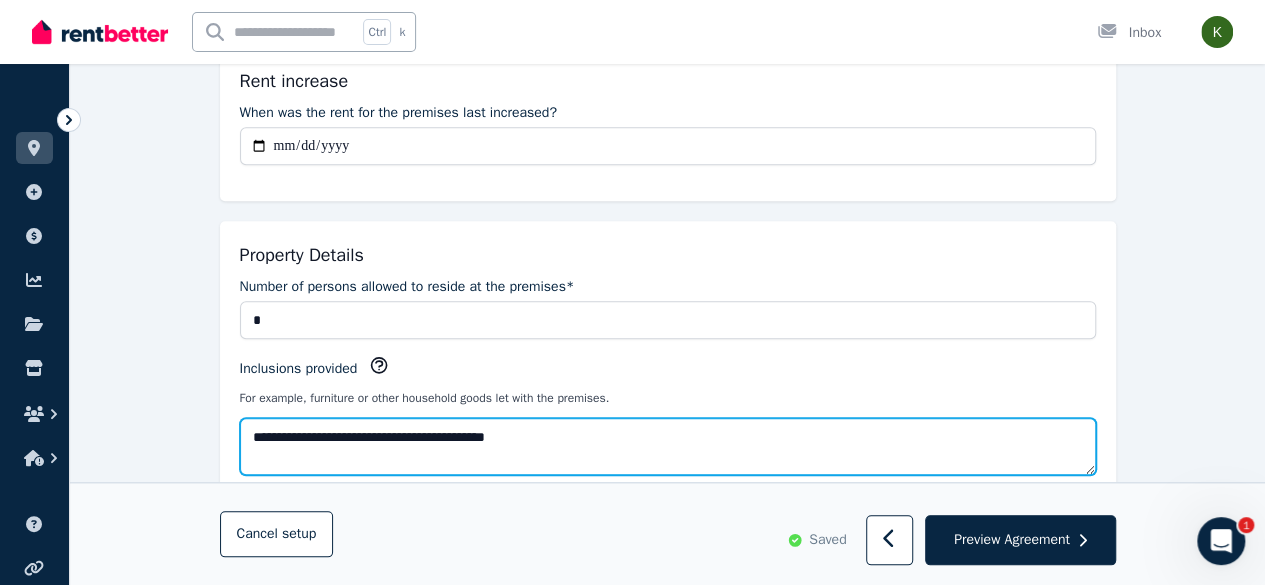 type on "**********" 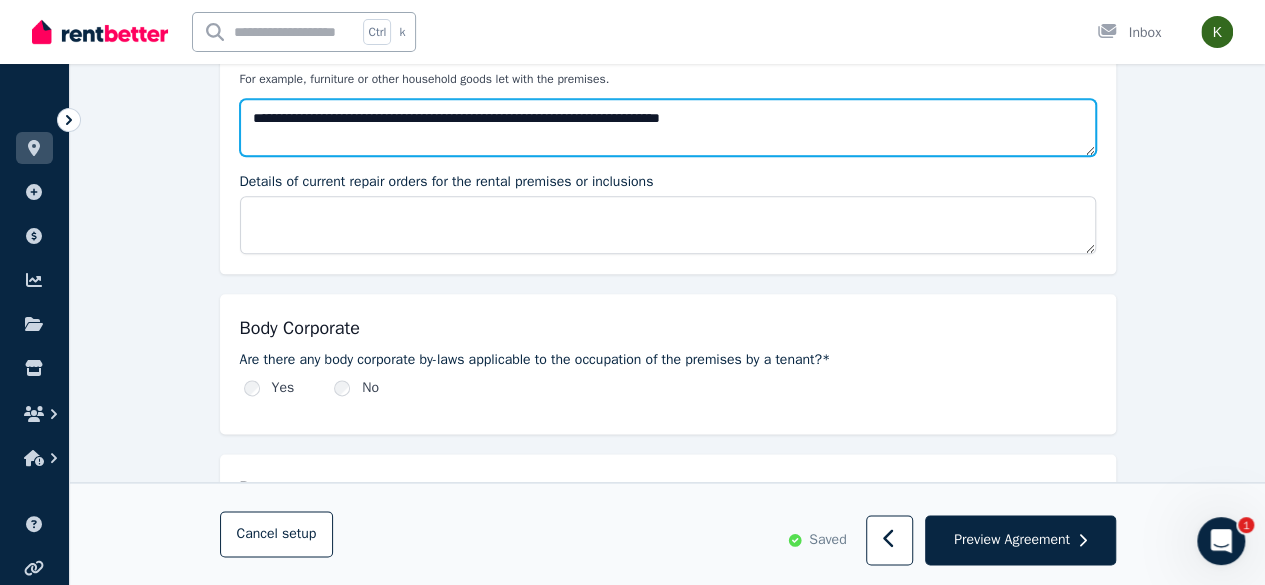 scroll, scrollTop: 1116, scrollLeft: 0, axis: vertical 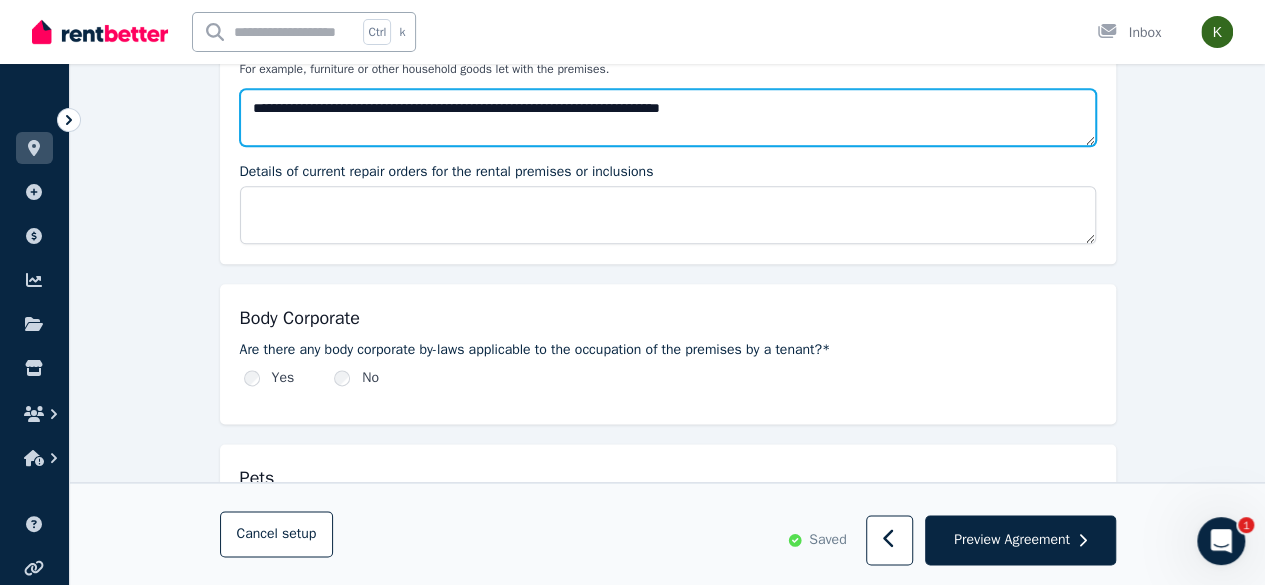 type on "**********" 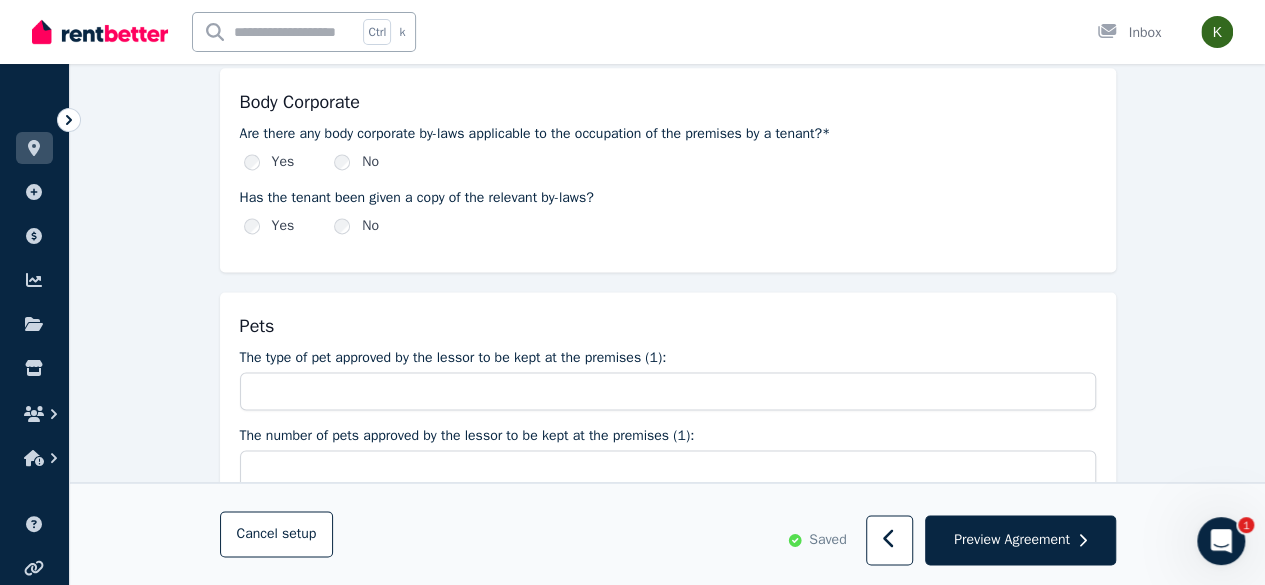 scroll, scrollTop: 1339, scrollLeft: 0, axis: vertical 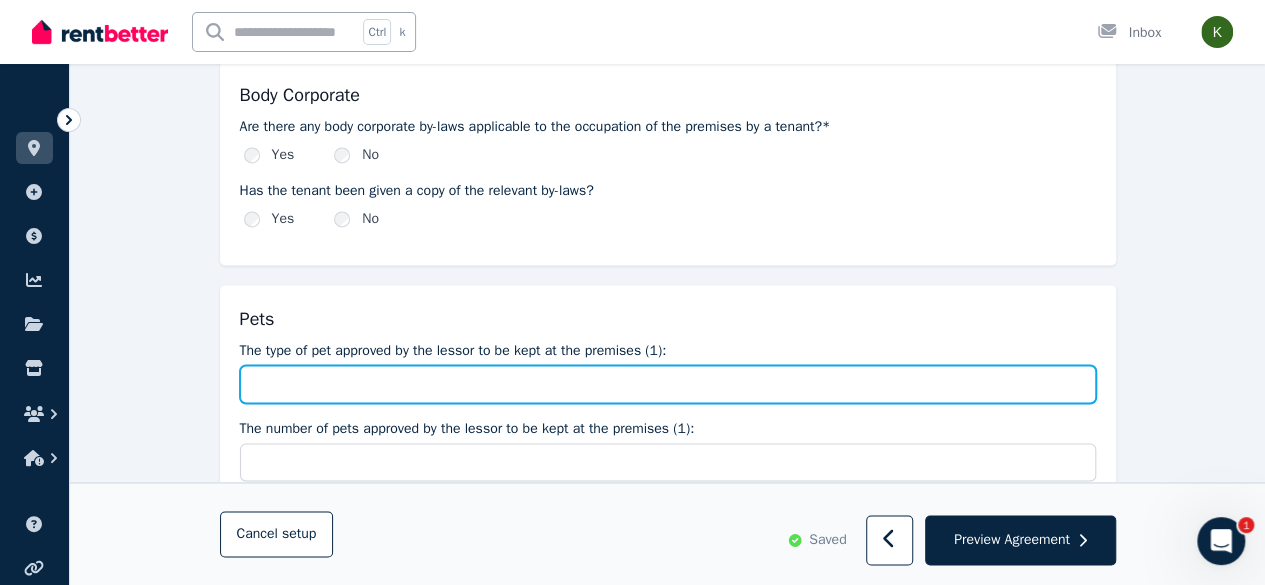 click on "The type of pet approved by the lessor to be kept at the premises (1):" at bounding box center [668, 384] 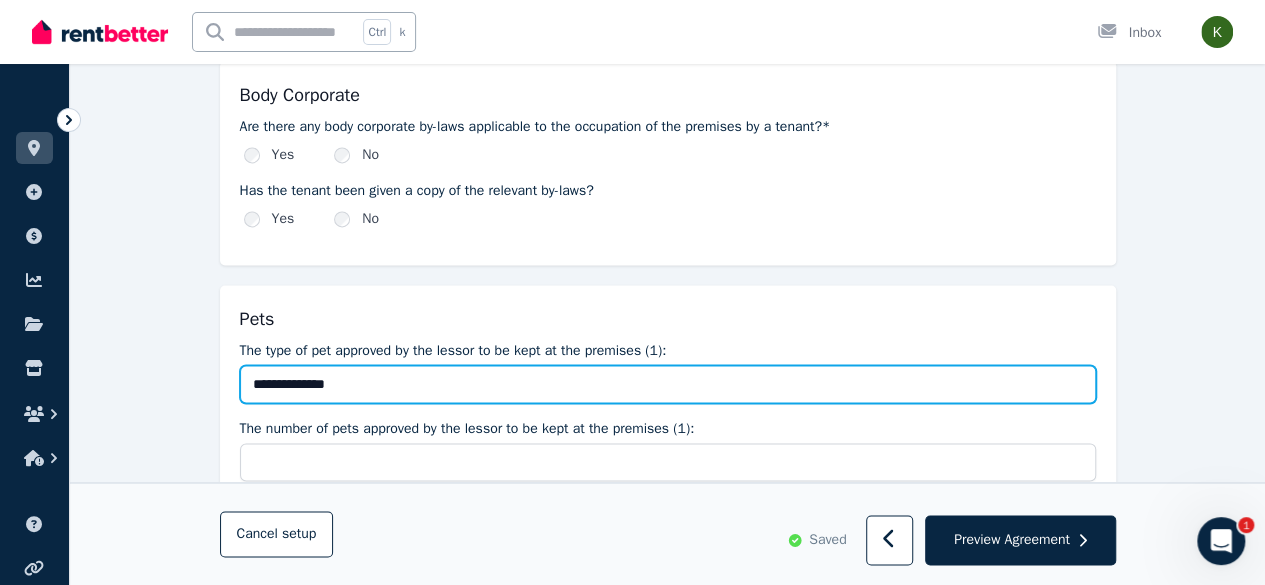 type on "**********" 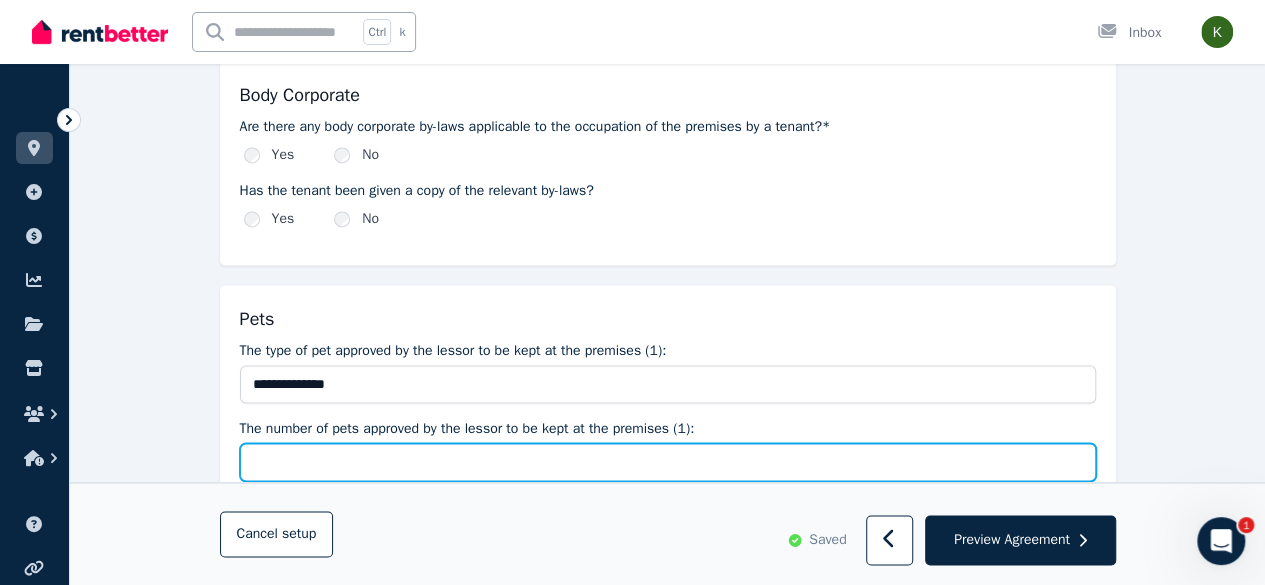 click on "The number of pets approved by the lessor to be kept at the premises (1):" at bounding box center (668, 462) 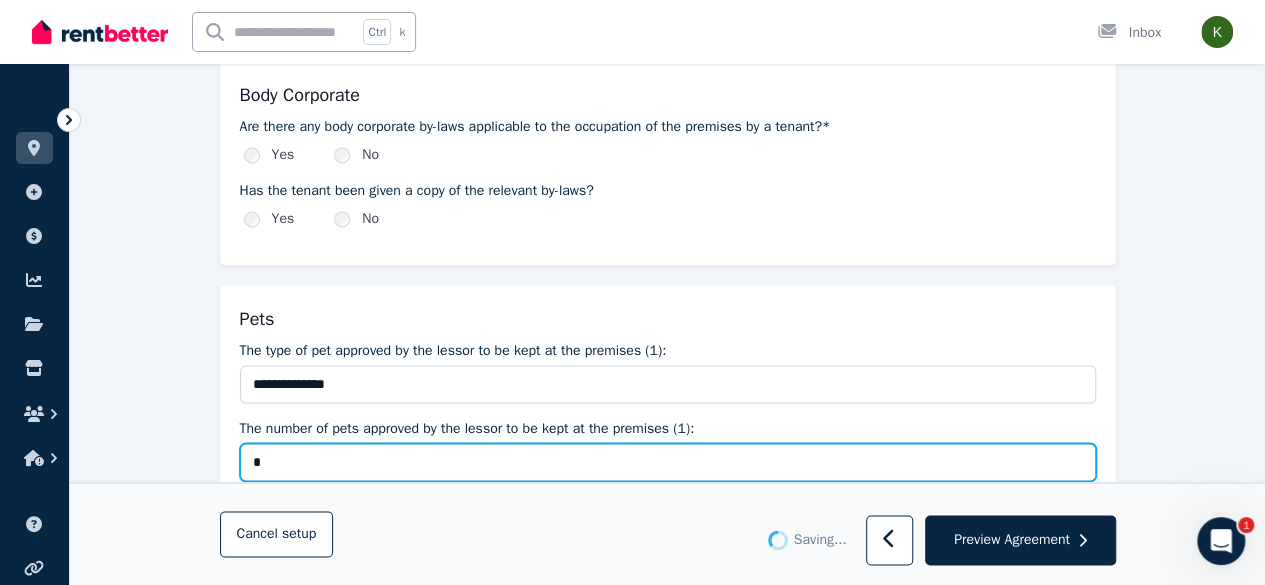 type on "*" 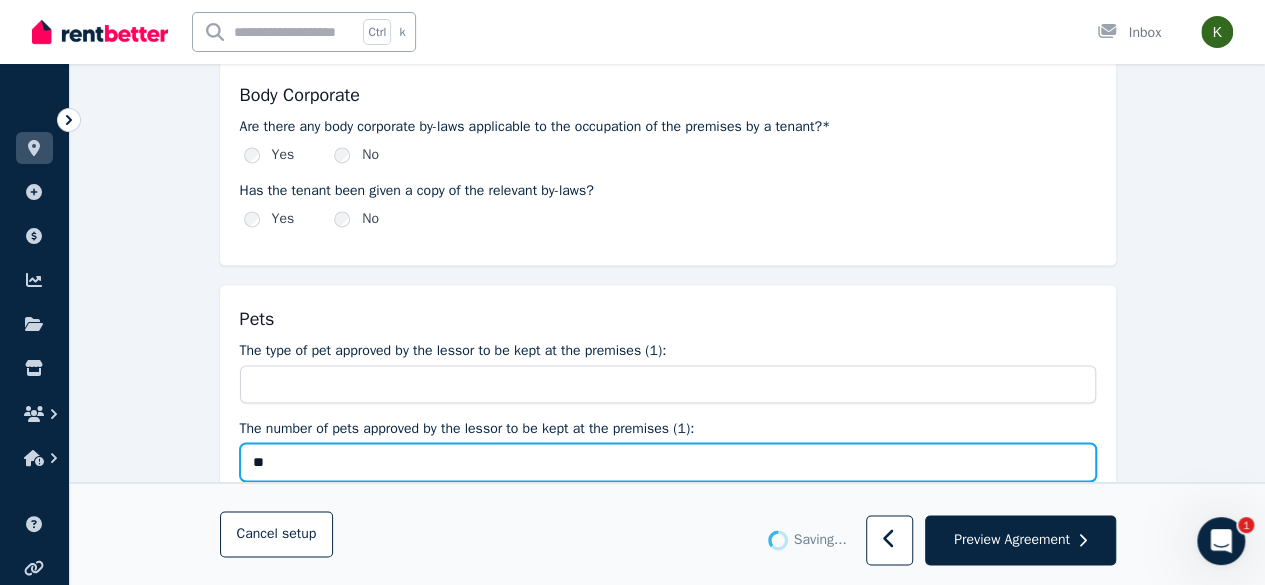 type on "**********" 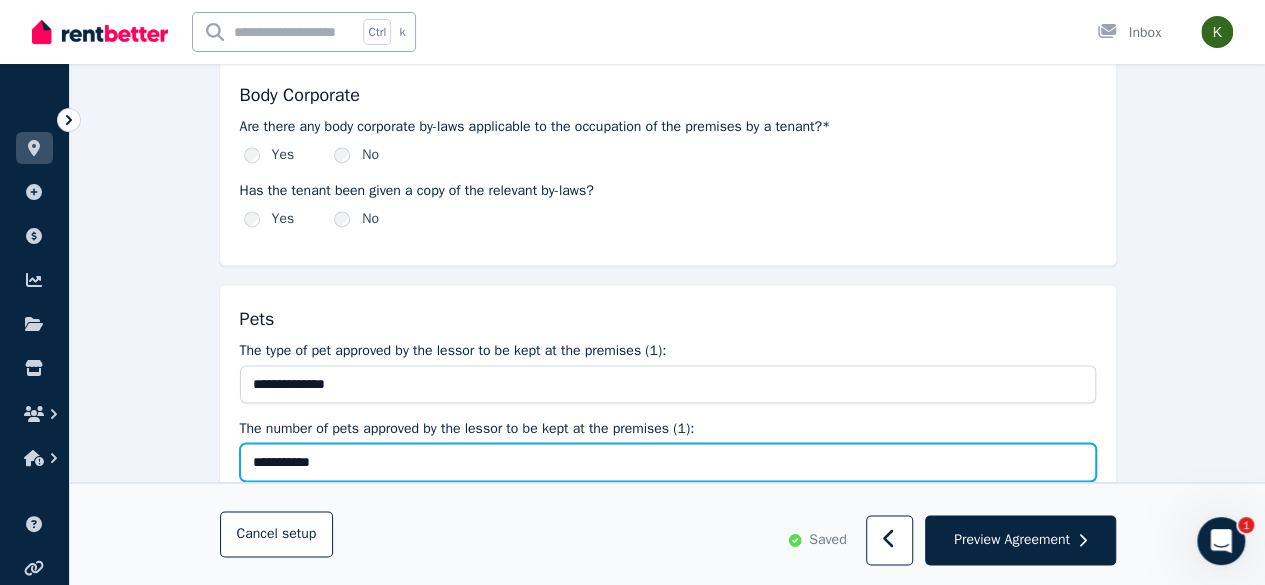 type on "**********" 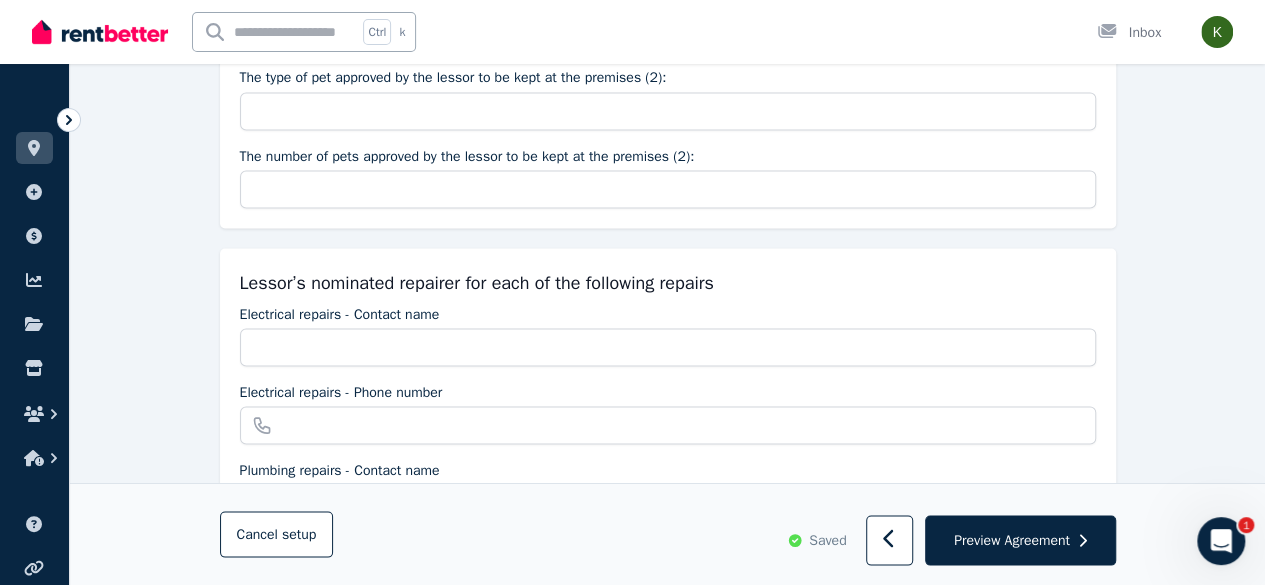 scroll, scrollTop: 1770, scrollLeft: 0, axis: vertical 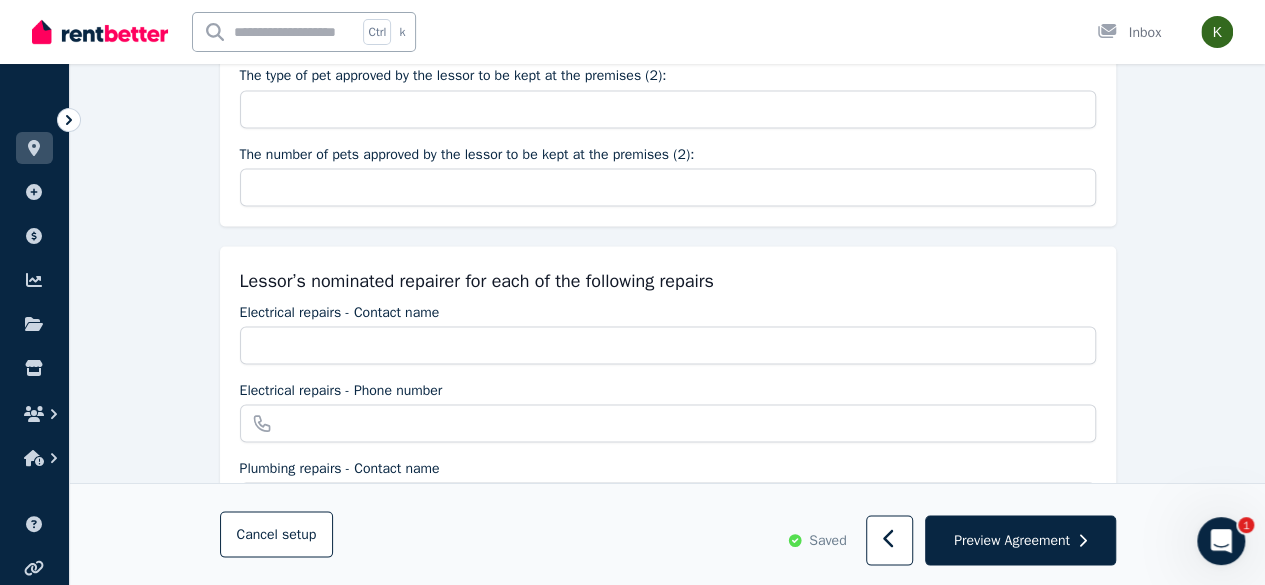 type on "**********" 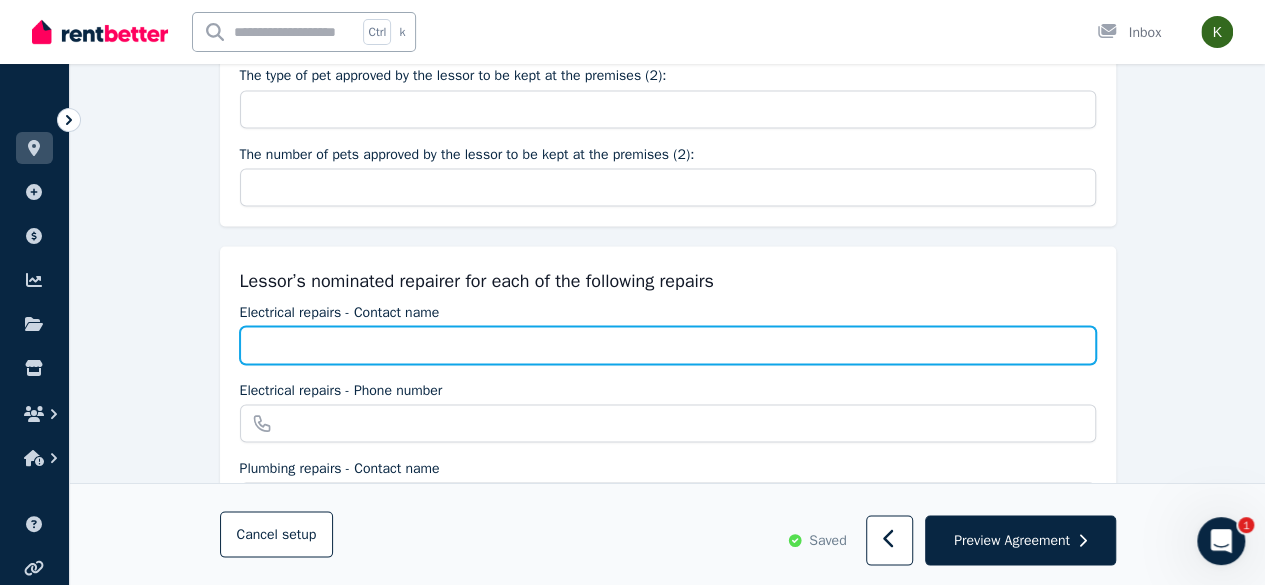 click on "Electrical repairs - Contact name" at bounding box center (668, 345) 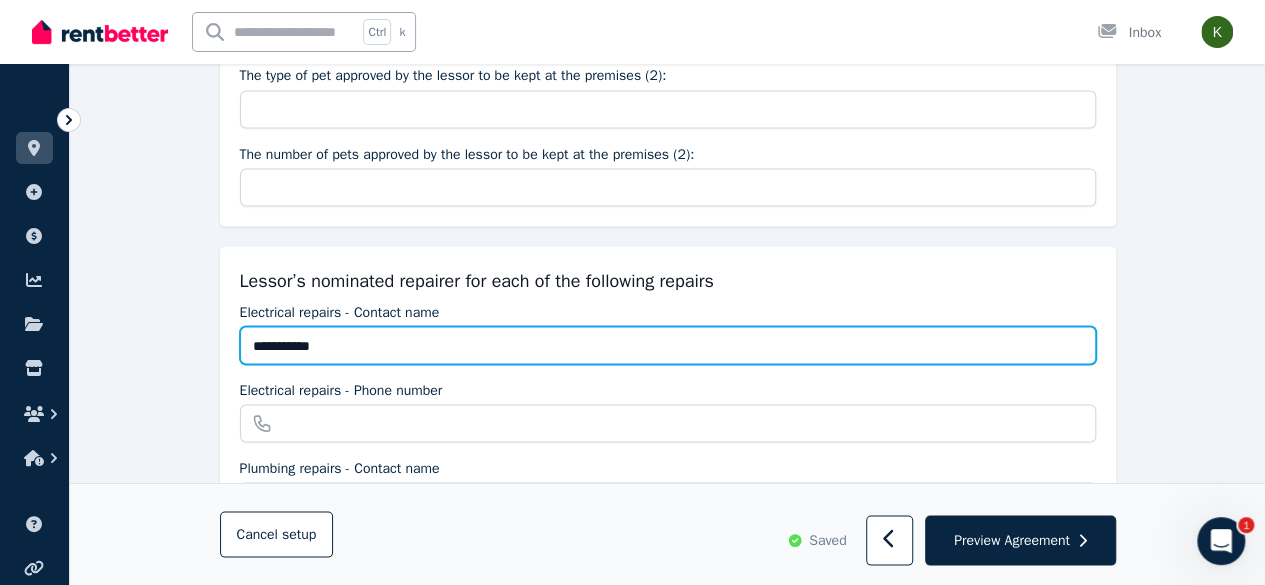 type on "**********" 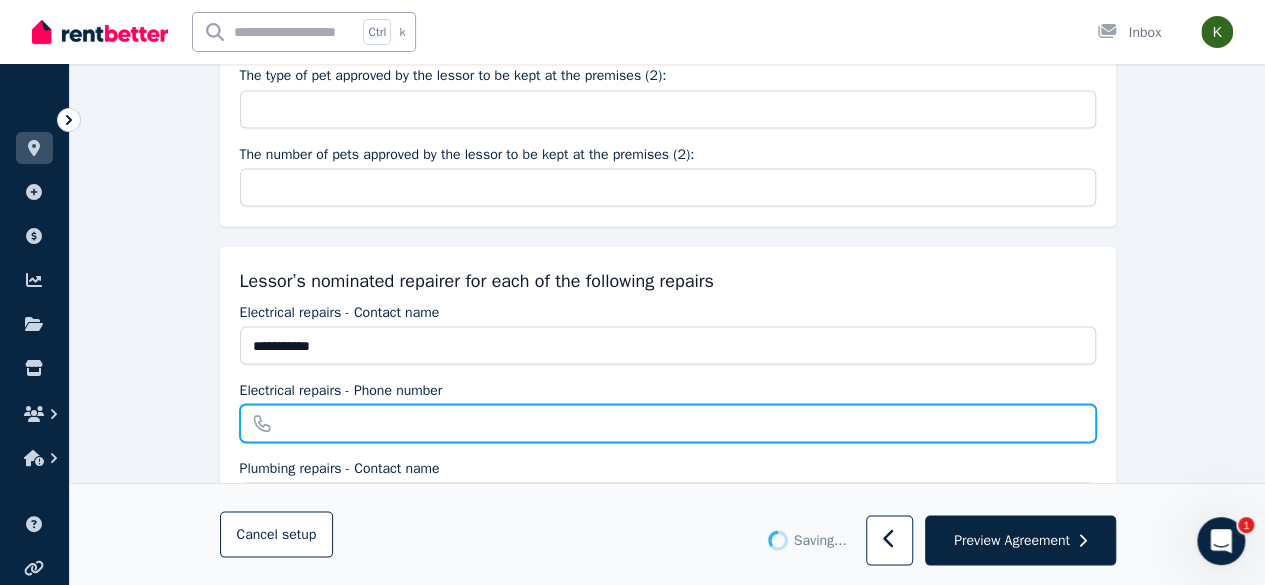 type on "**********" 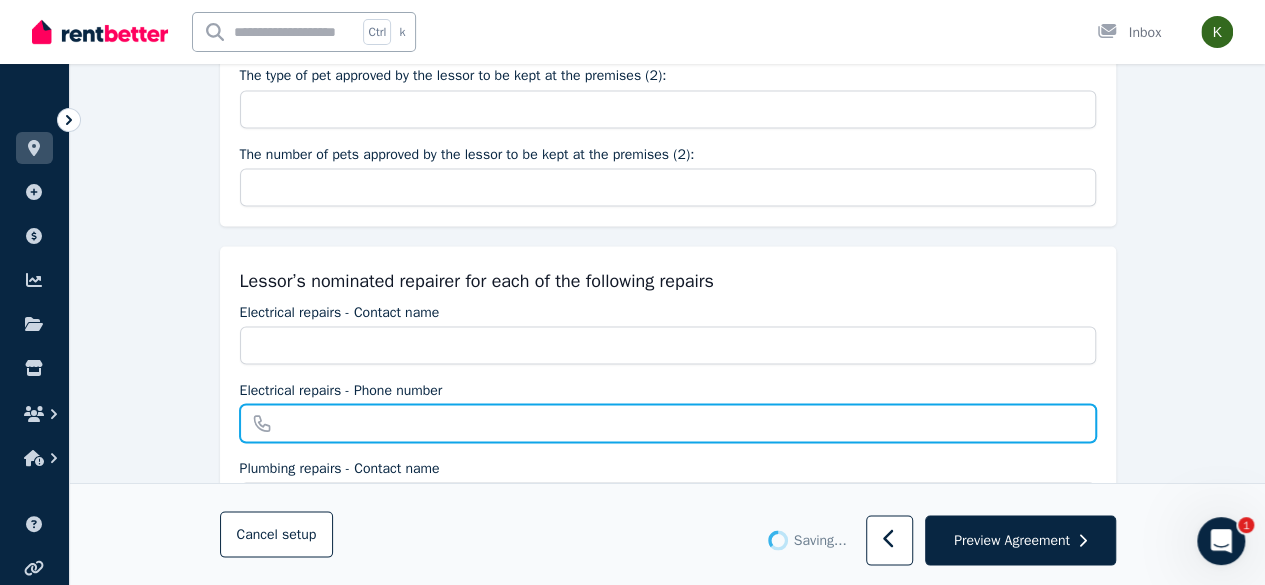 type on "**********" 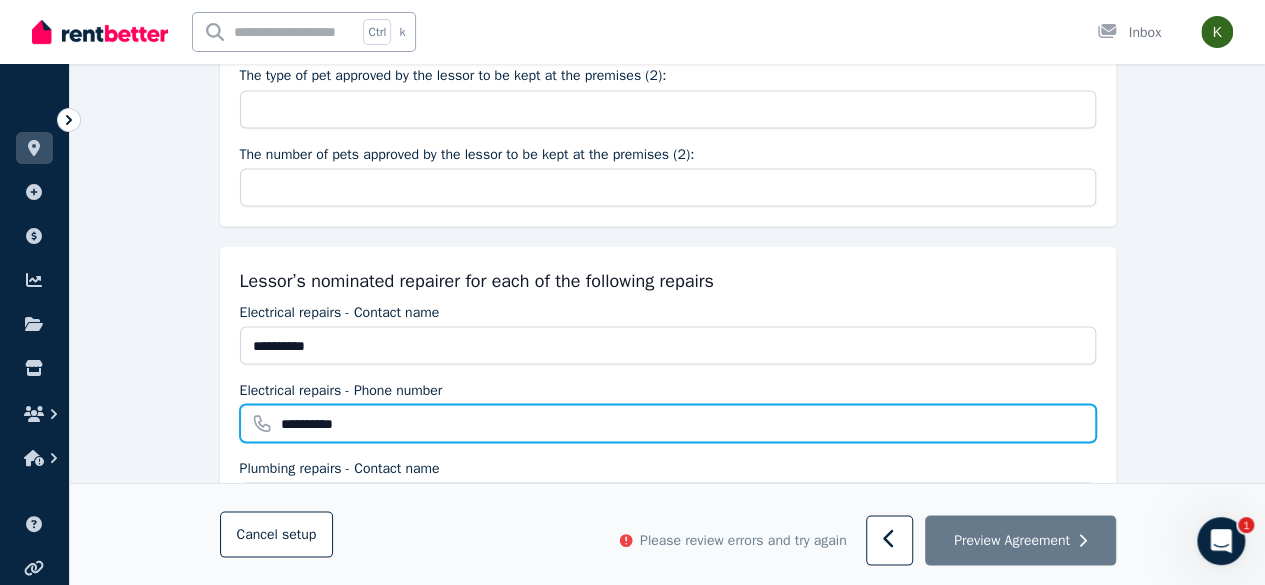 type on "**********" 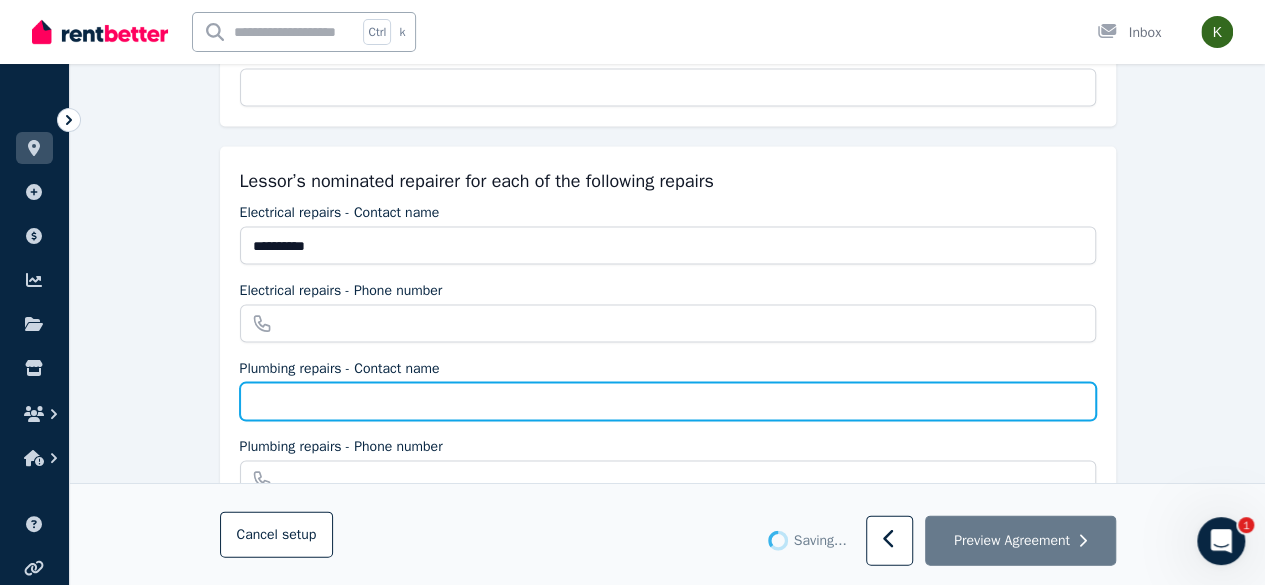 type on "**********" 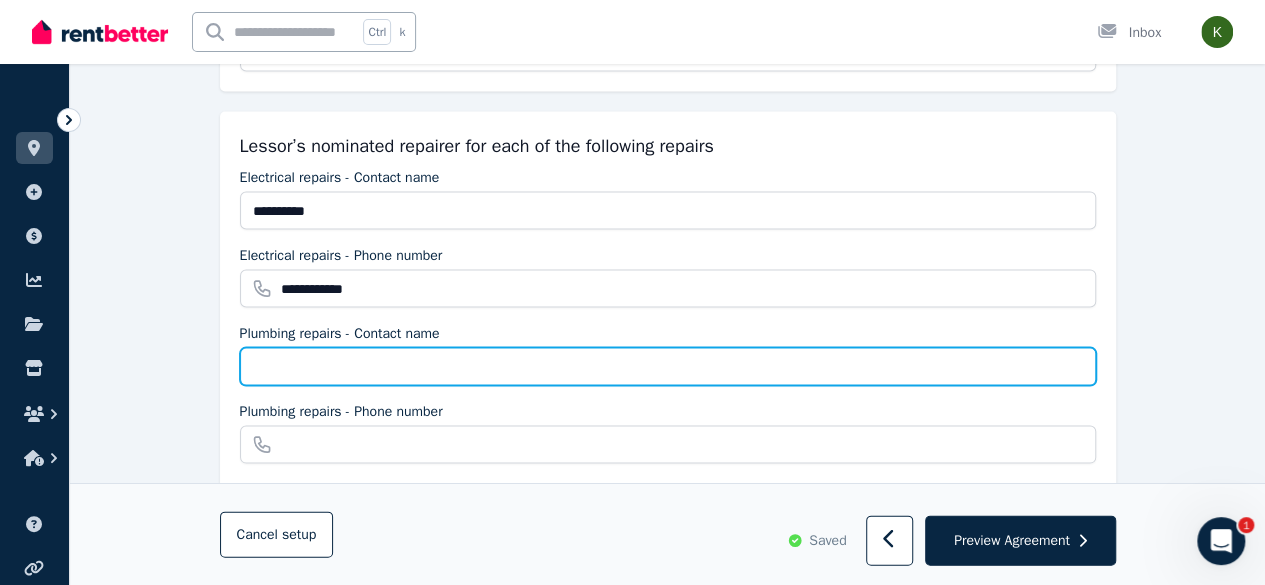 scroll, scrollTop: 1908, scrollLeft: 0, axis: vertical 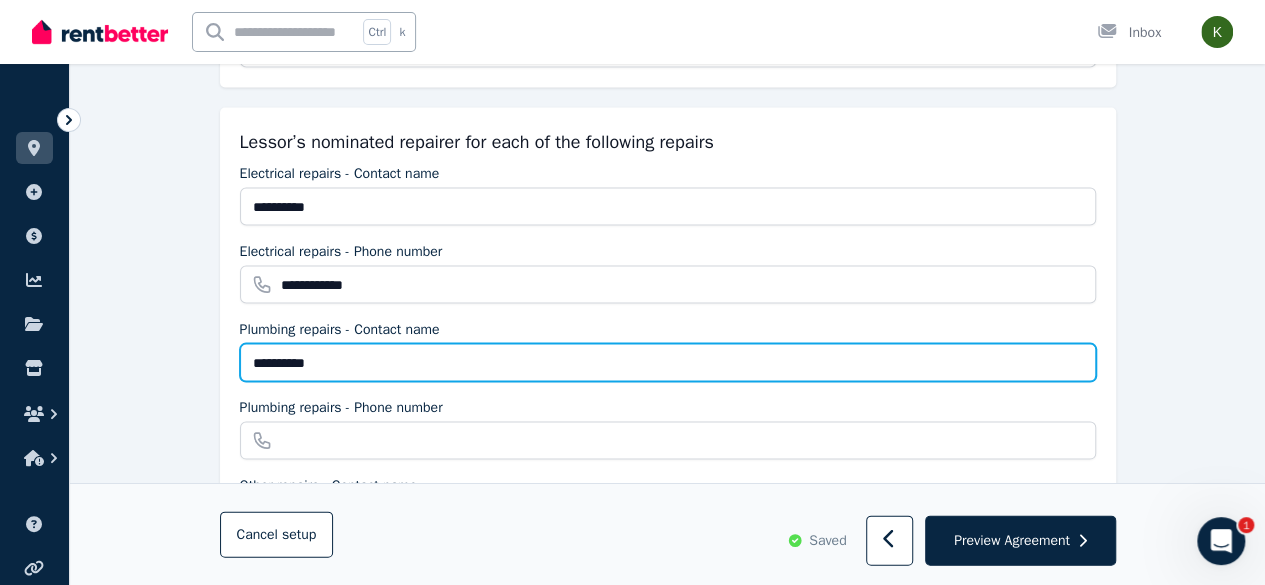 type on "**********" 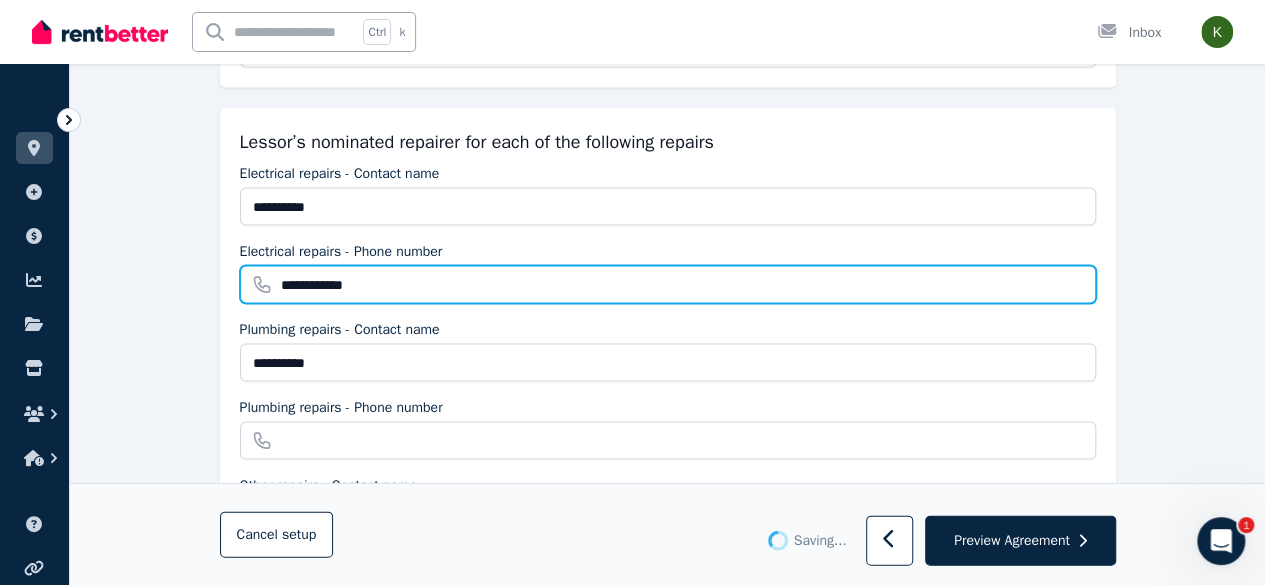 drag, startPoint x: 378, startPoint y: 280, endPoint x: 263, endPoint y: 273, distance: 115.212845 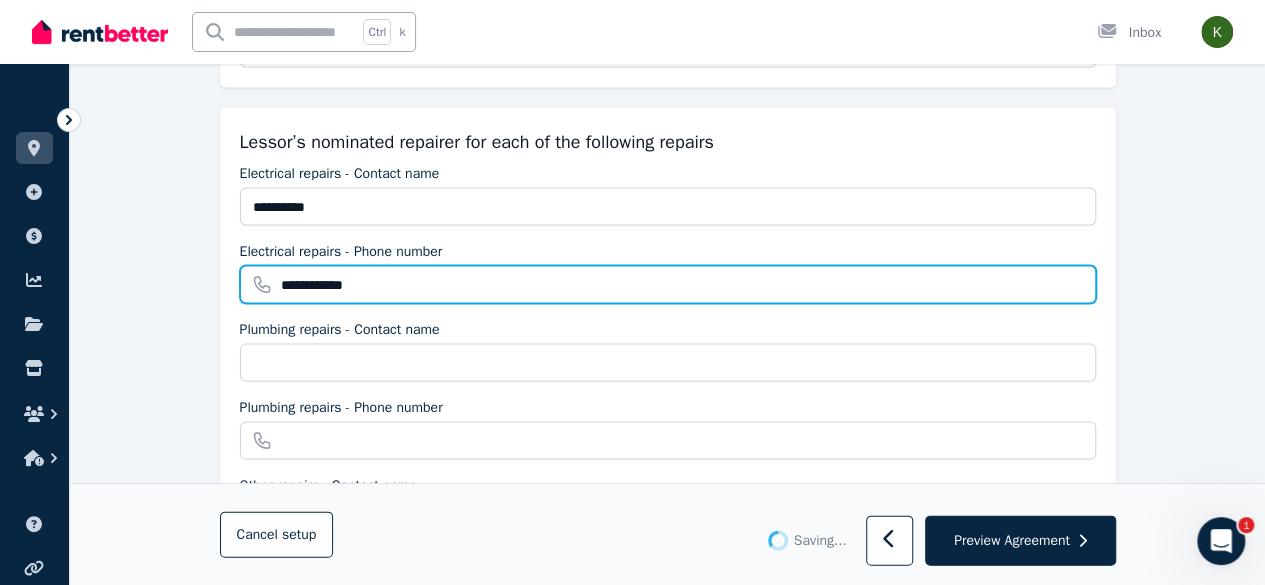 type on "**********" 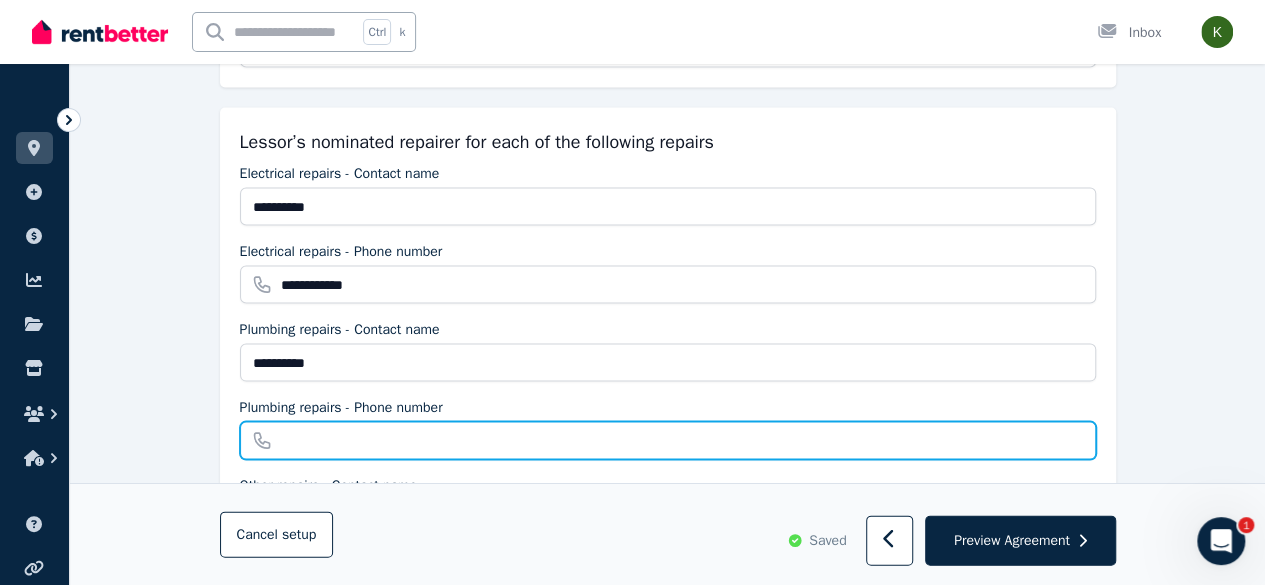 click on "Plumbing repairs - Phone number" at bounding box center [668, 441] 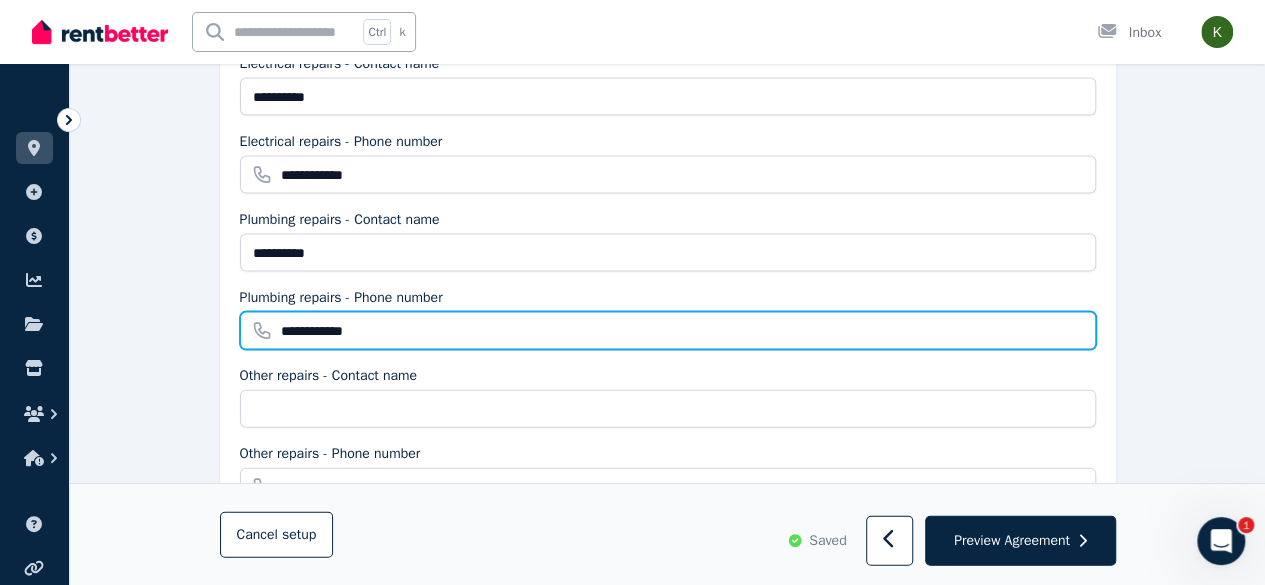 scroll, scrollTop: 2030, scrollLeft: 0, axis: vertical 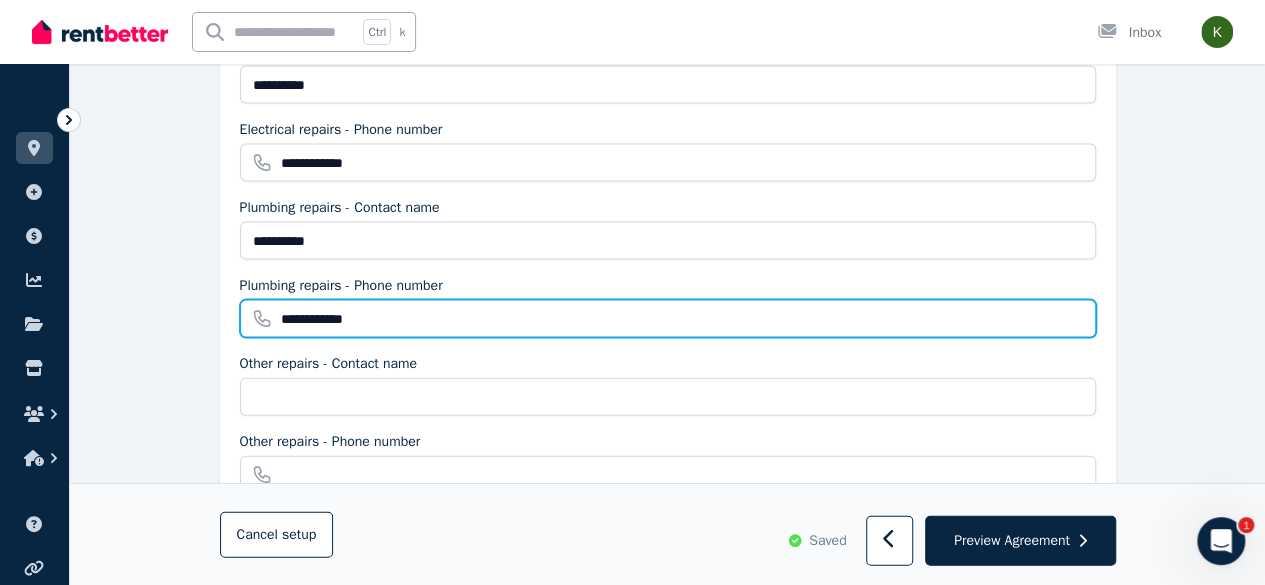 type on "**********" 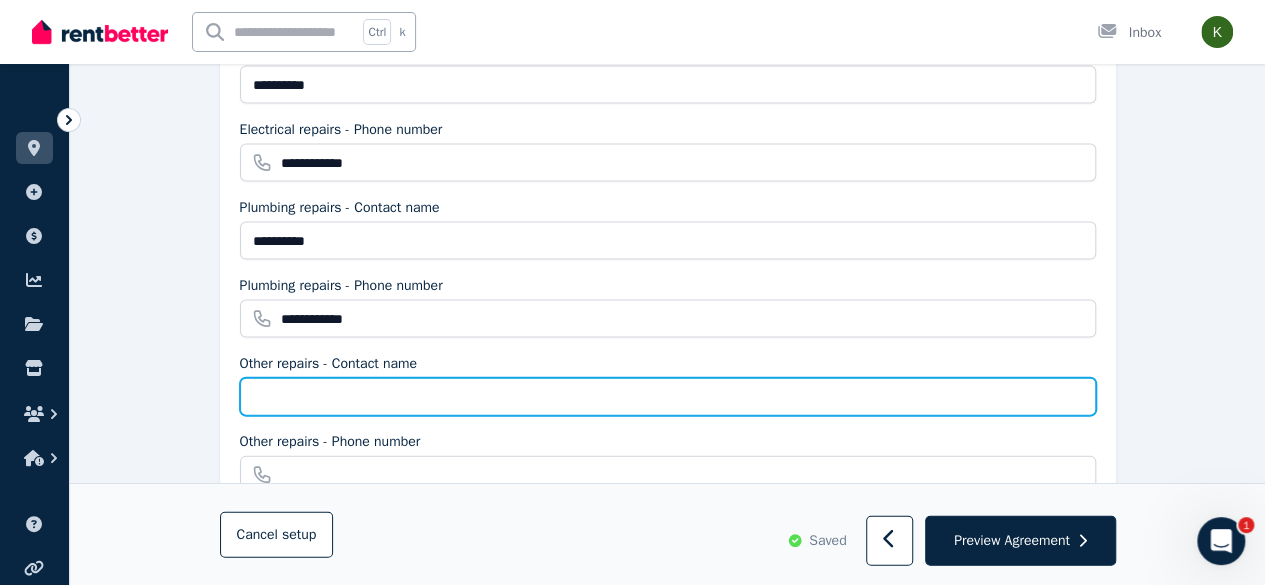 click on "Other repairs - Contact name" at bounding box center (668, 397) 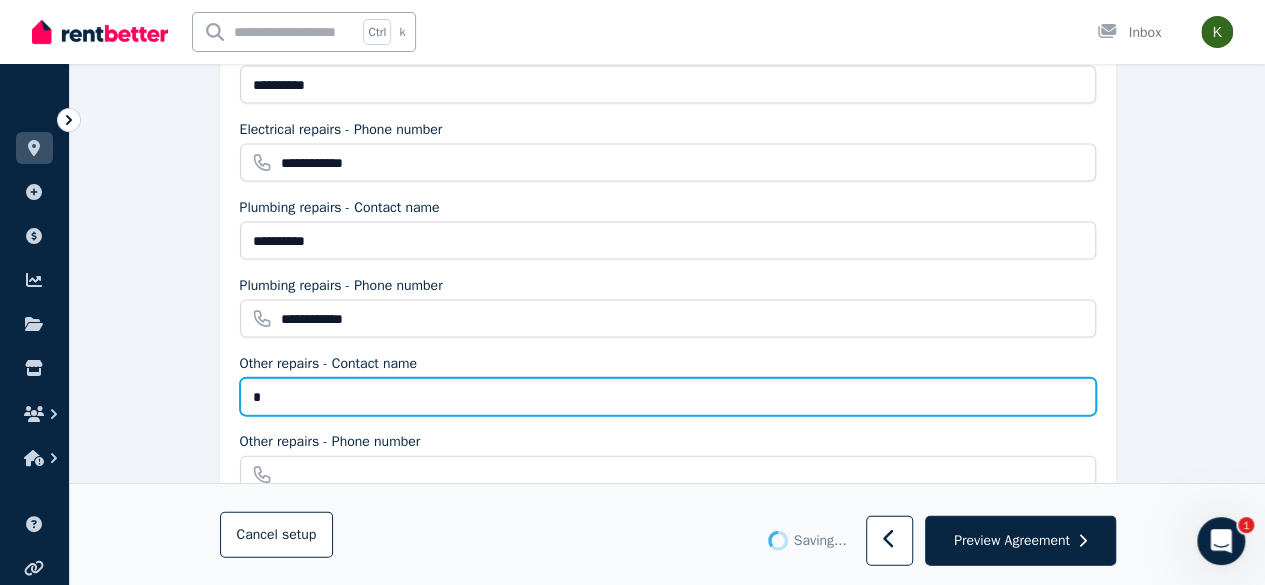type on "**" 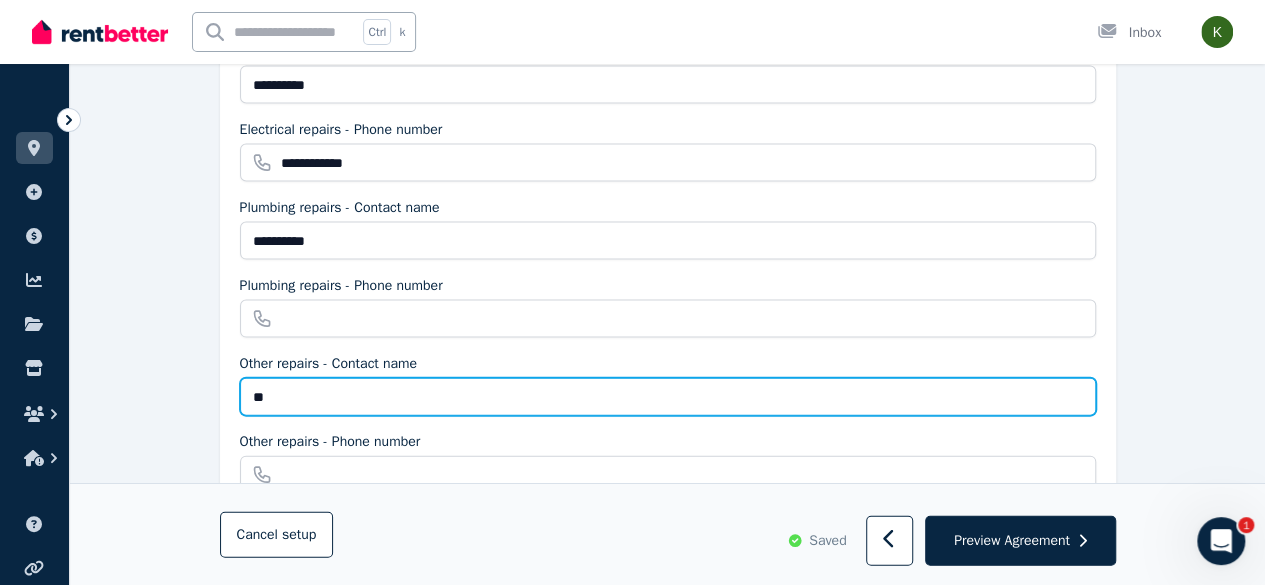 type on "**********" 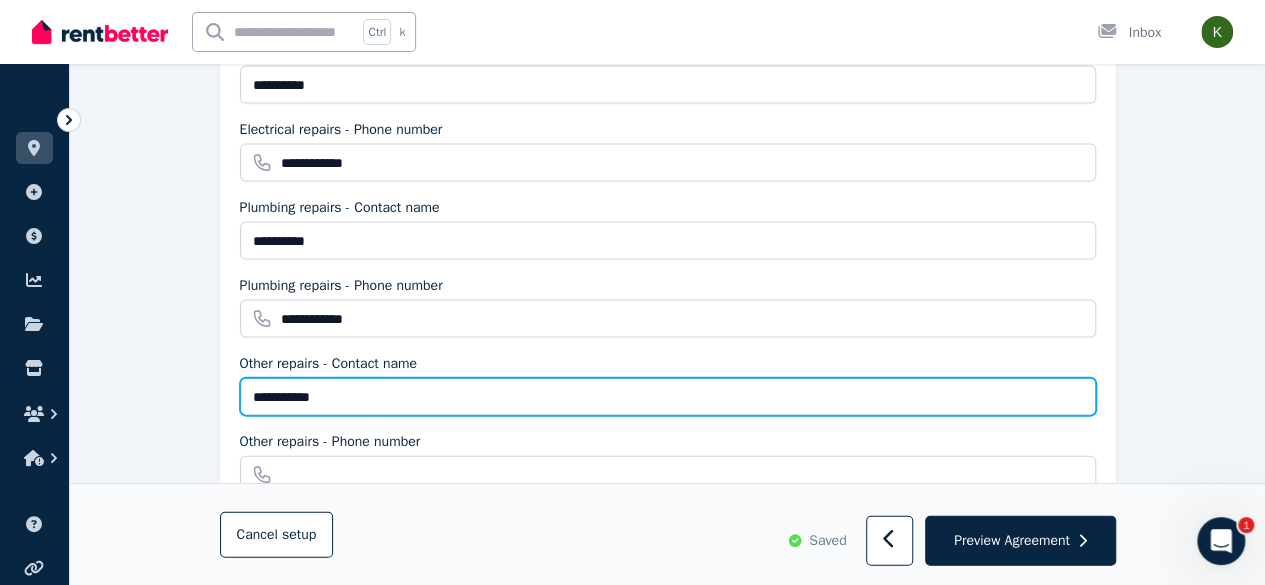 type on "**********" 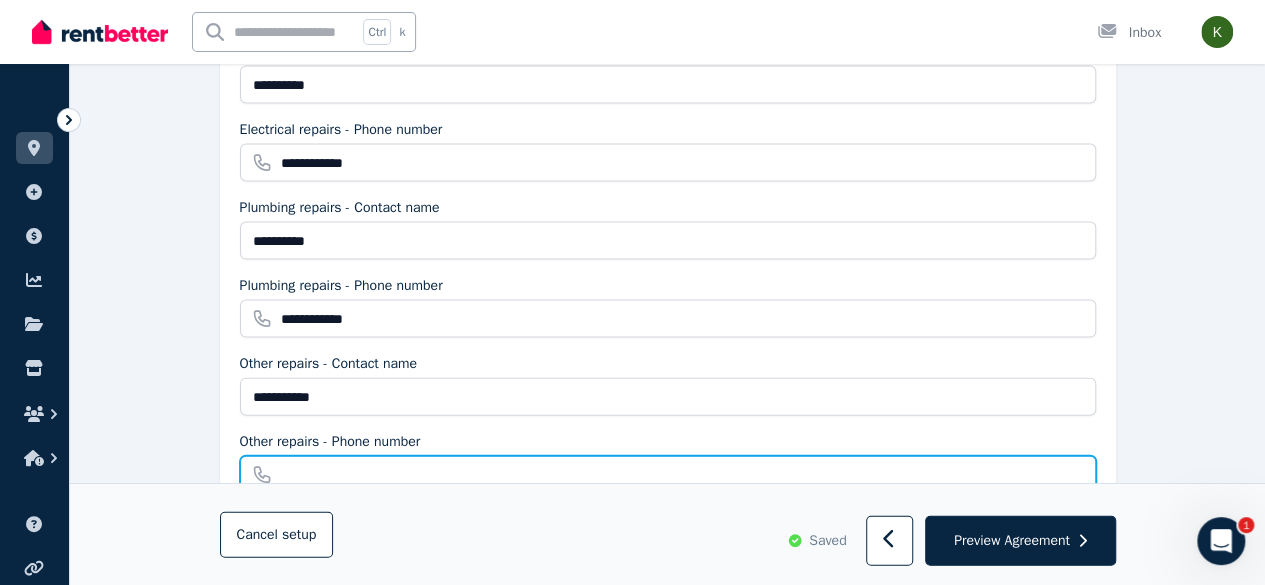 paste on "**********" 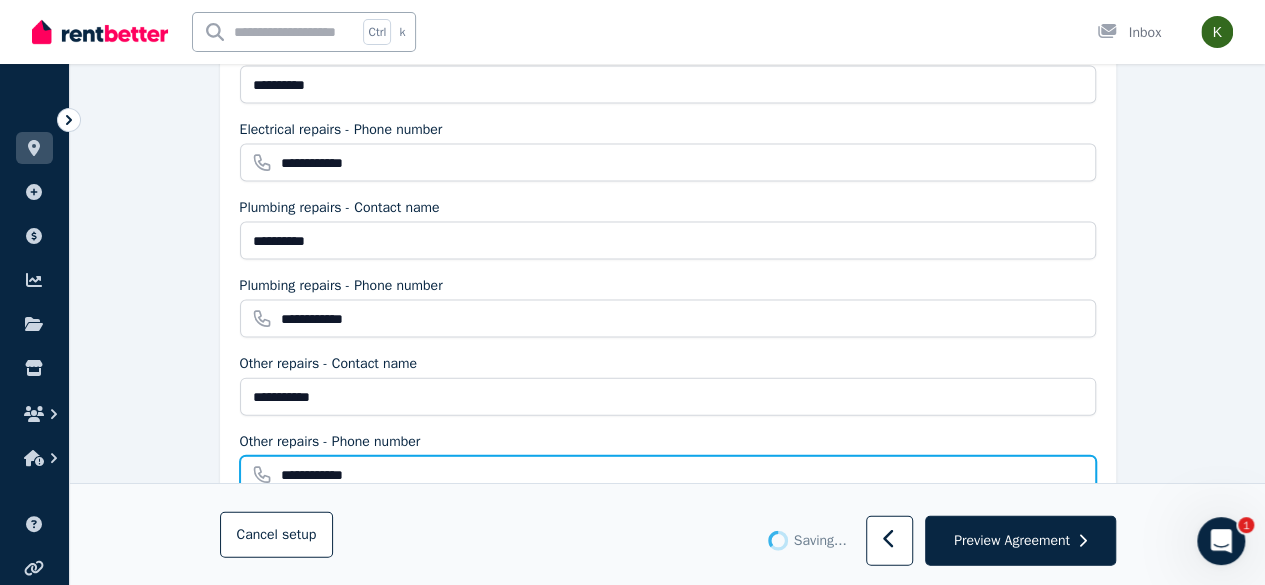 type on "**********" 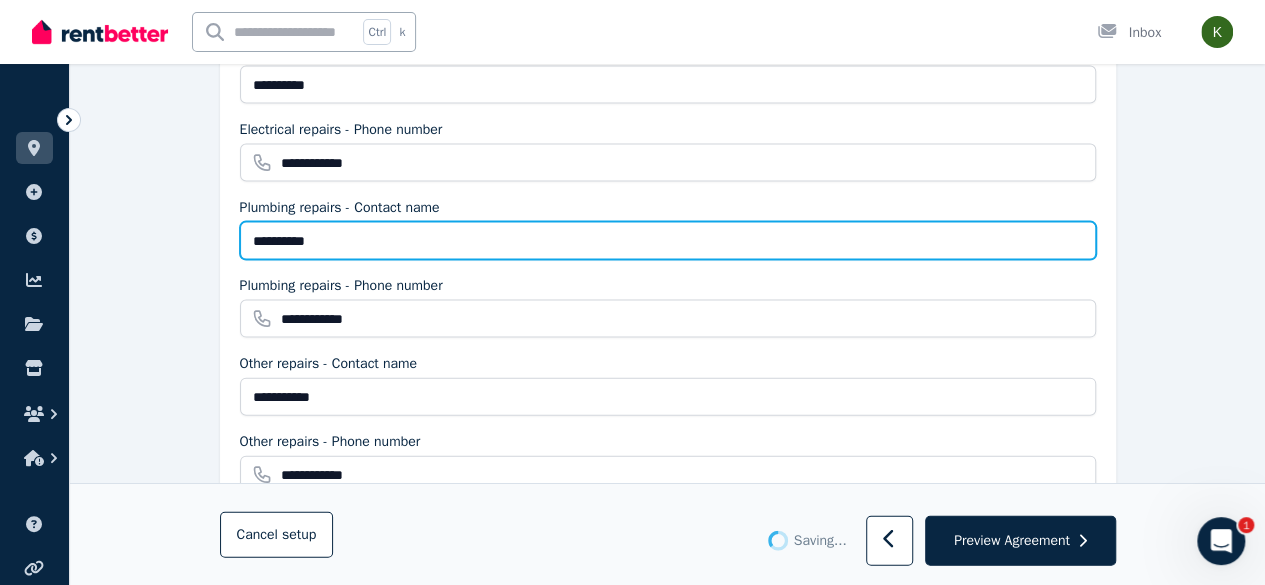 click on "**********" at bounding box center [668, 241] 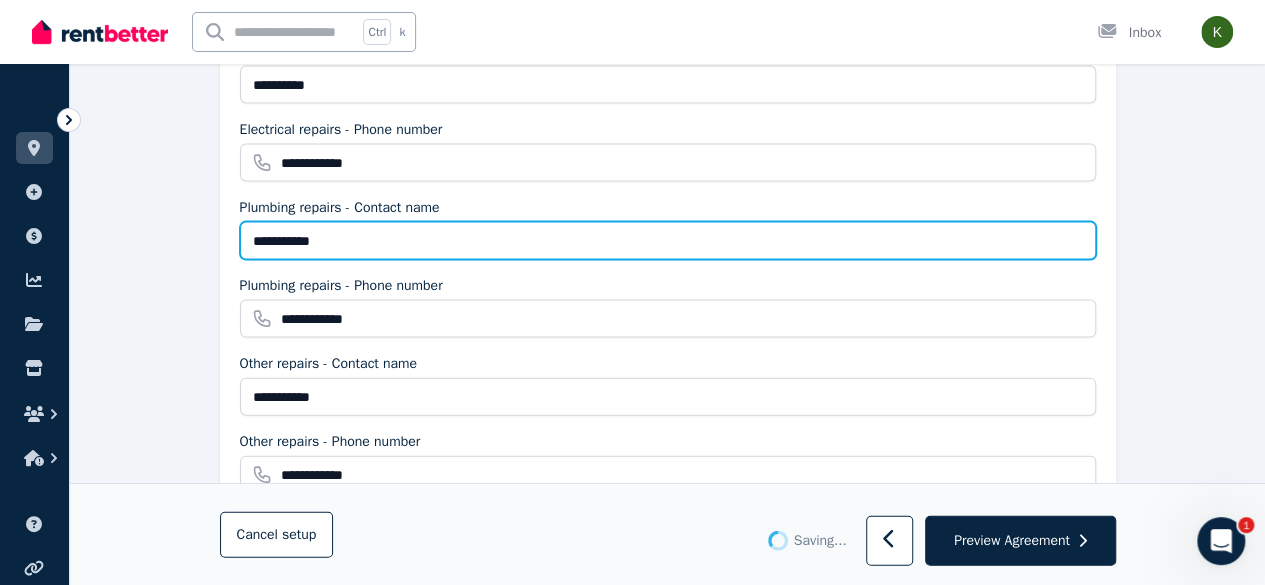 type 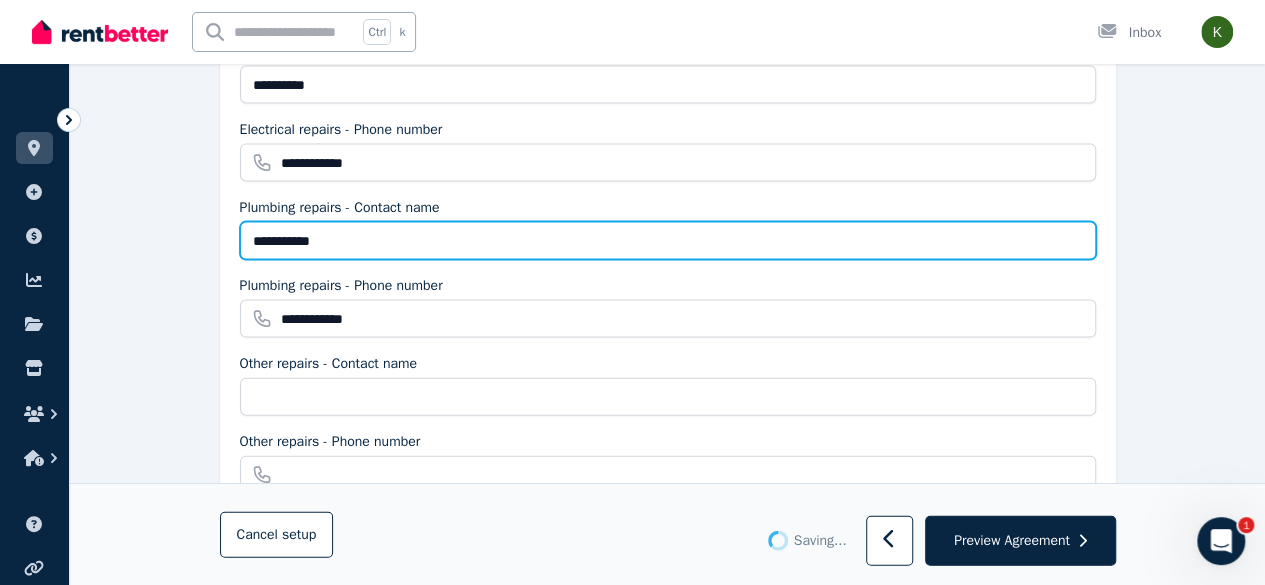 type on "**********" 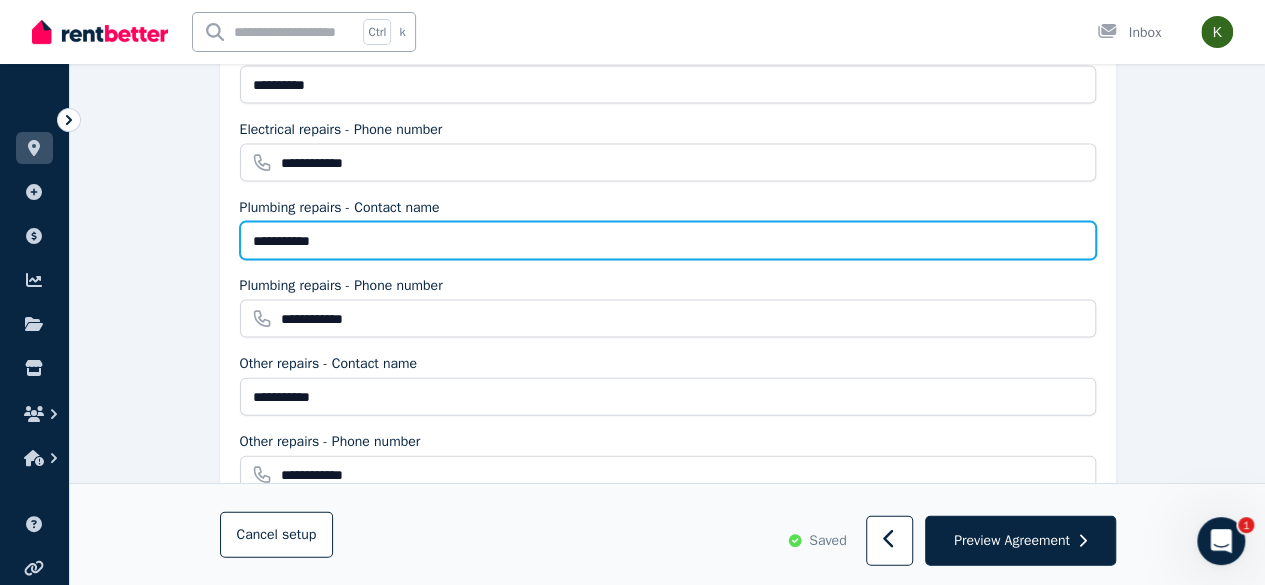 type on "**********" 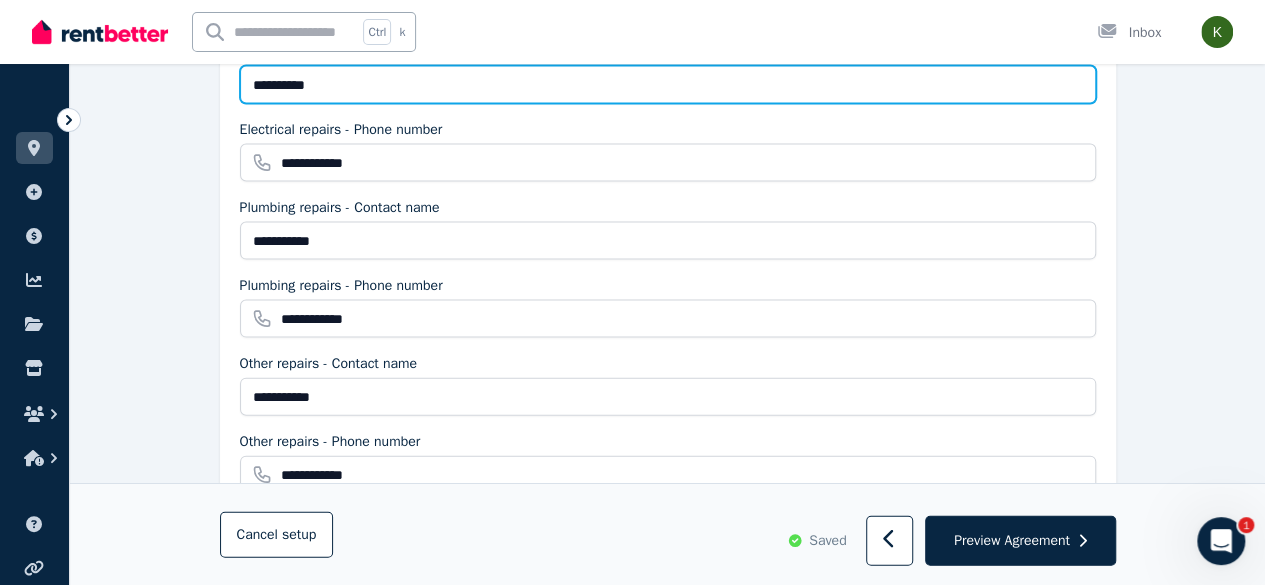 click on "**********" at bounding box center (668, 85) 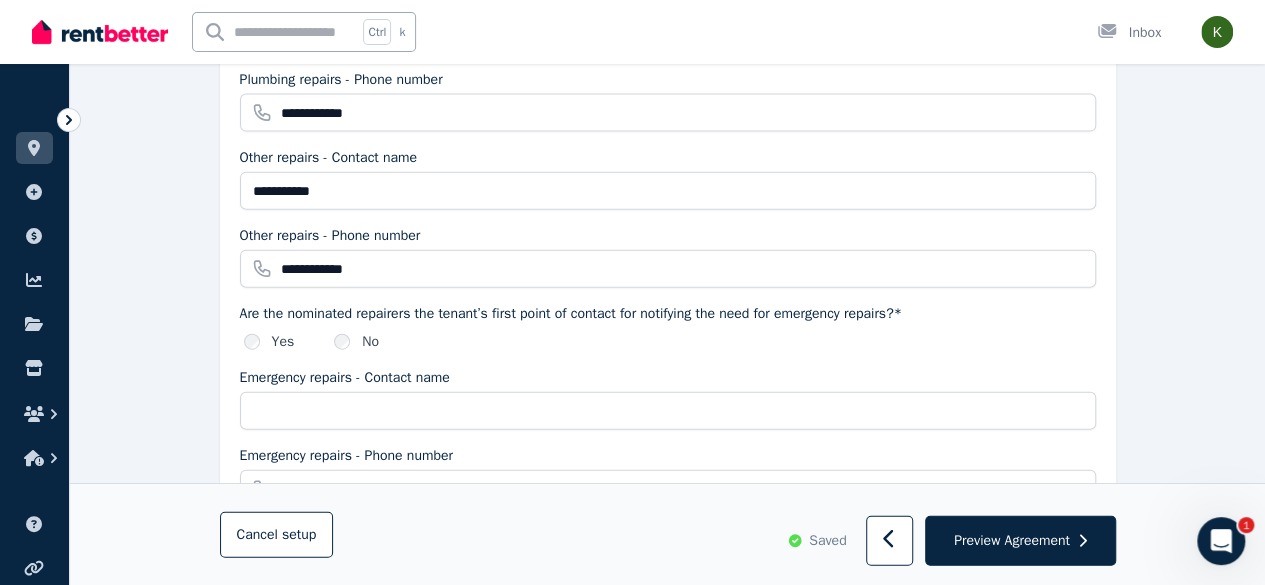 scroll, scrollTop: 2243, scrollLeft: 0, axis: vertical 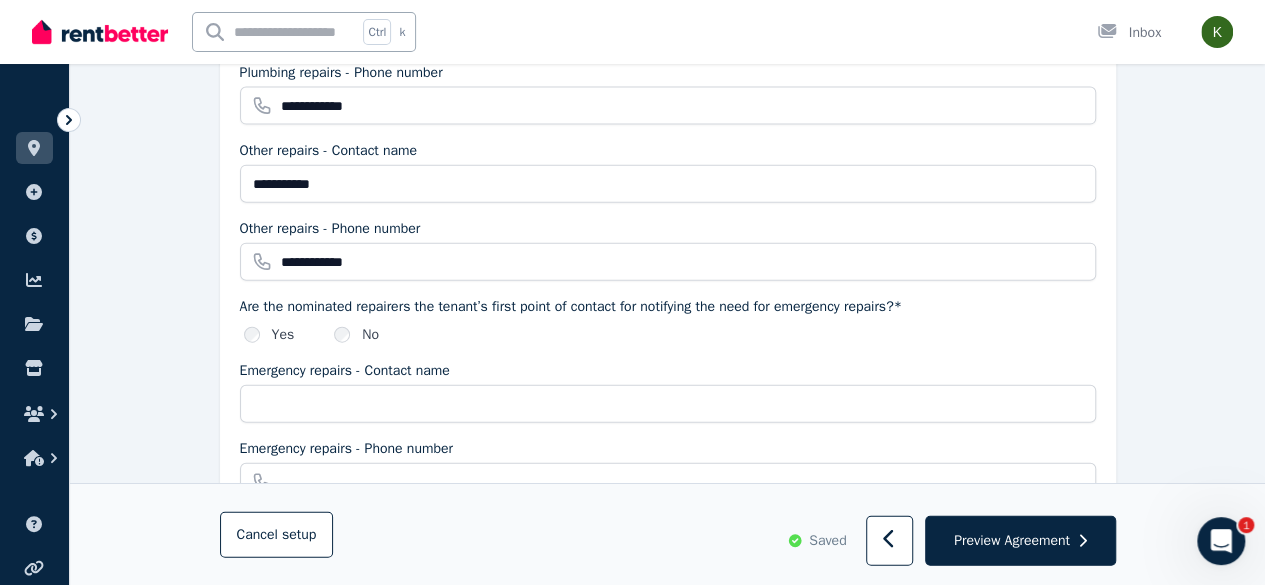type on "**********" 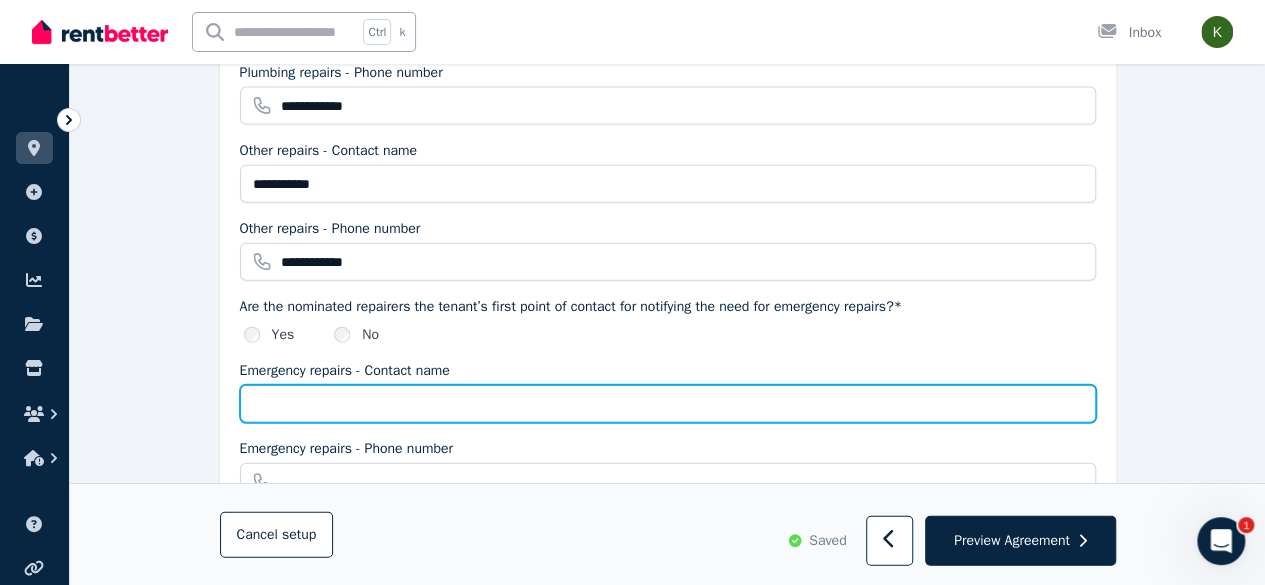 click on "Emergency repairs - Contact name" at bounding box center (668, 404) 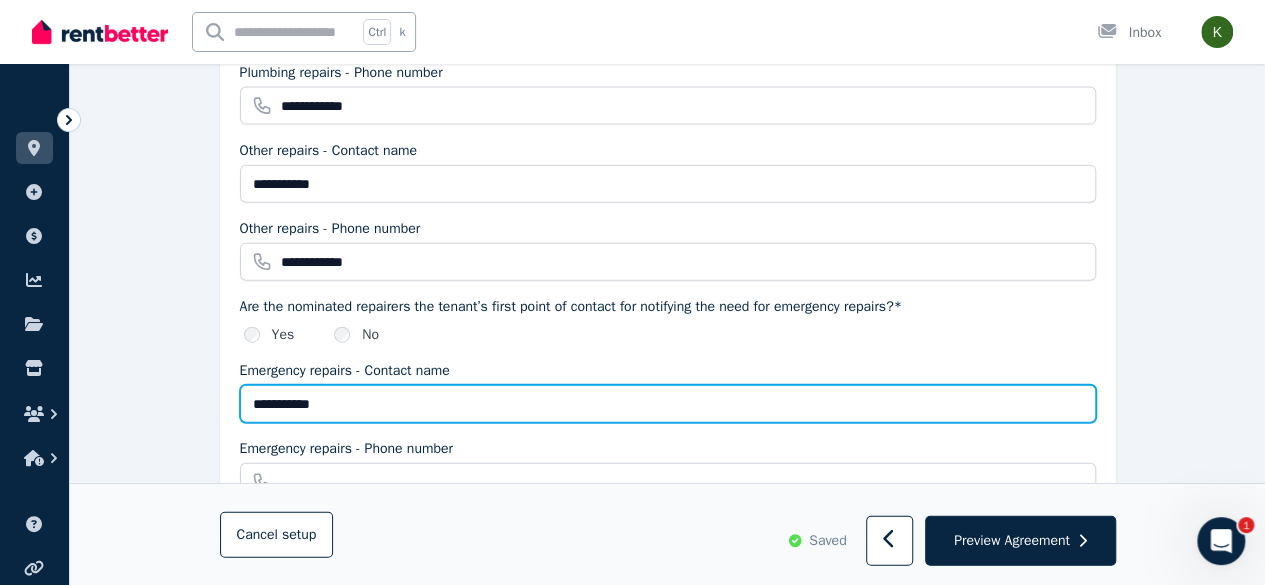 type on "**********" 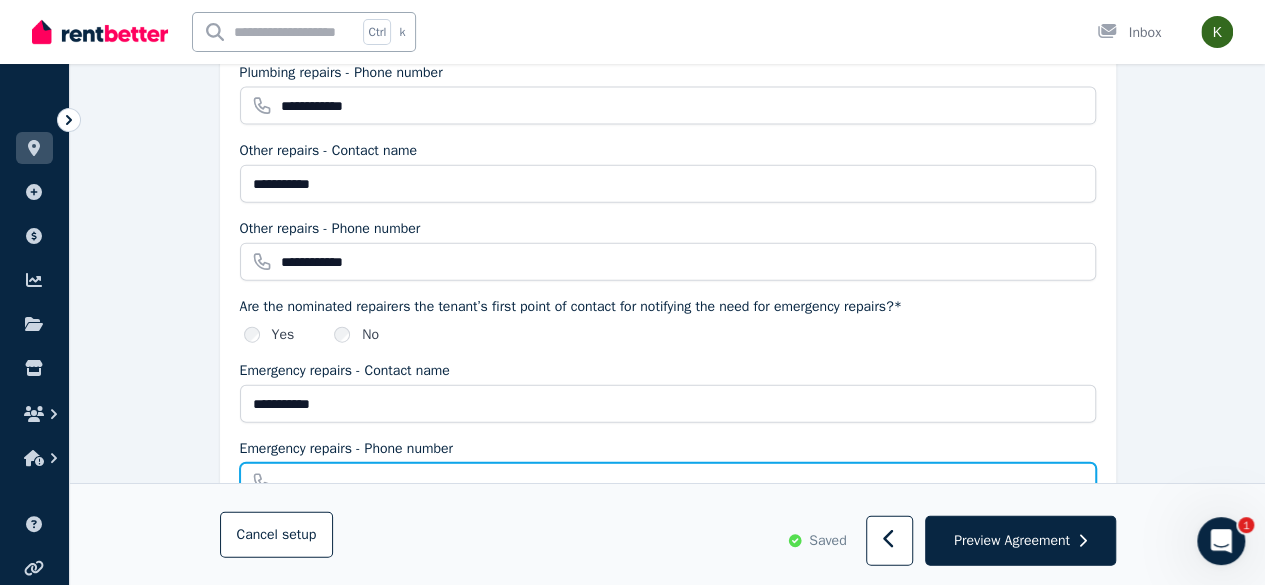 paste on "**********" 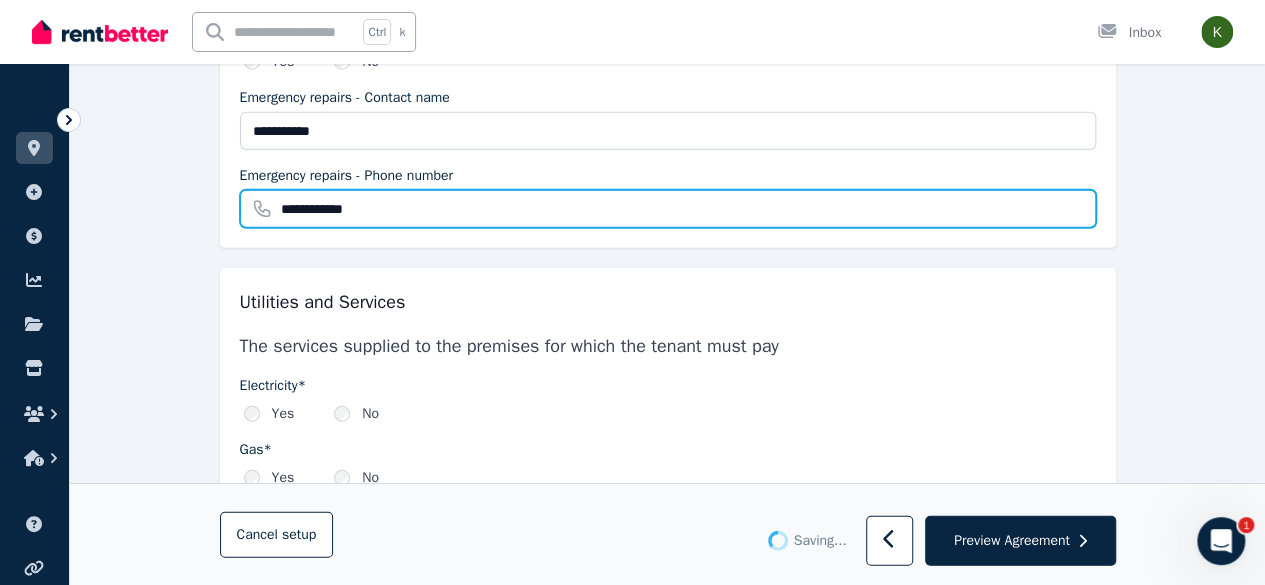 scroll, scrollTop: 2521, scrollLeft: 0, axis: vertical 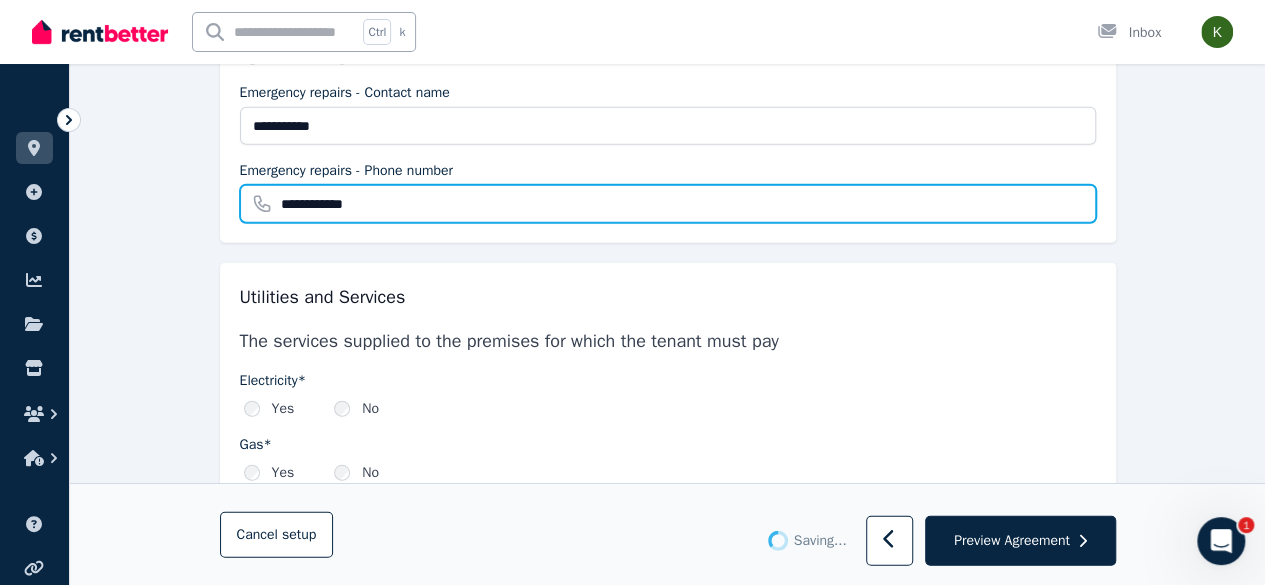 type 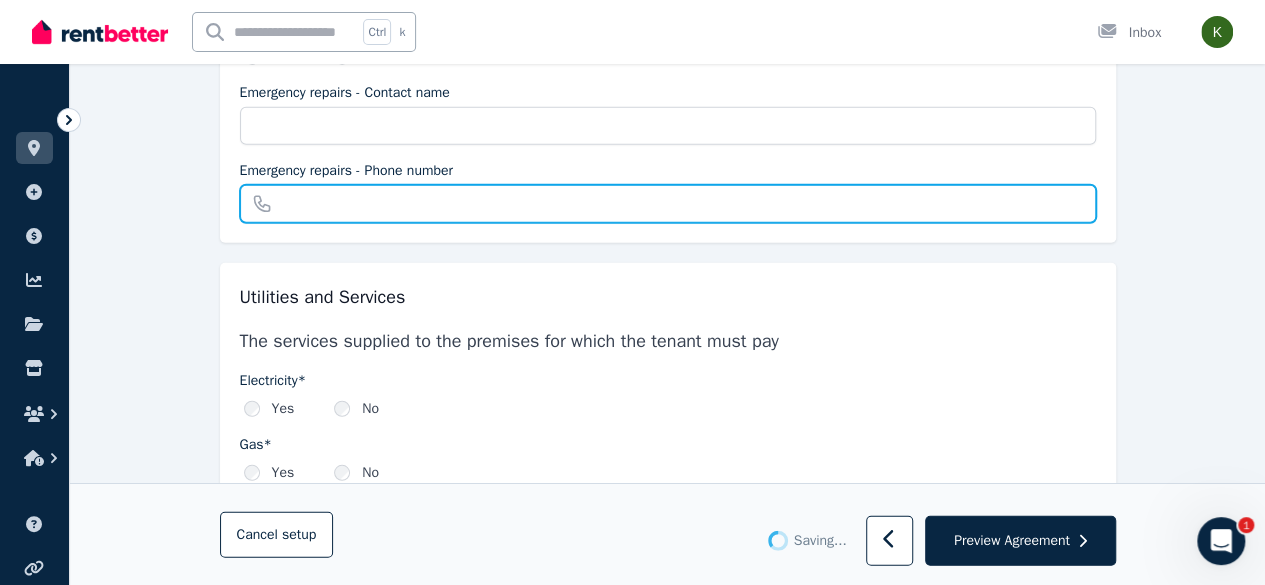 type on "**********" 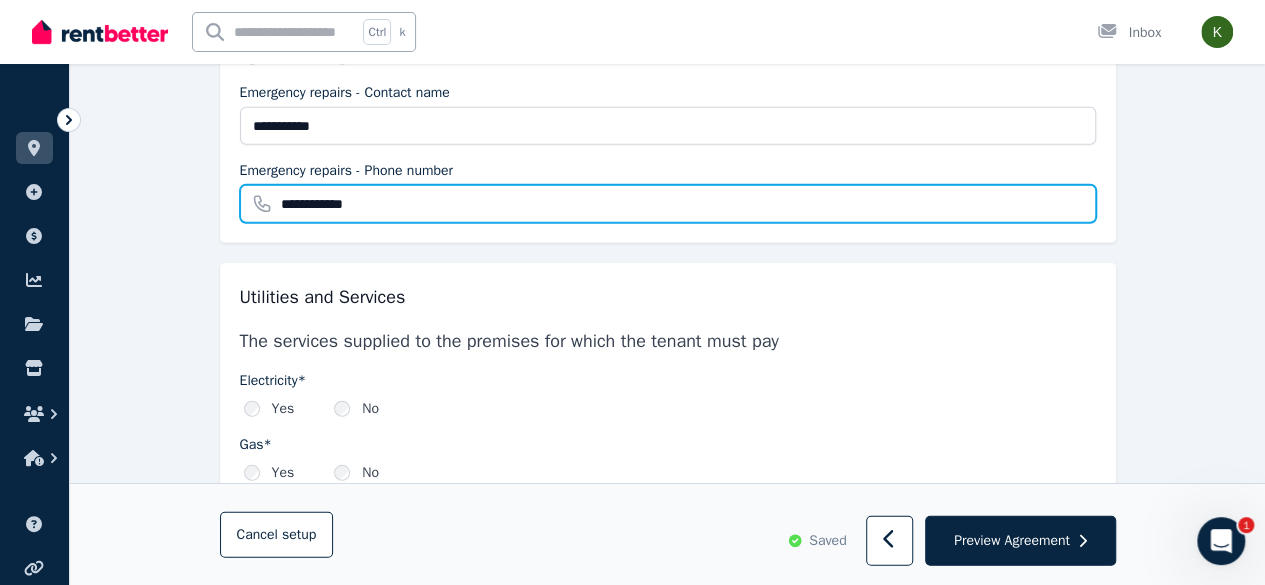 type on "**********" 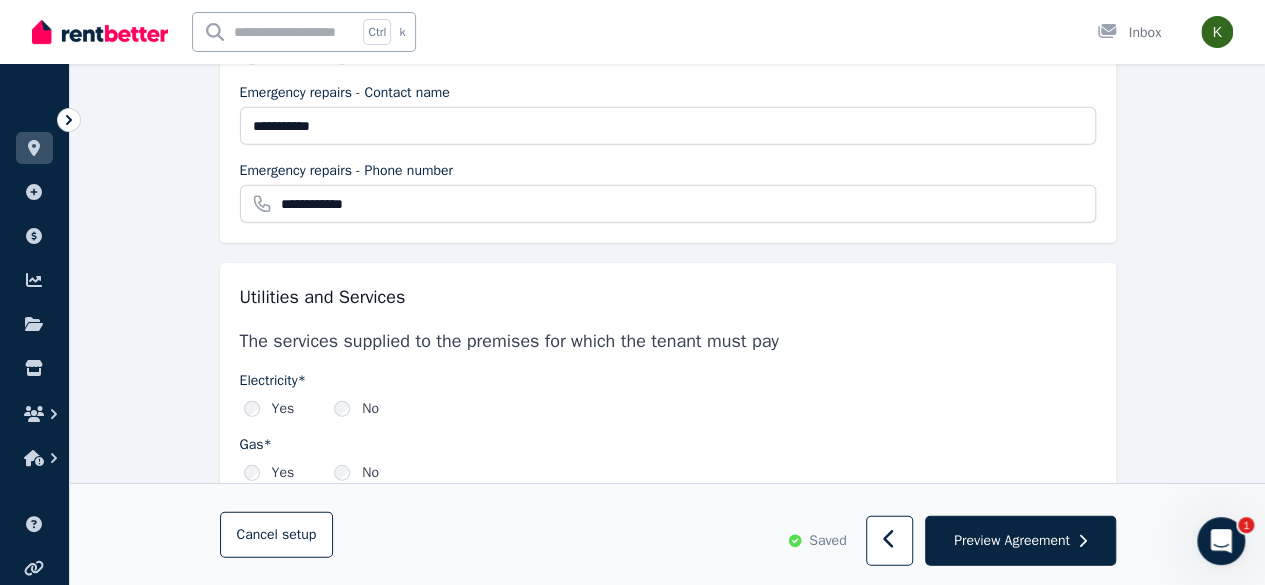 click on "No" at bounding box center [370, 409] 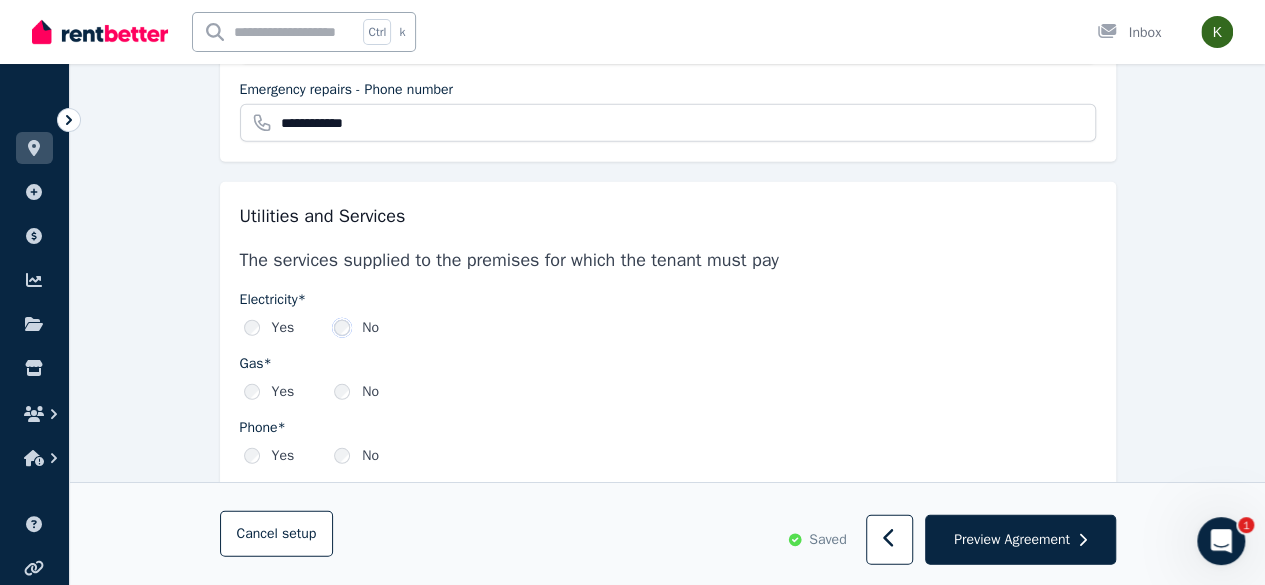 scroll, scrollTop: 2604, scrollLeft: 0, axis: vertical 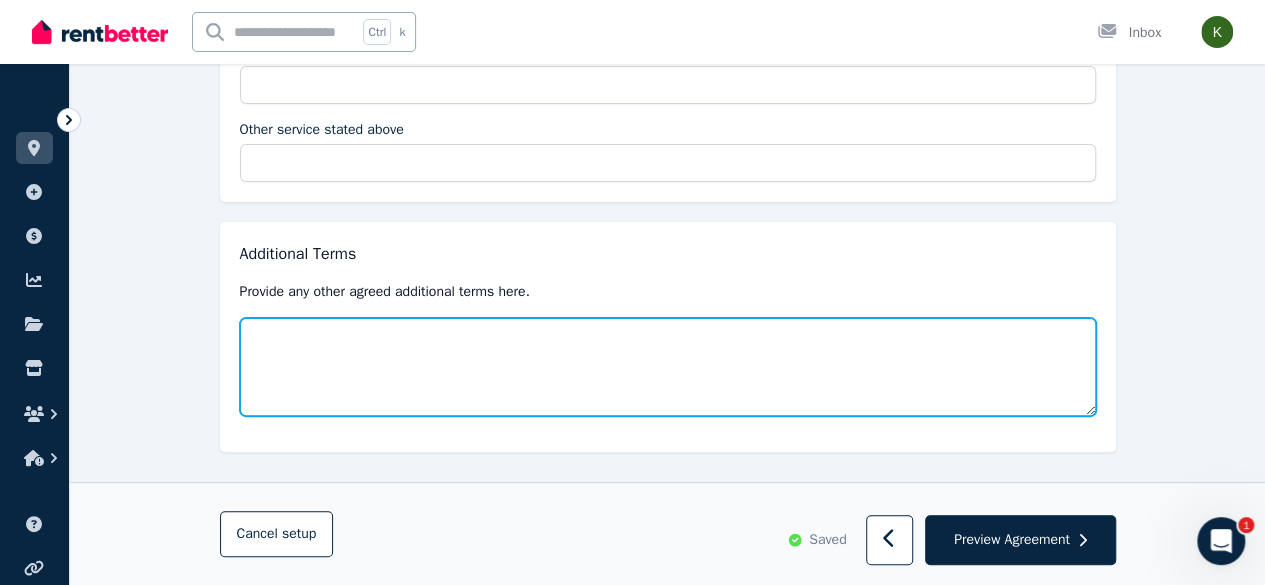 click at bounding box center [668, 367] 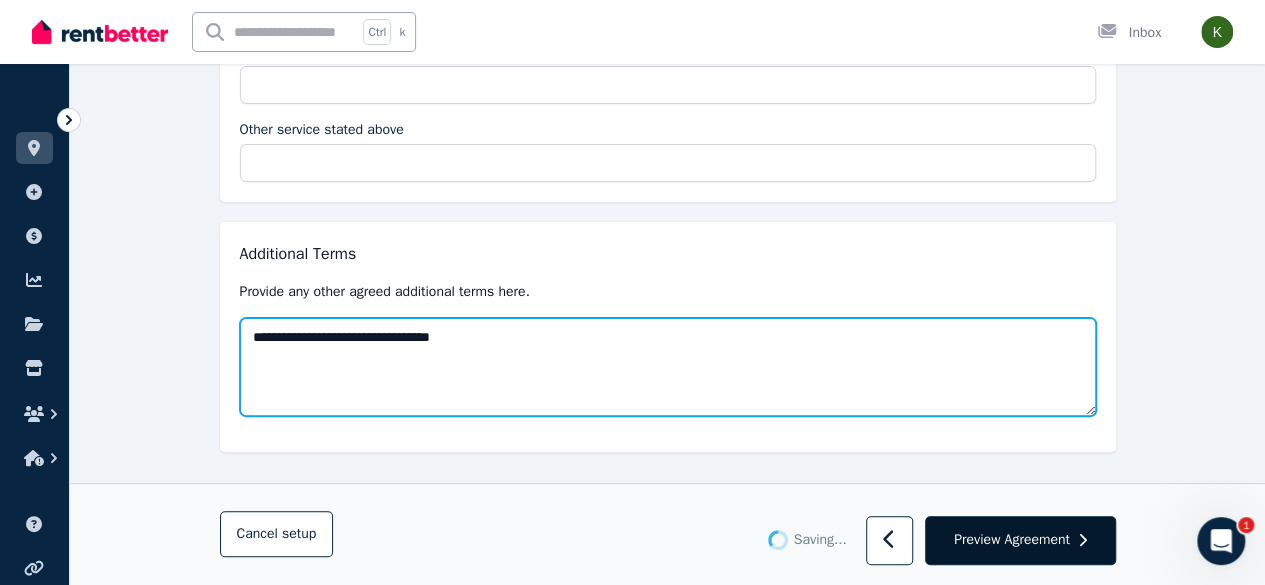 type on "**********" 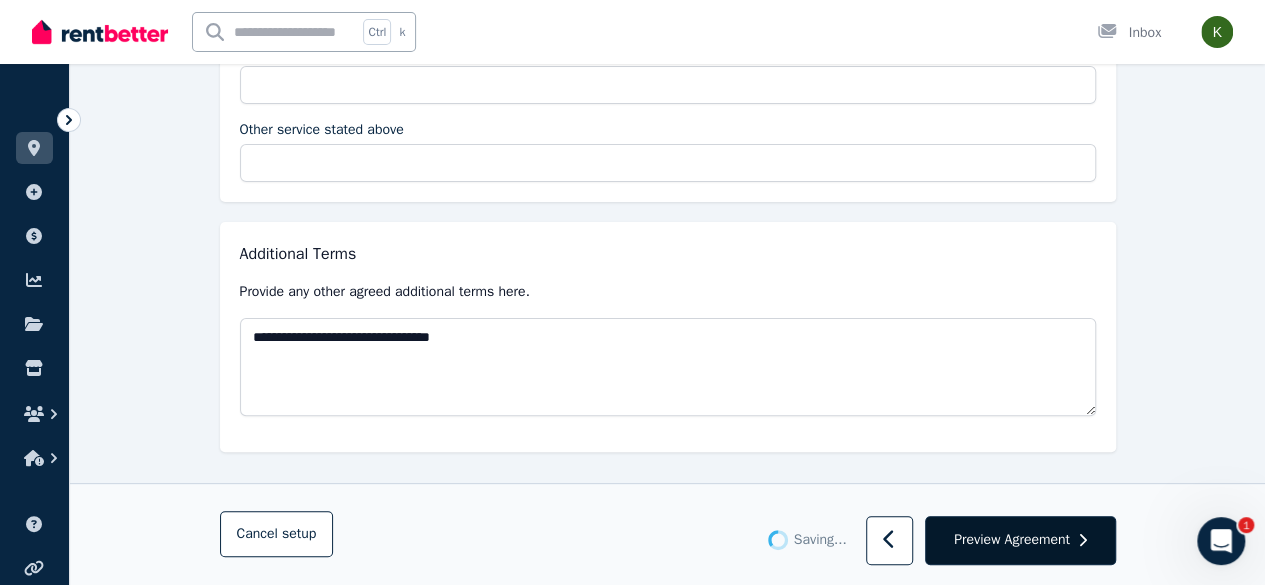 click on "Preview Agreement" at bounding box center (1012, 540) 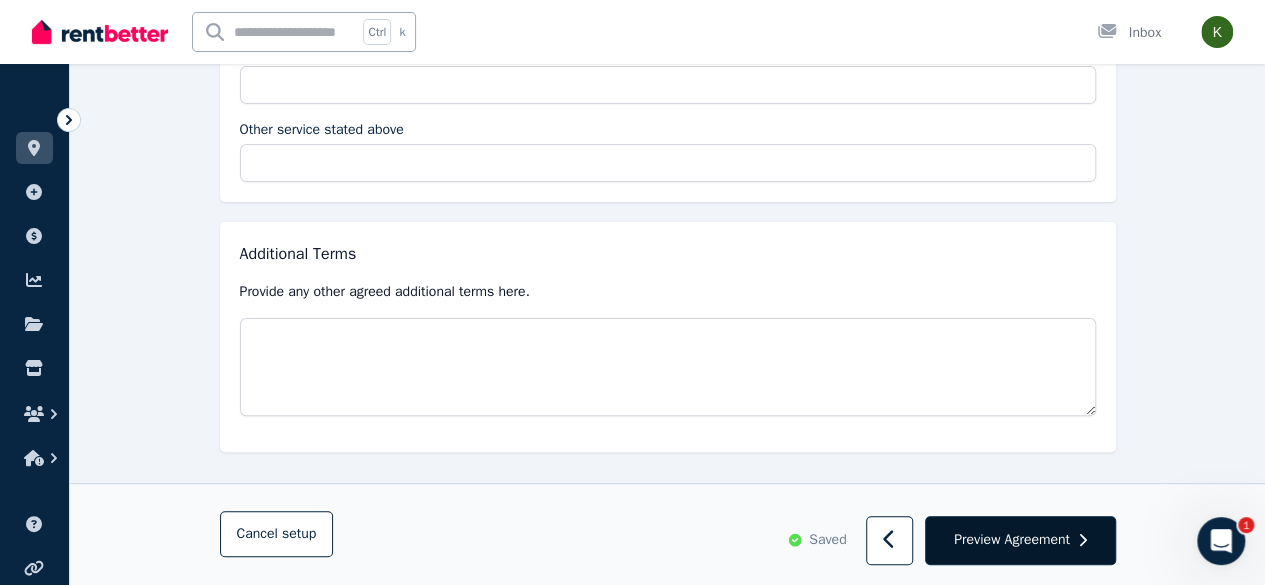 type on "**********" 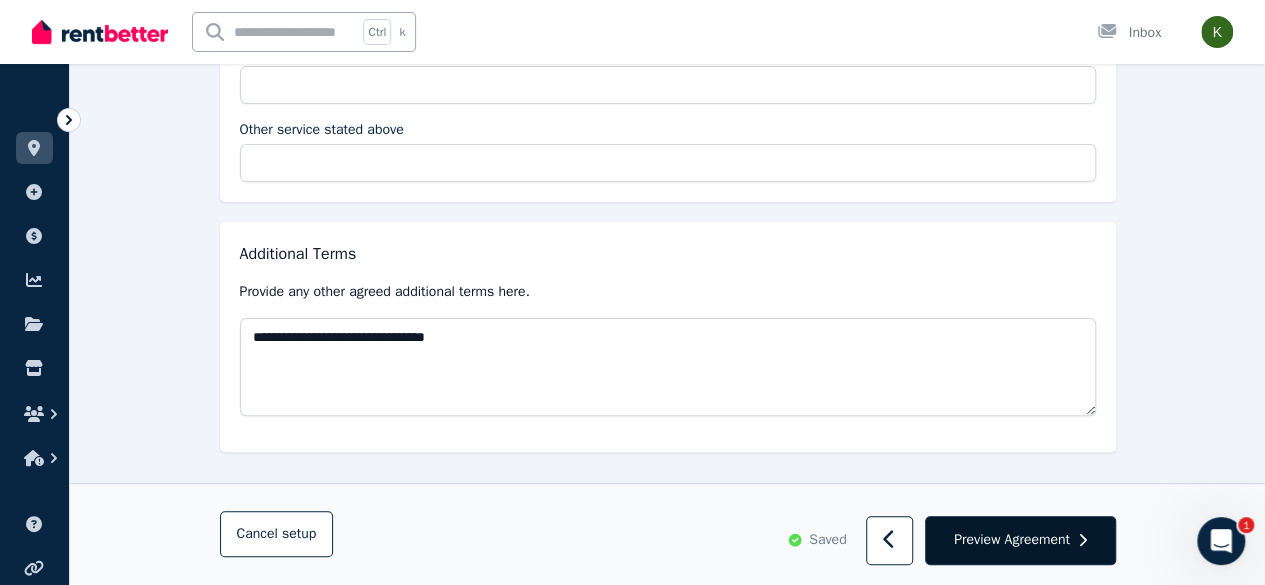 click 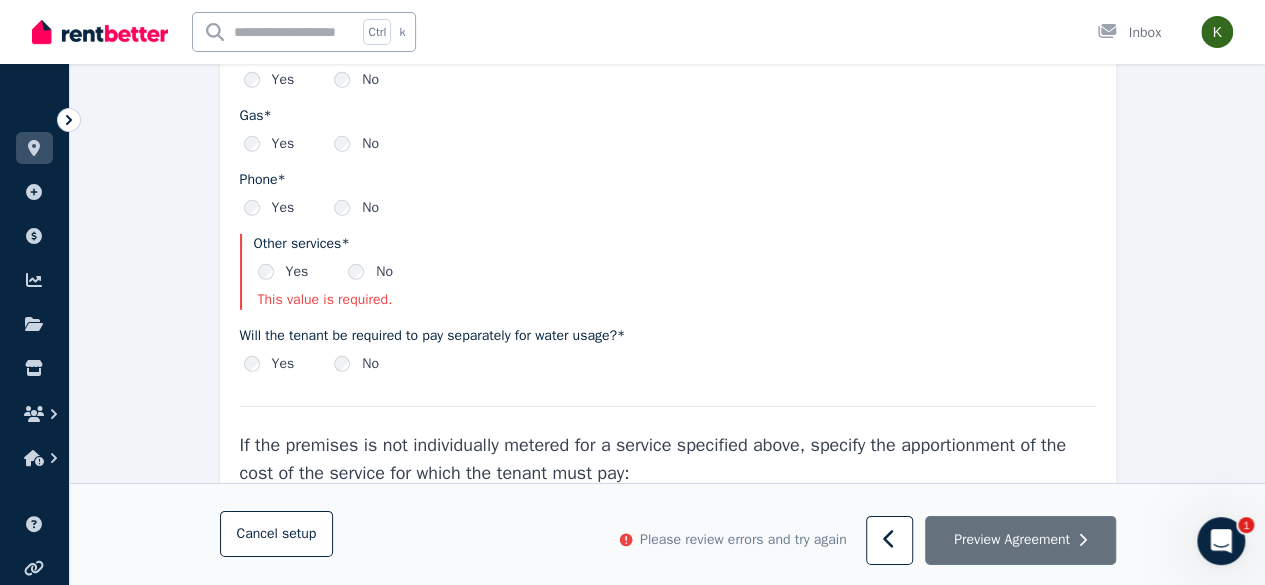 scroll, scrollTop: 2817, scrollLeft: 0, axis: vertical 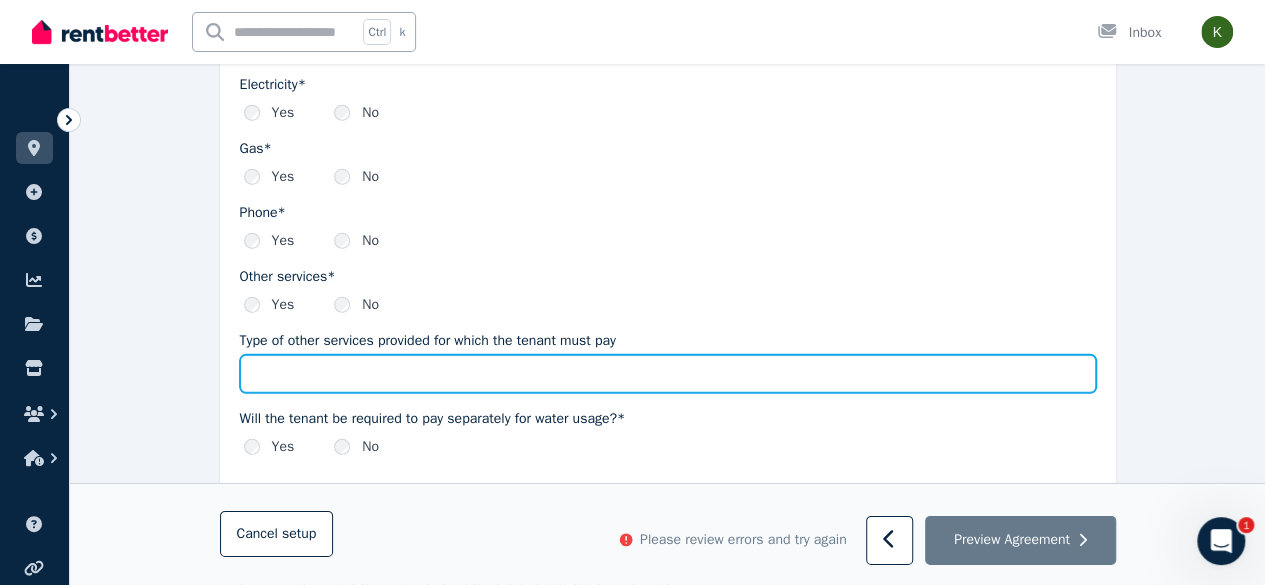 click on "Type of other services provided for which the tenant must pay" at bounding box center (668, 374) 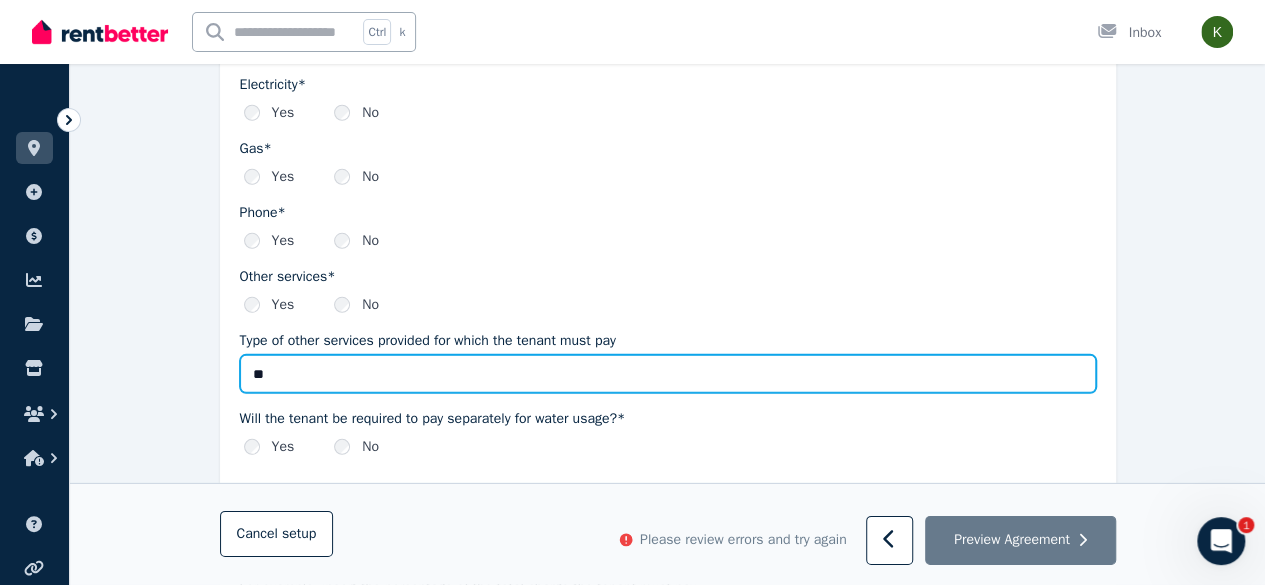 type on "*" 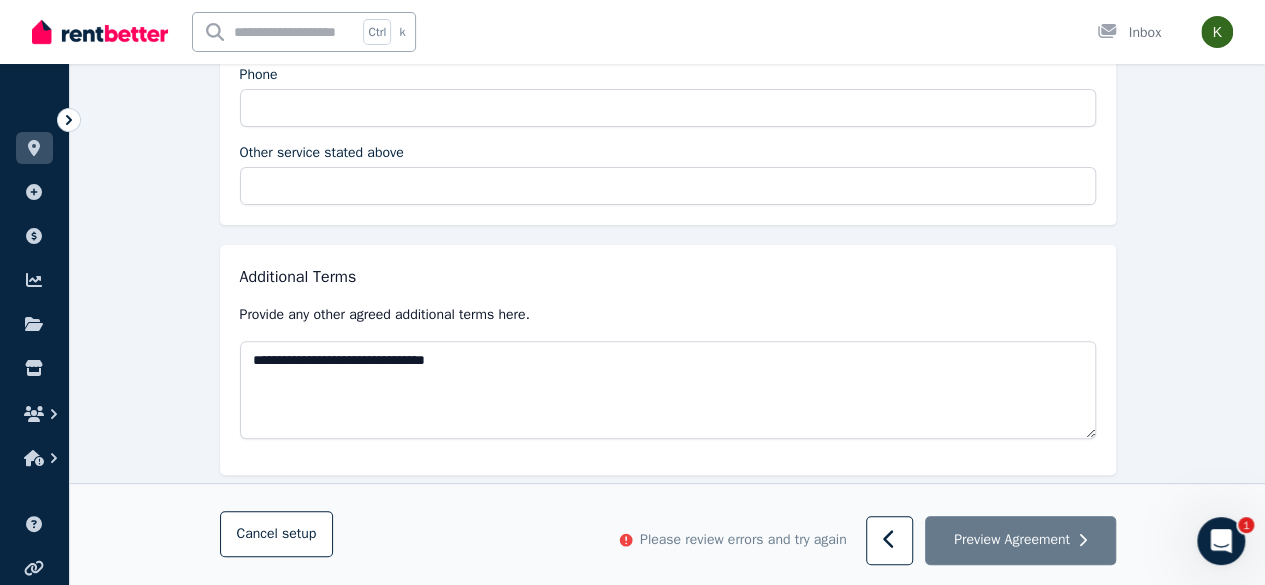 scroll, scrollTop: 3970, scrollLeft: 0, axis: vertical 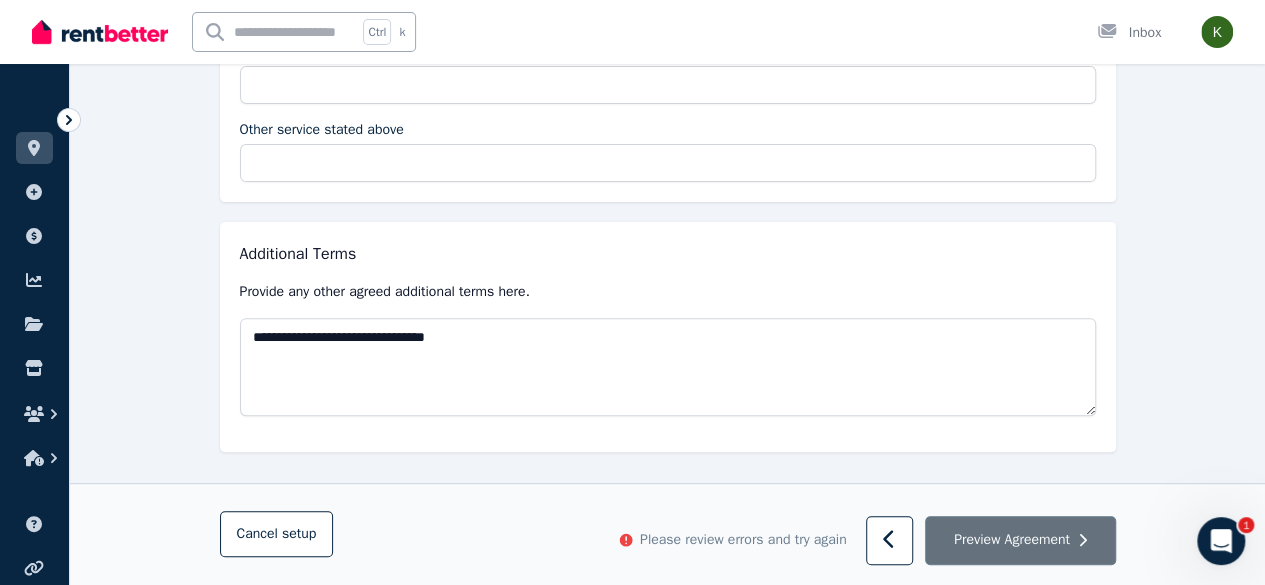 type on "**********" 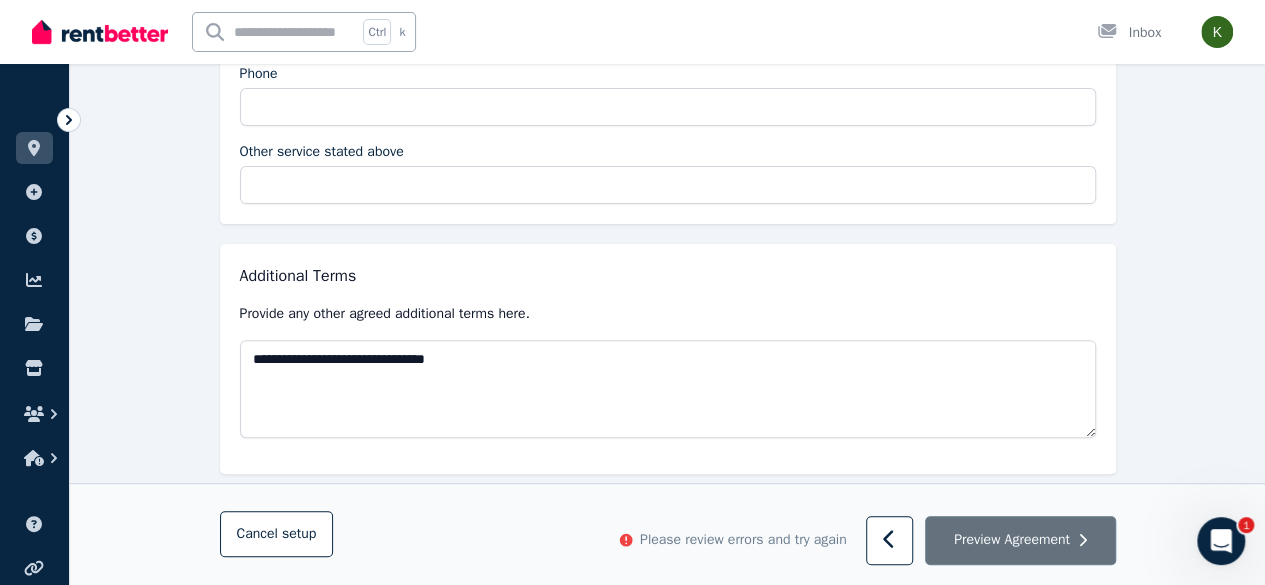 scroll, scrollTop: 3970, scrollLeft: 0, axis: vertical 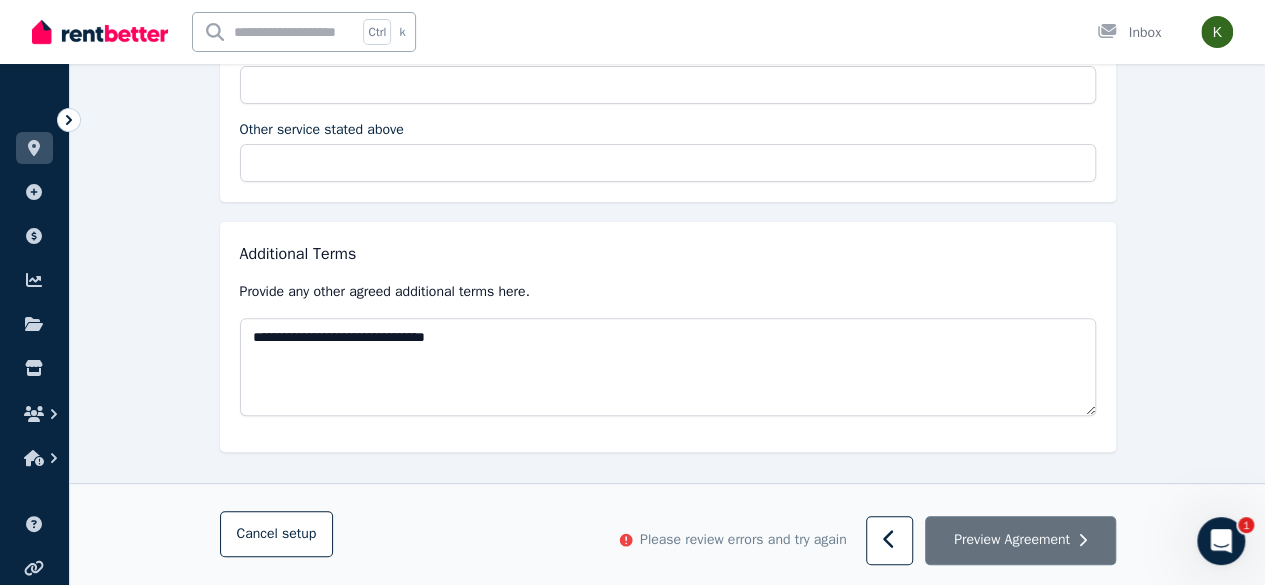 click on "Preview Agreement" at bounding box center [1012, 540] 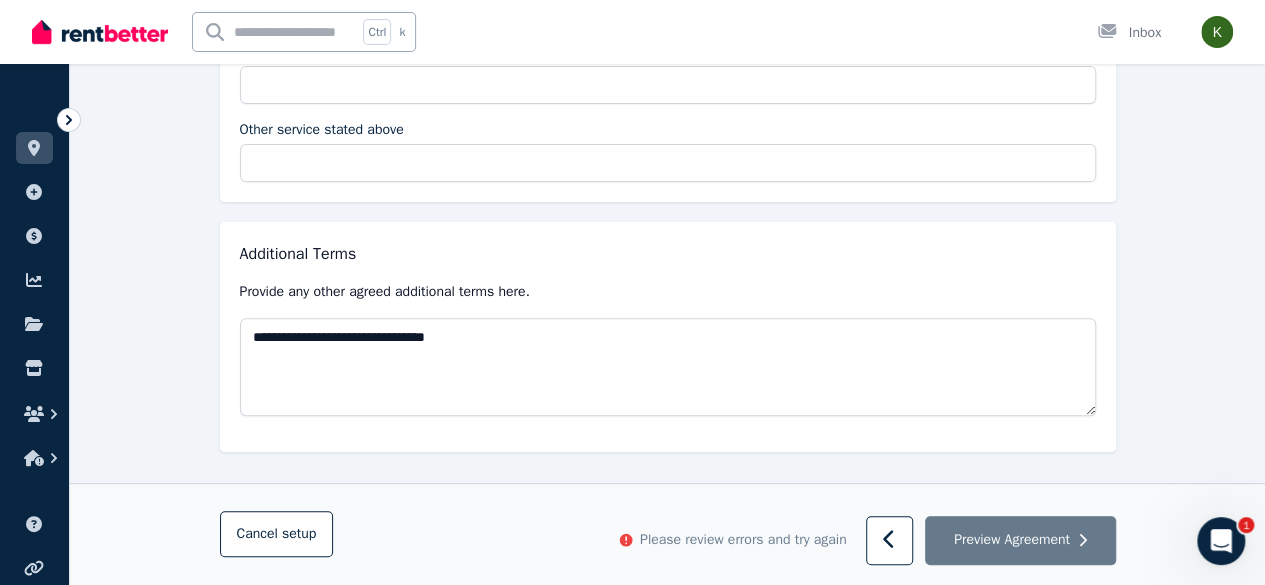 click on "Please review errors and try again" at bounding box center [743, 540] 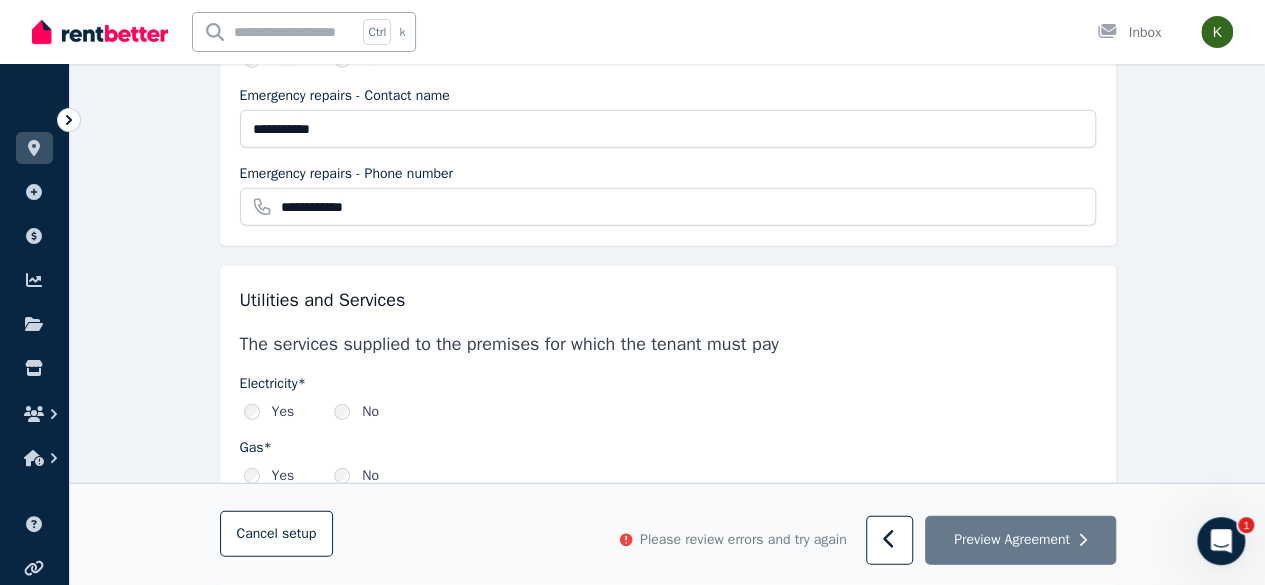 scroll, scrollTop: 2528, scrollLeft: 0, axis: vertical 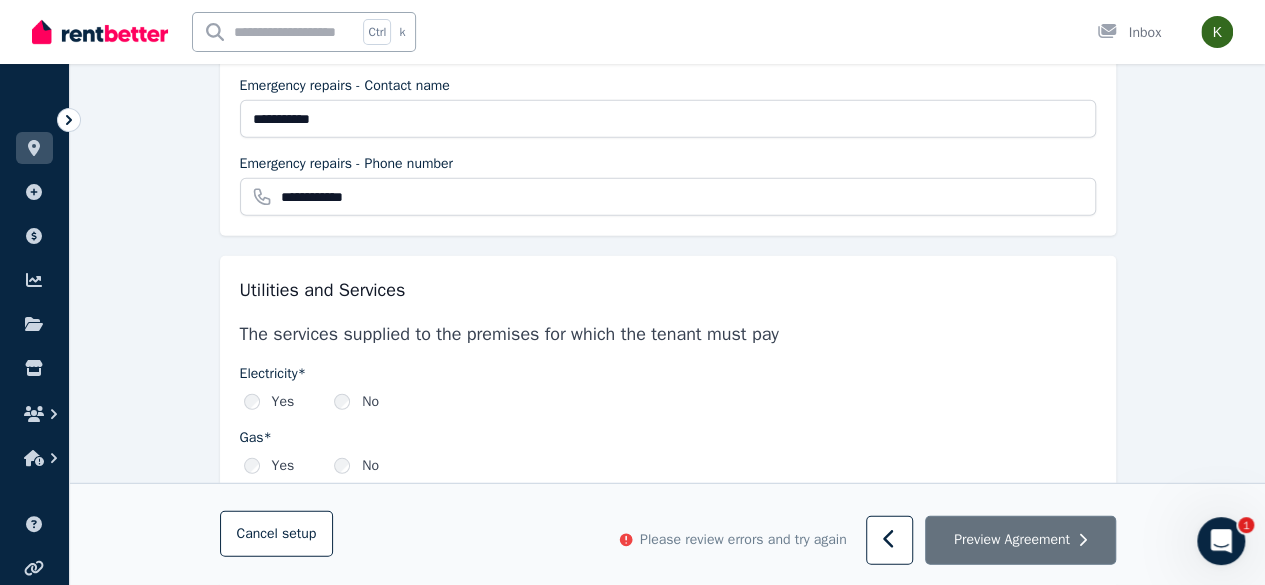 click on "Preview Agreement" at bounding box center [1012, 540] 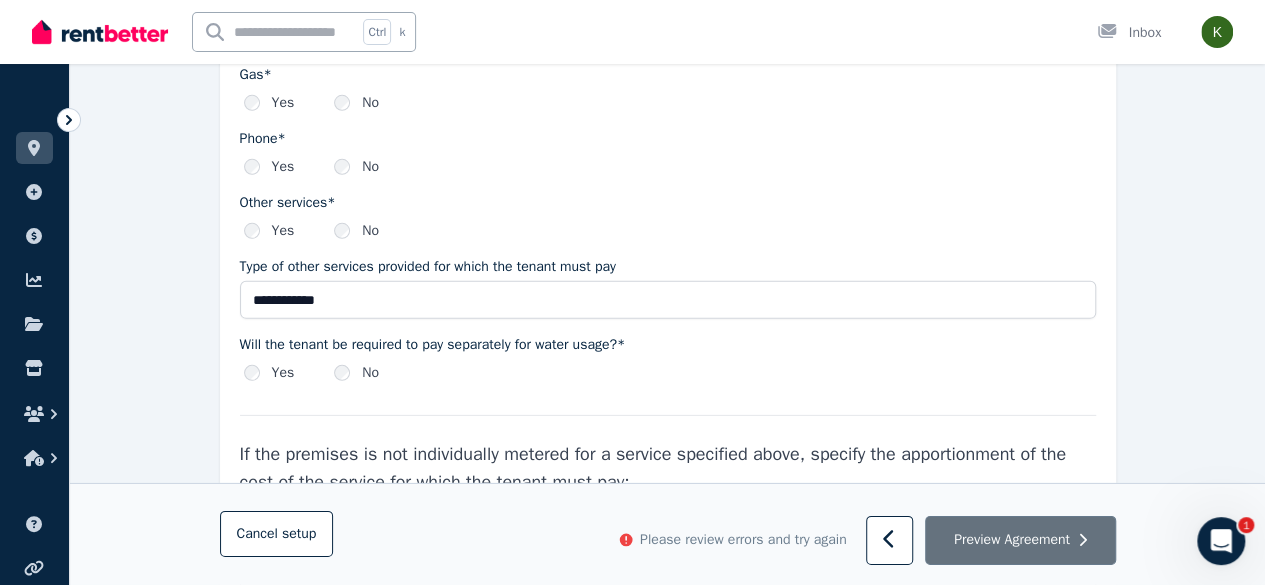 scroll, scrollTop: 2898, scrollLeft: 0, axis: vertical 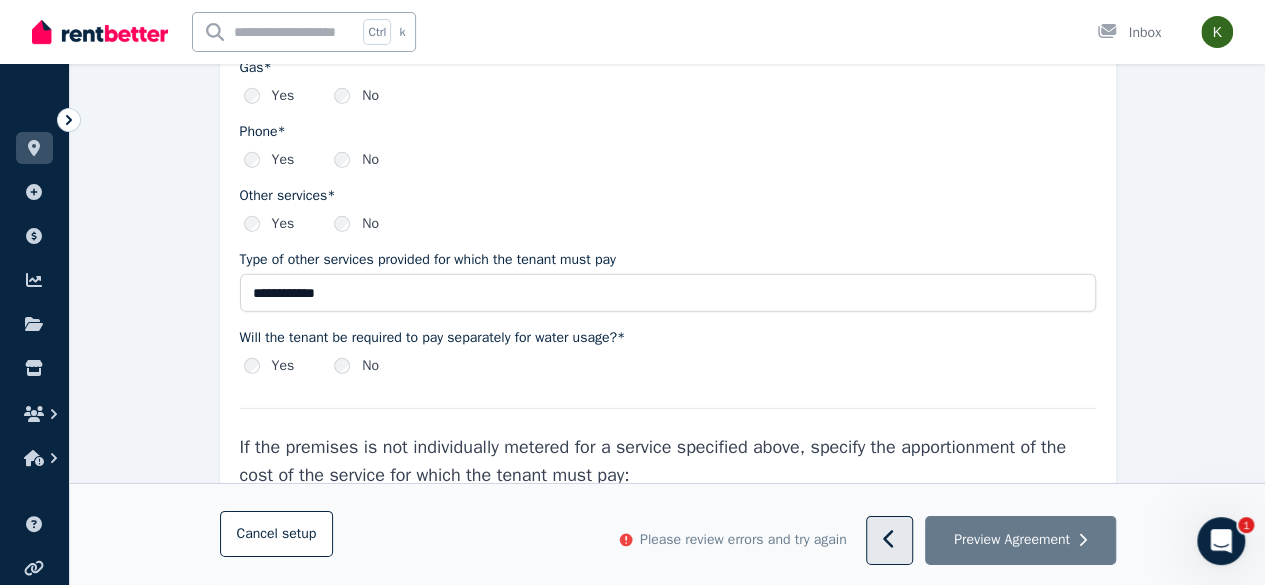 click 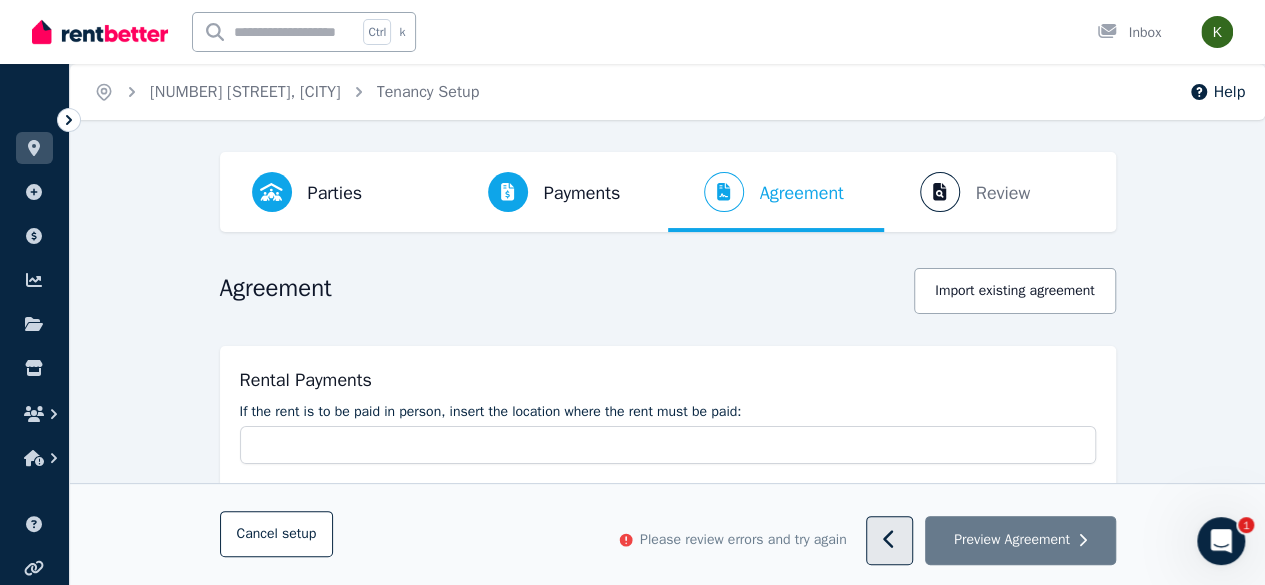select on "**********" 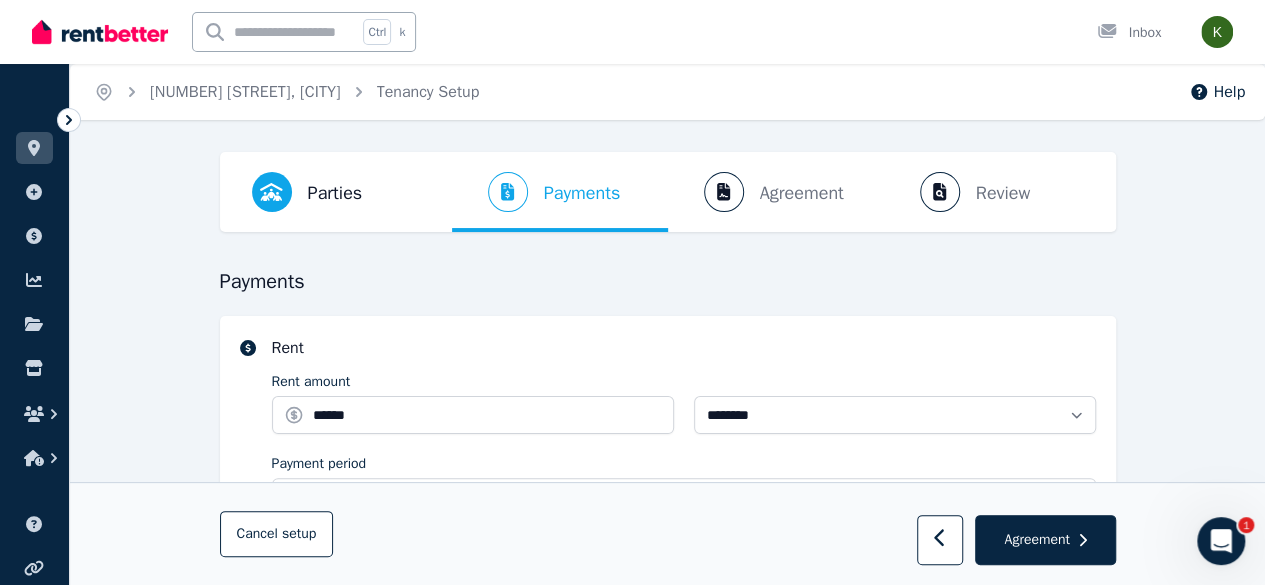 select on "**********" 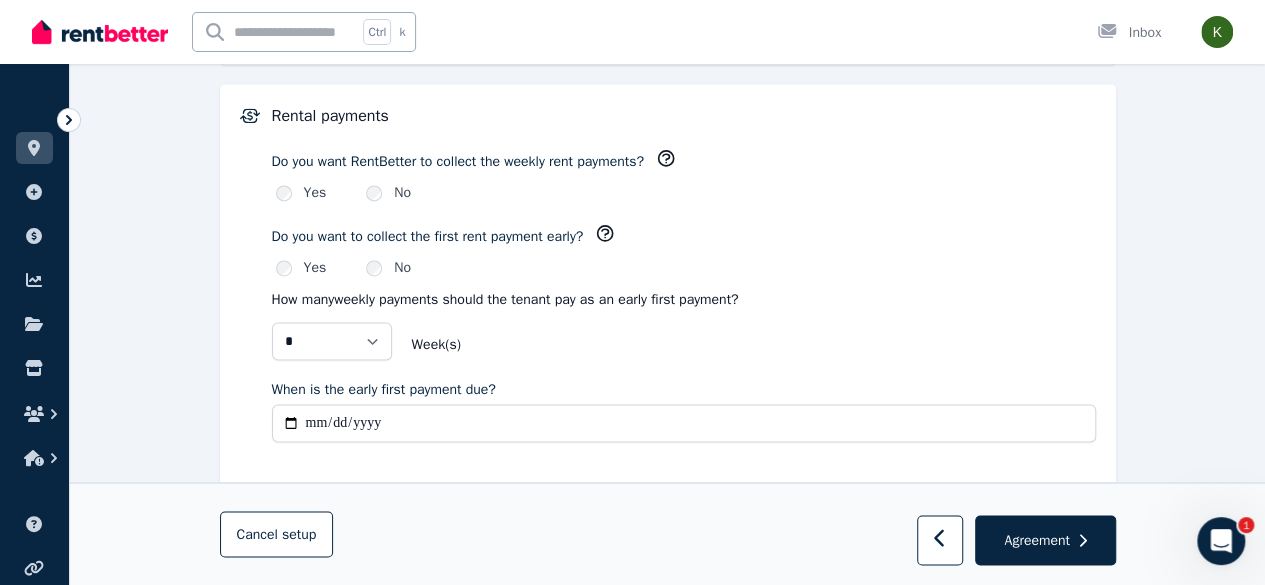 scroll, scrollTop: 1386, scrollLeft: 0, axis: vertical 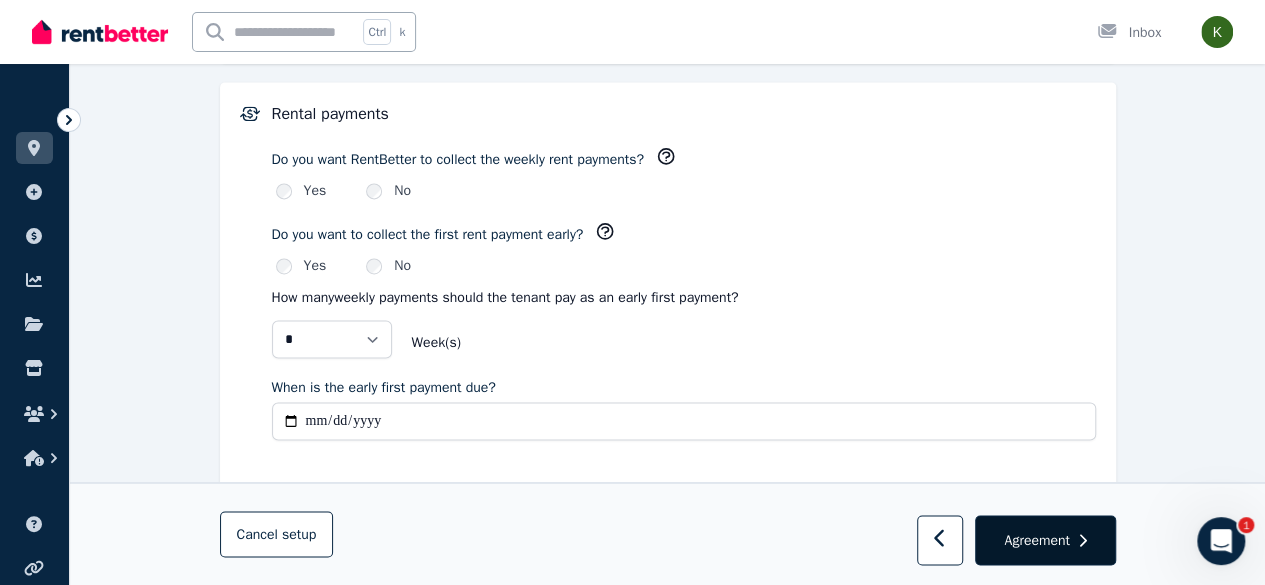 click on "Agreement" at bounding box center (1045, 541) 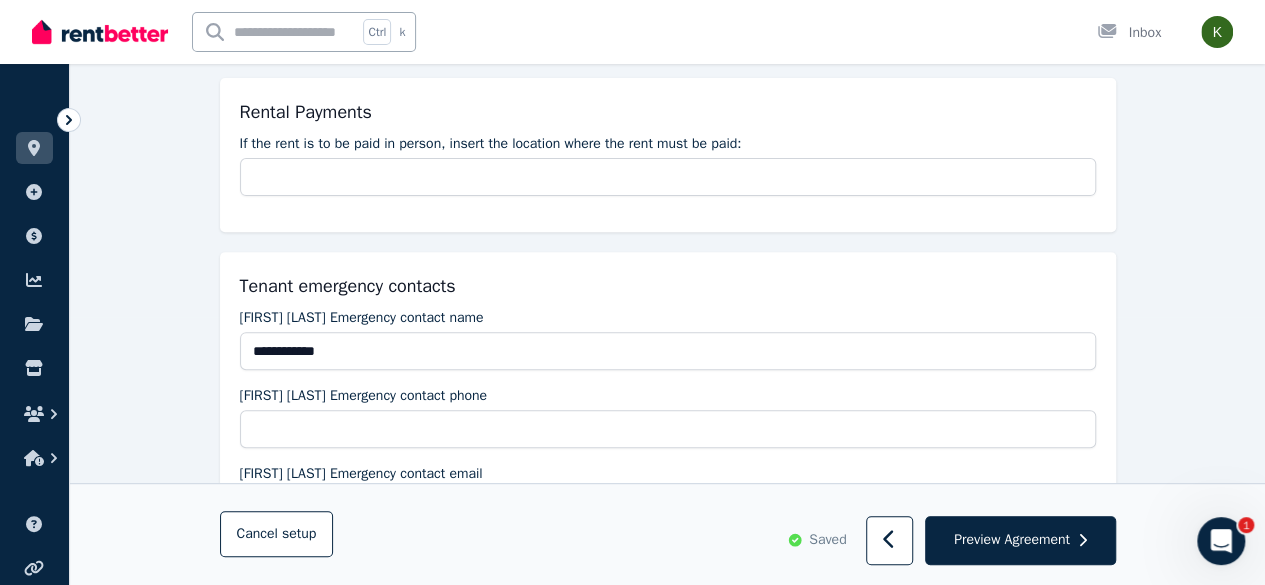 scroll, scrollTop: 270, scrollLeft: 0, axis: vertical 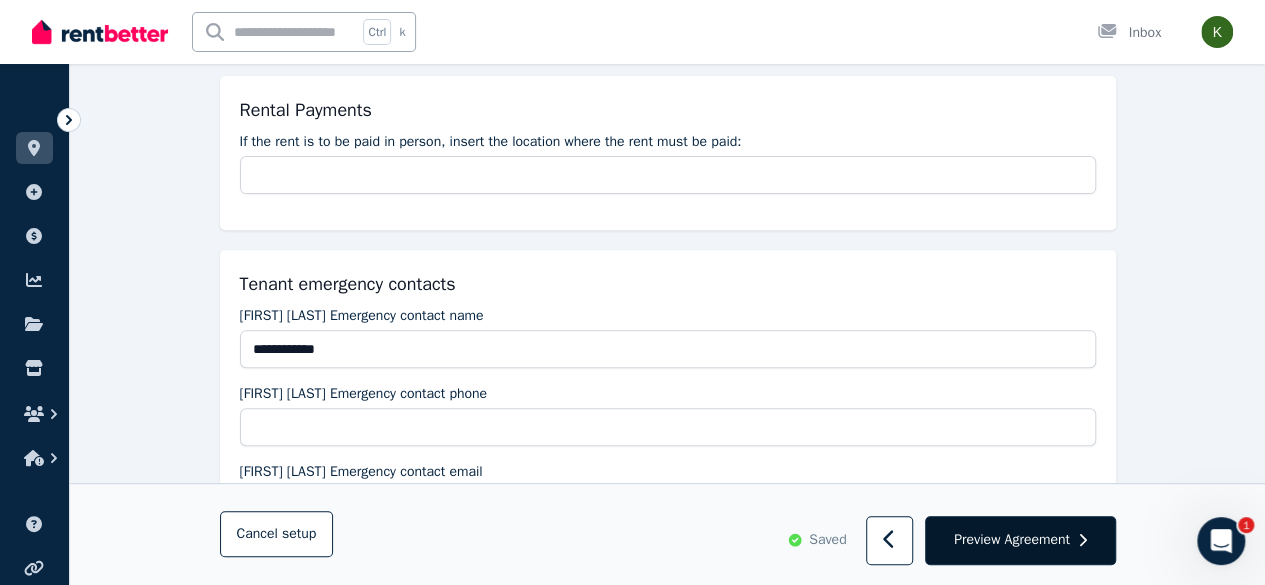 click 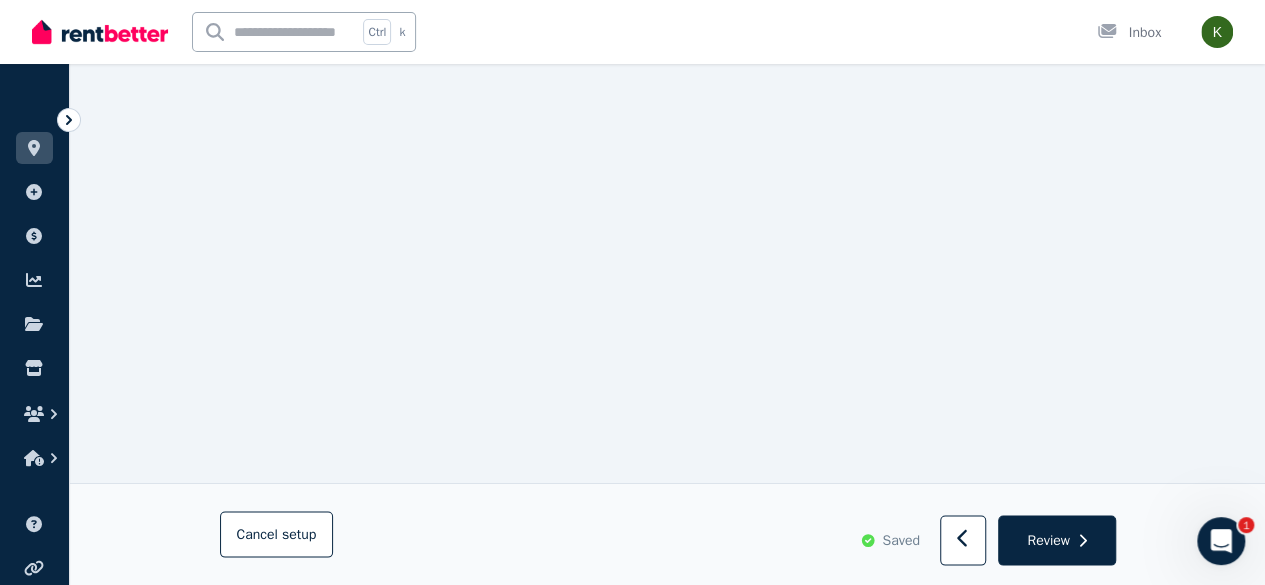 scroll, scrollTop: 1826, scrollLeft: 0, axis: vertical 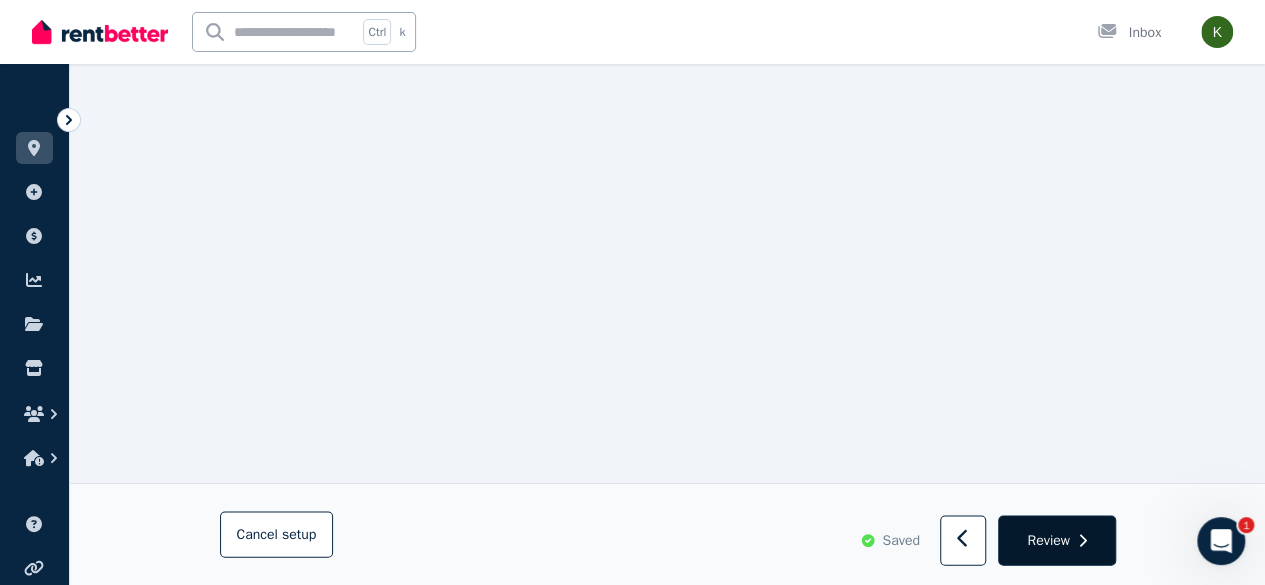 click 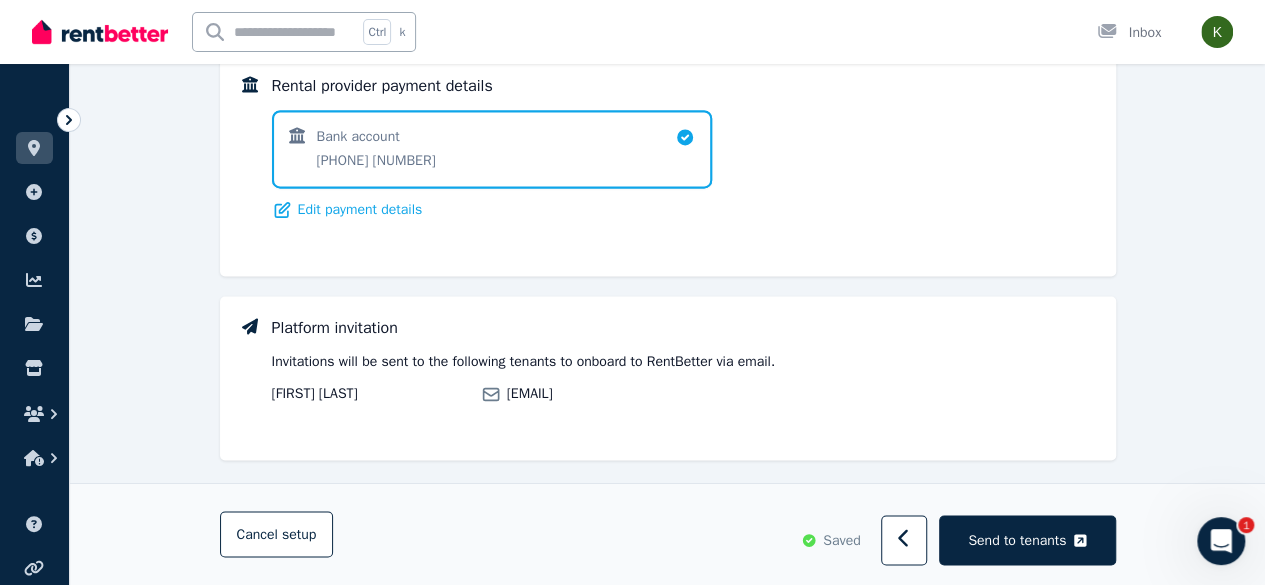 scroll, scrollTop: 1501, scrollLeft: 0, axis: vertical 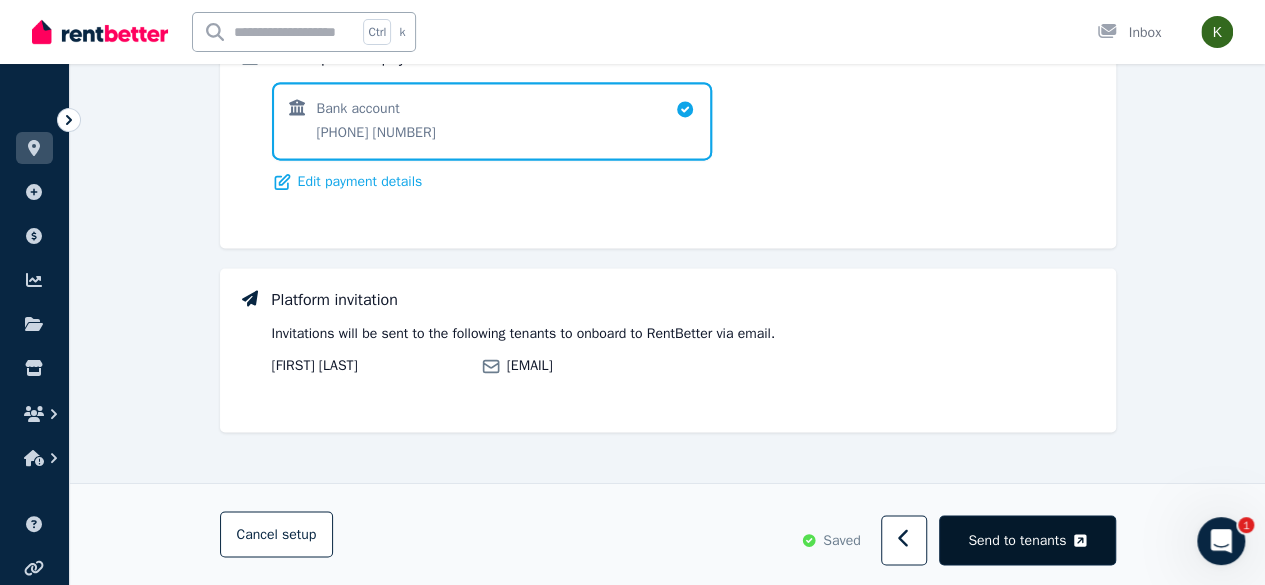 click on "Send to tenants" at bounding box center [1017, 540] 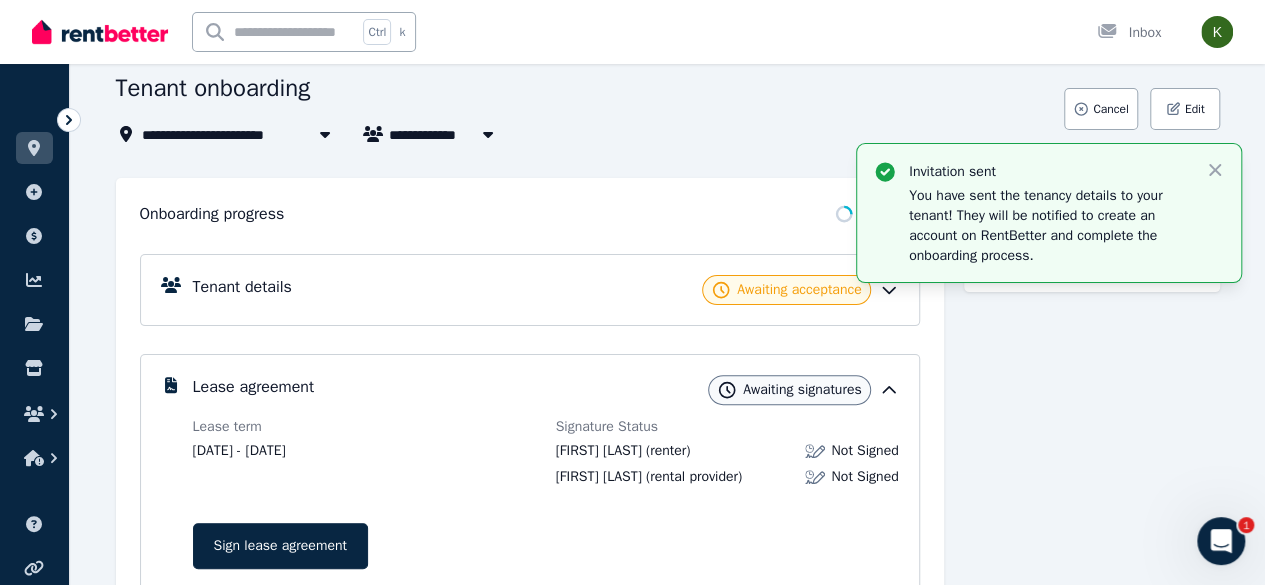 scroll, scrollTop: 102, scrollLeft: 0, axis: vertical 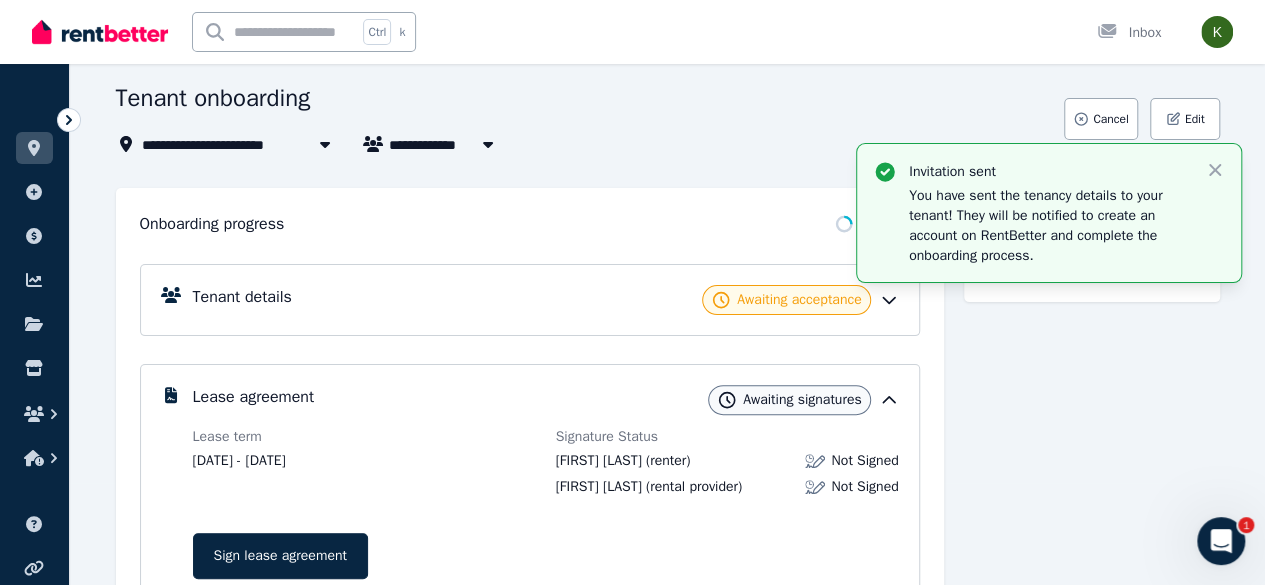 click on "Tenant details Awaiting acceptance" at bounding box center [546, 300] 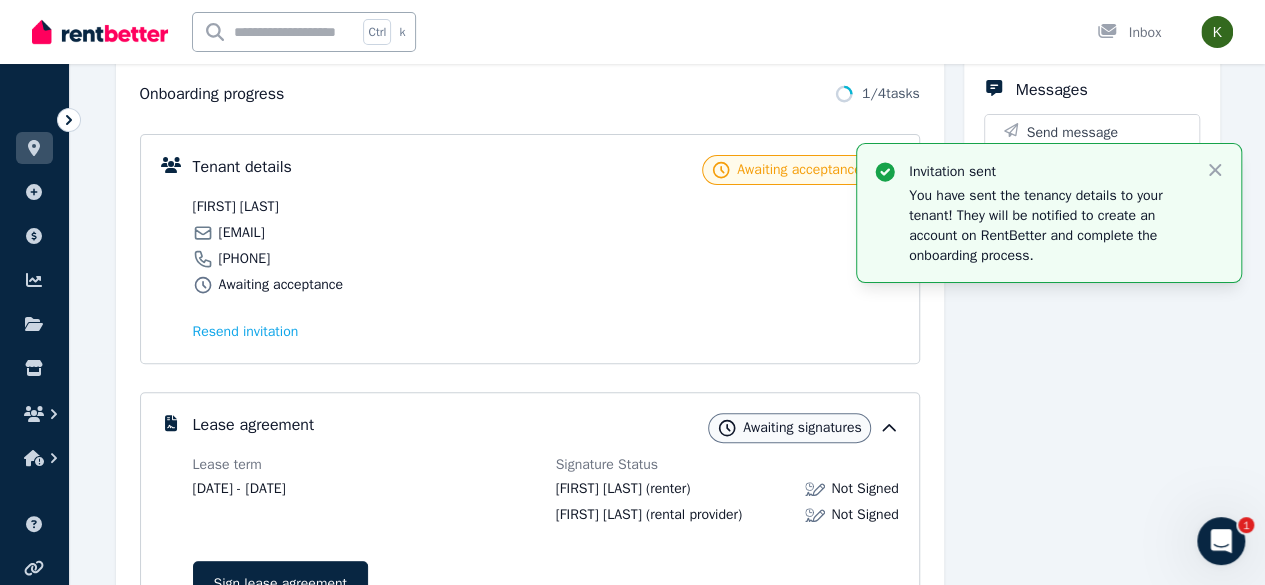 scroll, scrollTop: 236, scrollLeft: 0, axis: vertical 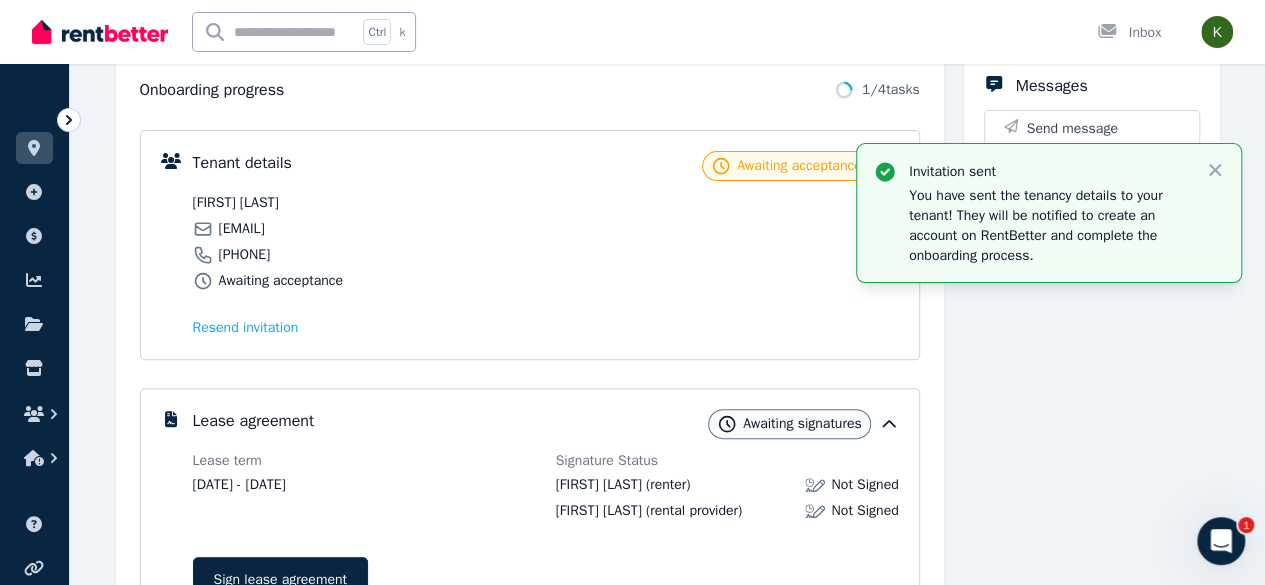 click 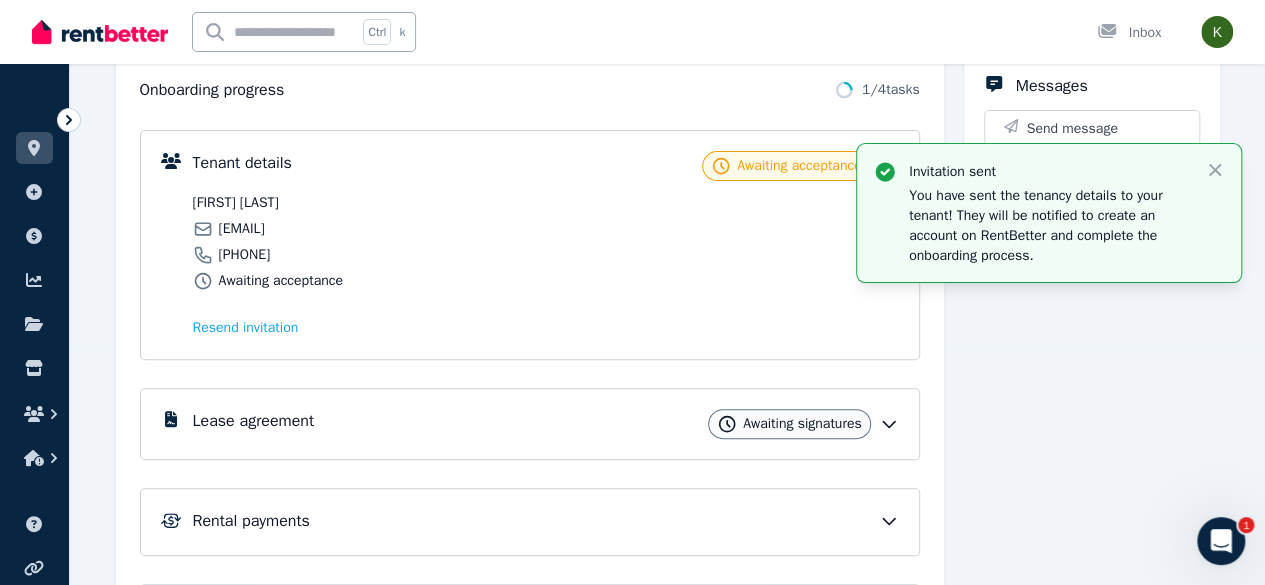click 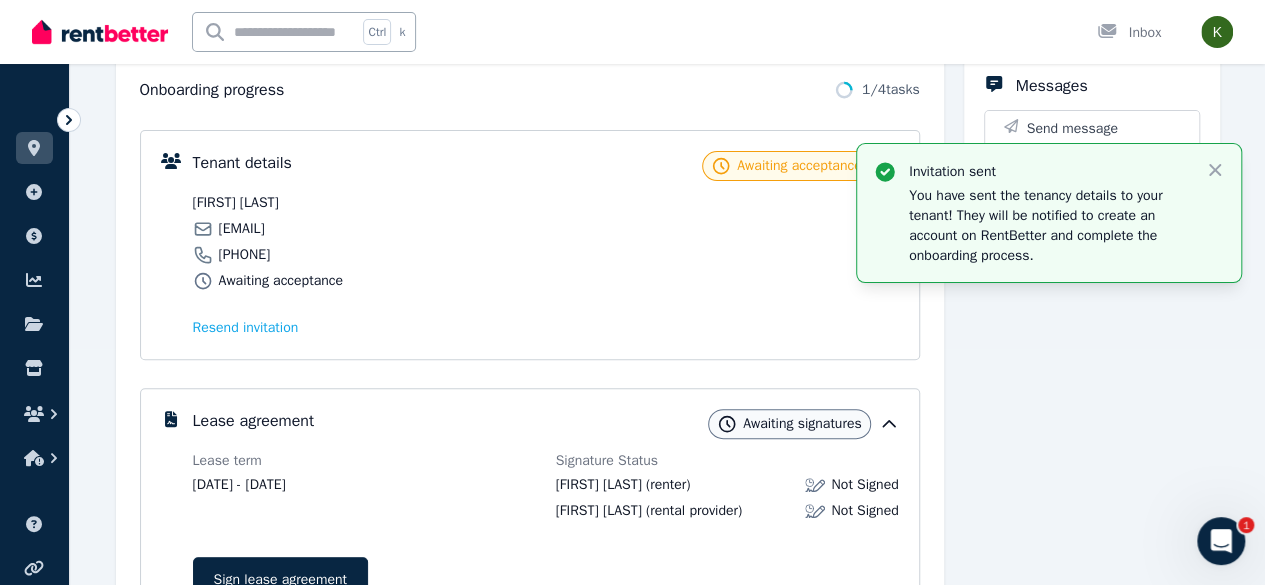click on "Messages Send message" at bounding box center [1092, 471] 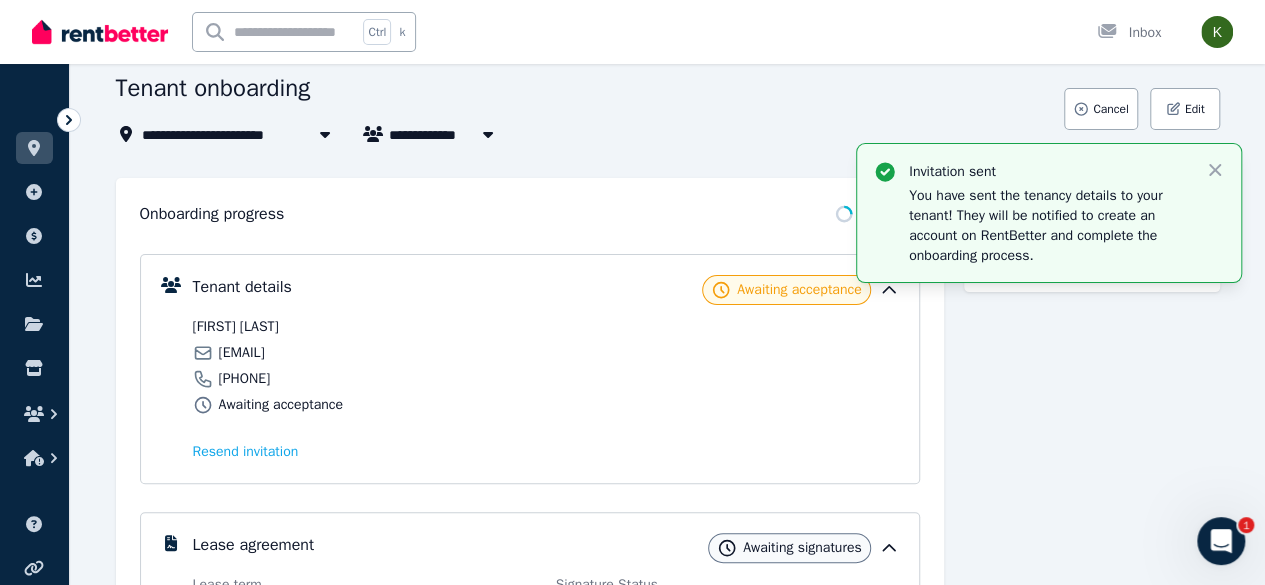 scroll, scrollTop: 0, scrollLeft: 0, axis: both 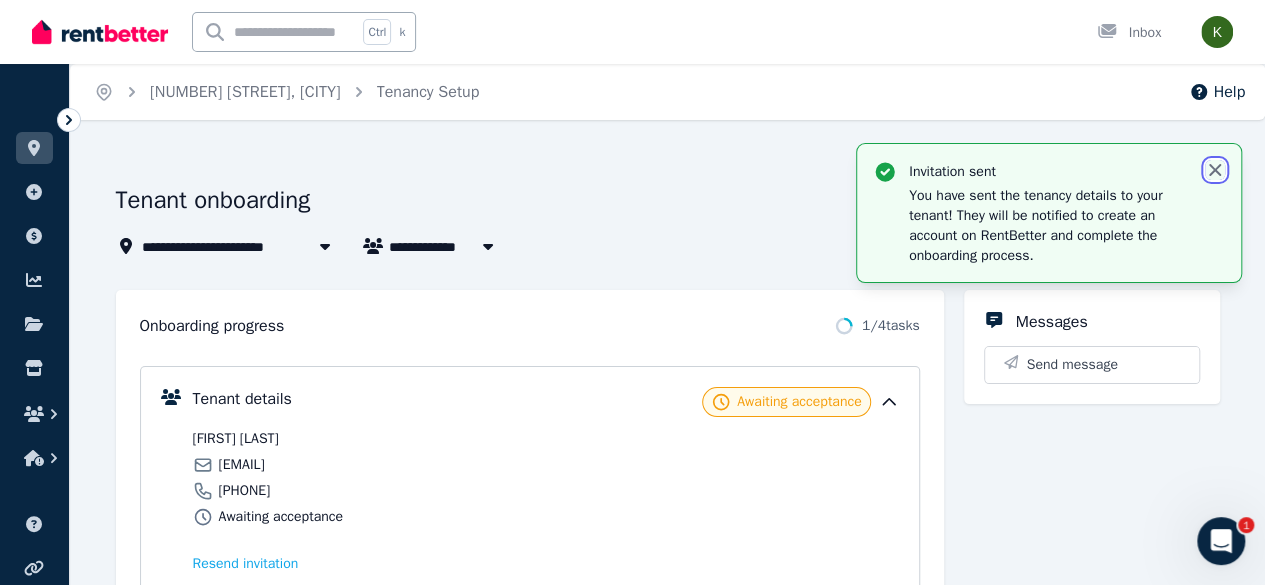 click 